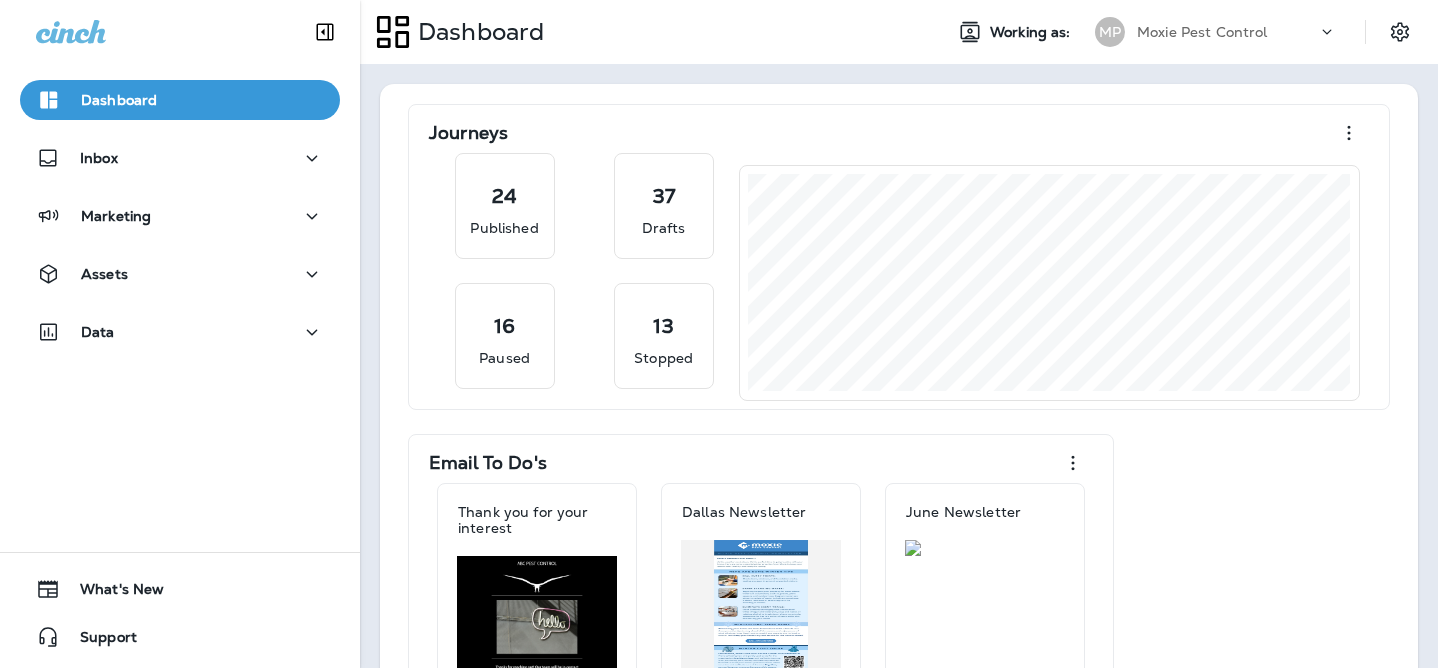 scroll, scrollTop: 0, scrollLeft: 0, axis: both 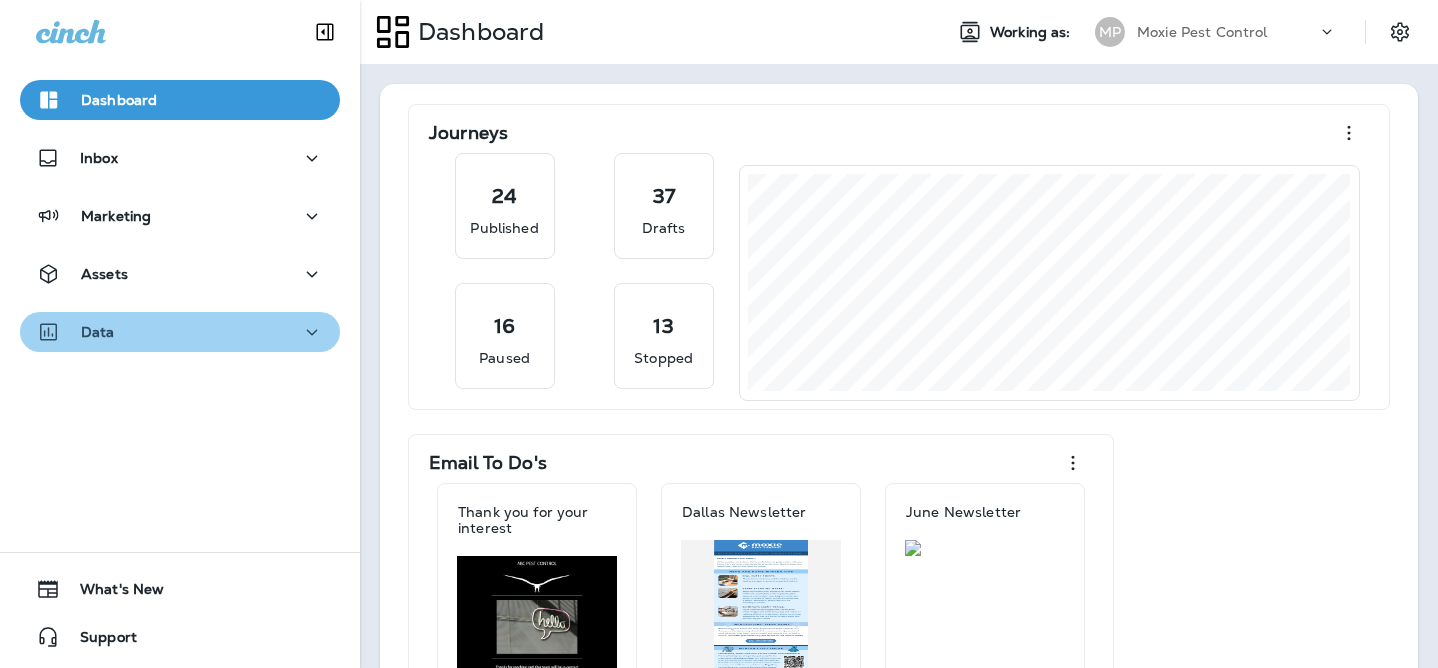 click on "Data" at bounding box center (180, 332) 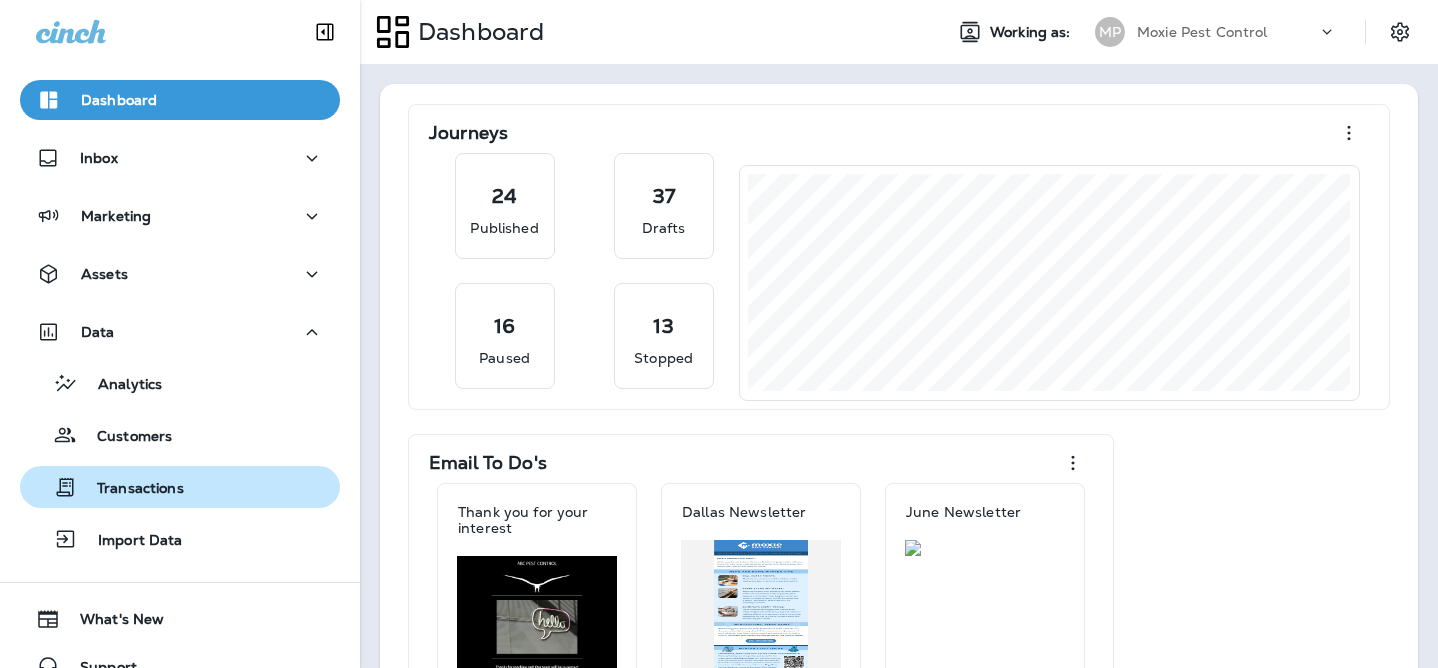 scroll, scrollTop: 30, scrollLeft: 0, axis: vertical 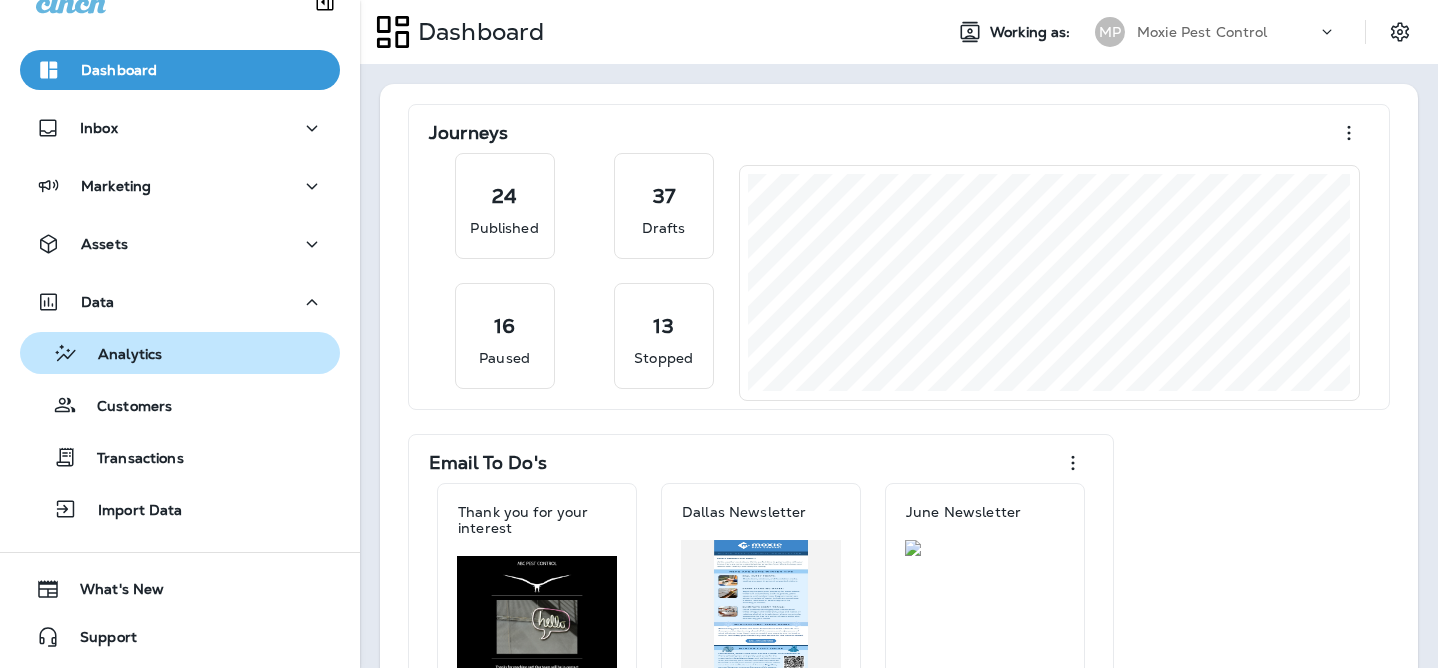 click on "Analytics" at bounding box center (180, 353) 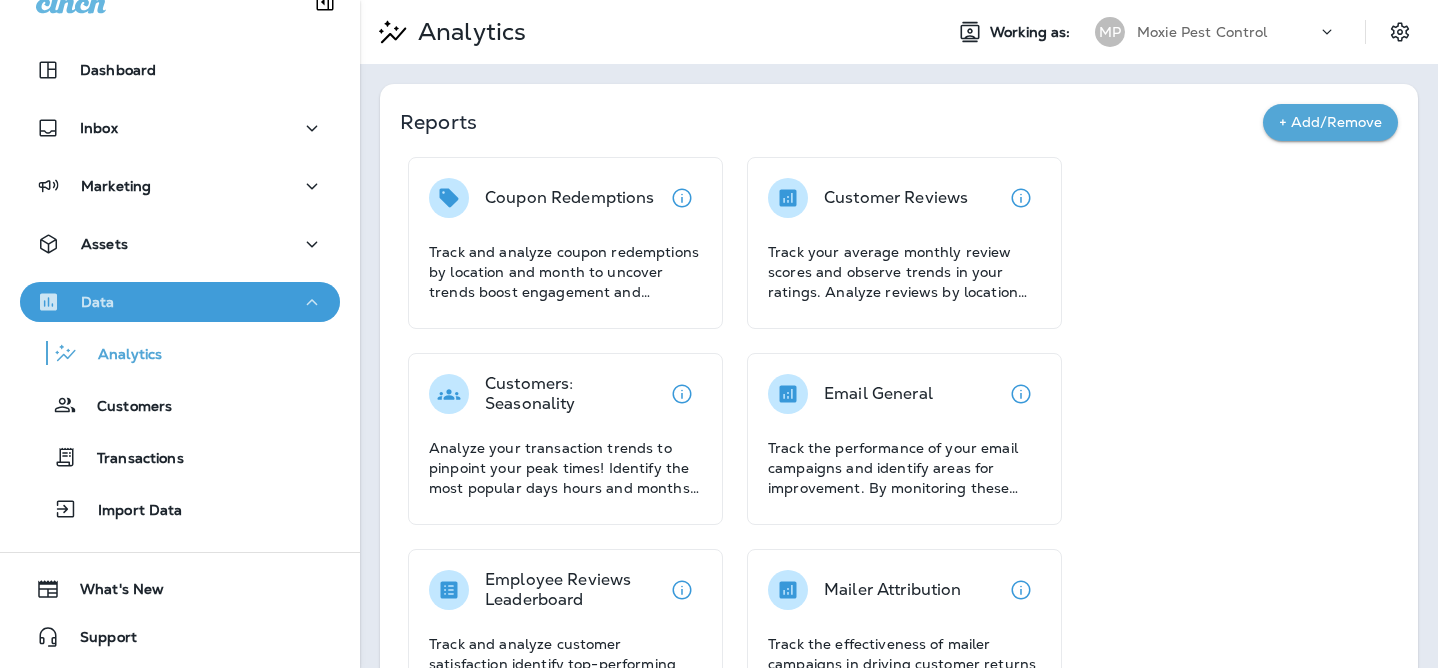 click on "Data" at bounding box center [180, 302] 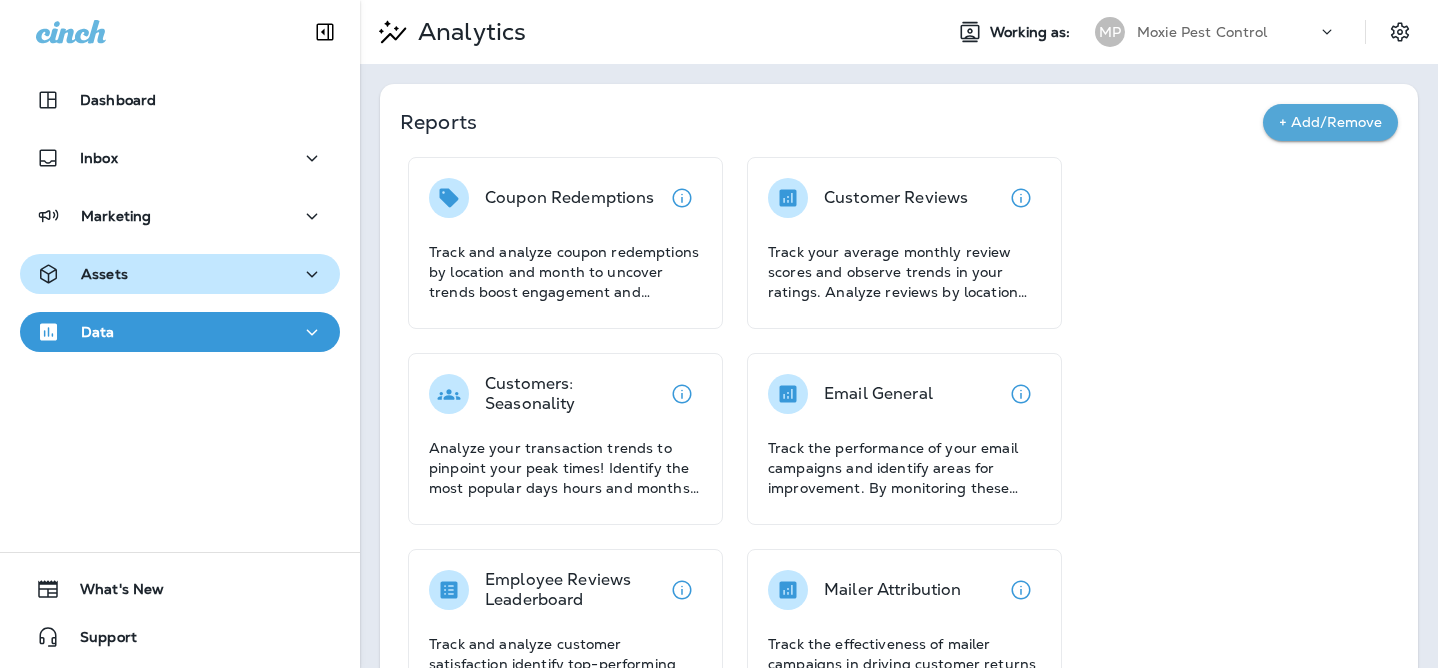 click on "Assets" at bounding box center [180, 274] 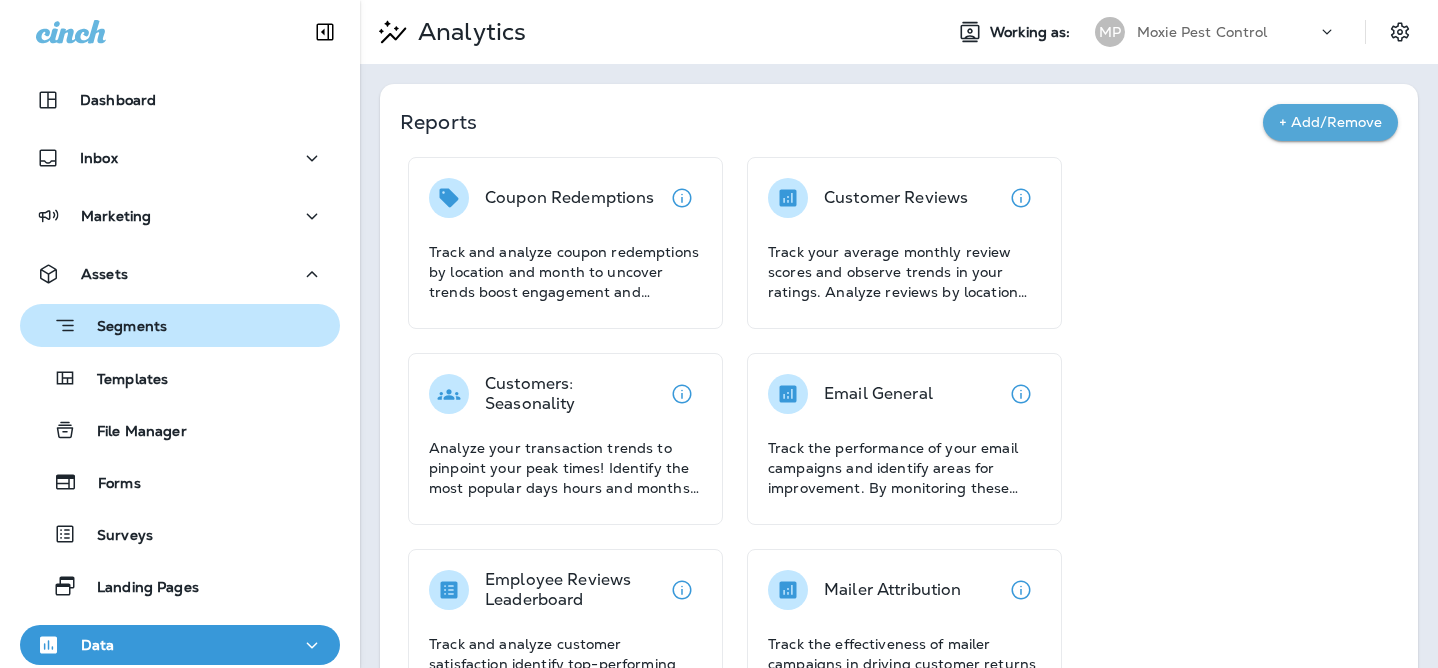 click on "Segments" at bounding box center [180, 325] 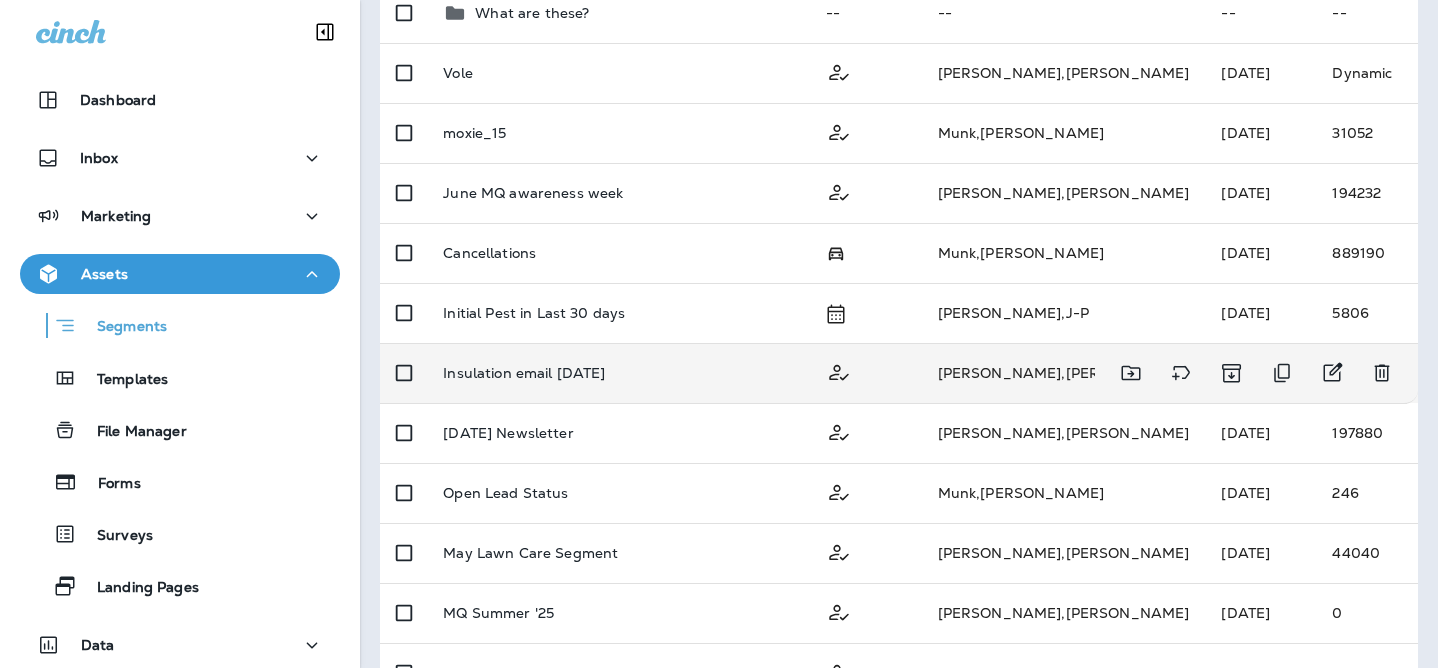 scroll, scrollTop: 525, scrollLeft: 0, axis: vertical 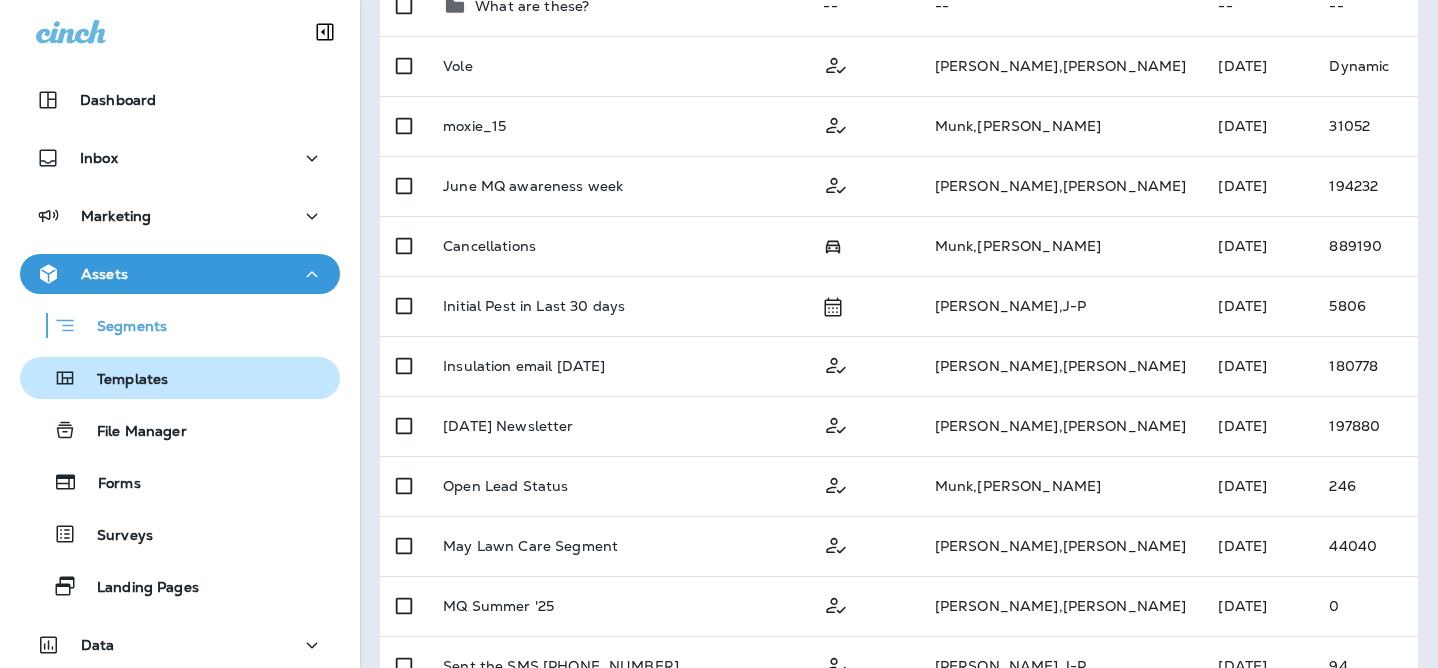 click on "Templates" at bounding box center [180, 378] 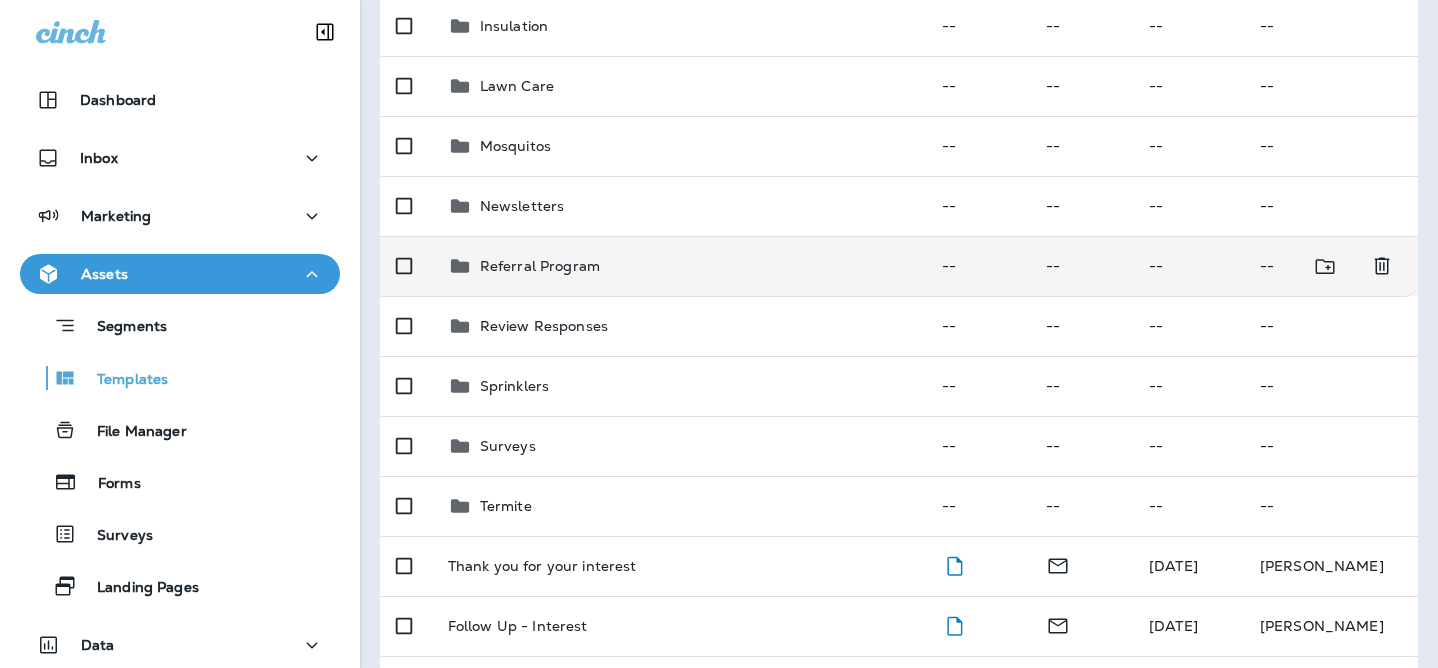 scroll, scrollTop: 0, scrollLeft: 0, axis: both 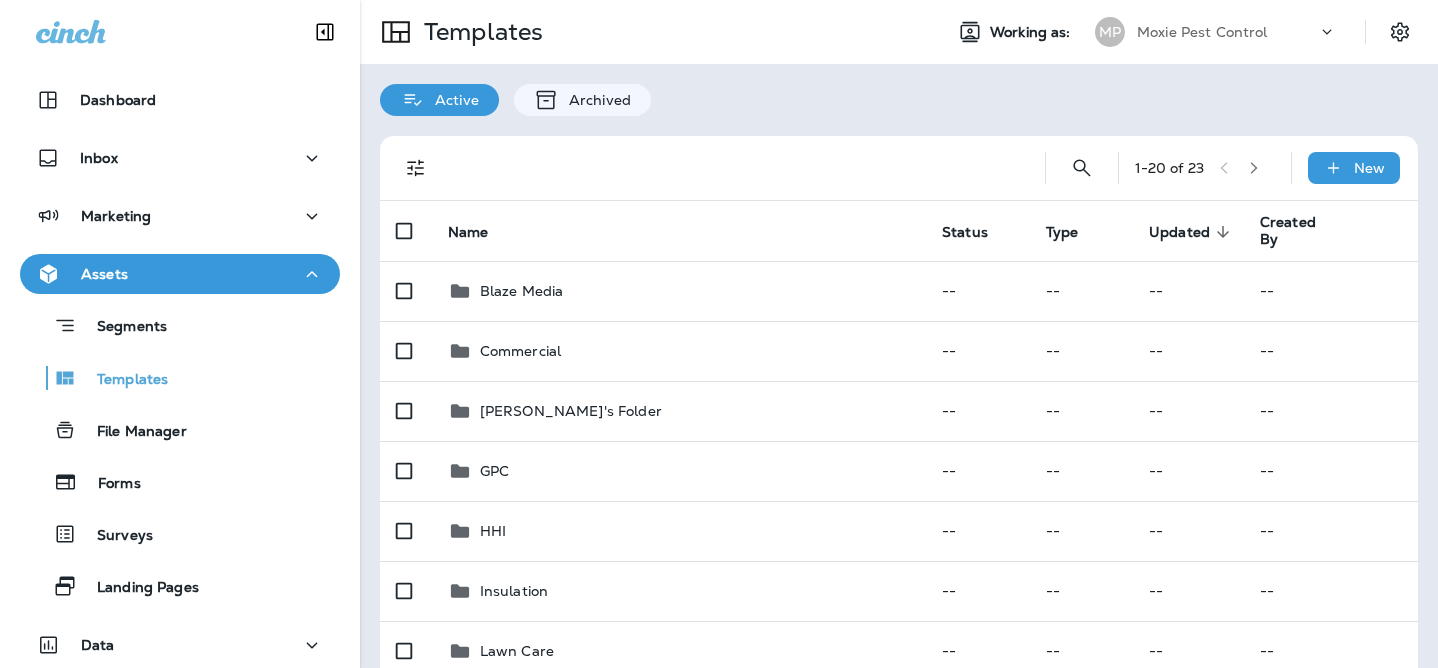 click at bounding box center (1254, 168) 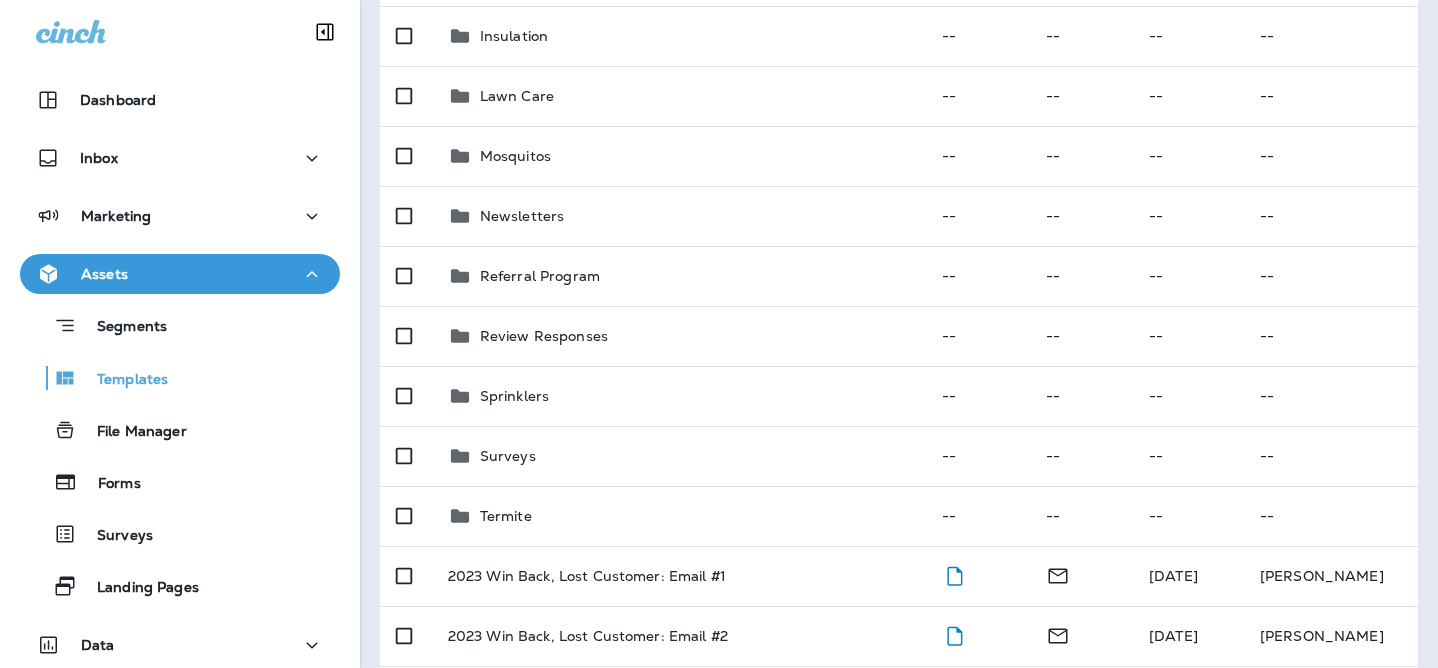 scroll, scrollTop: 633, scrollLeft: 0, axis: vertical 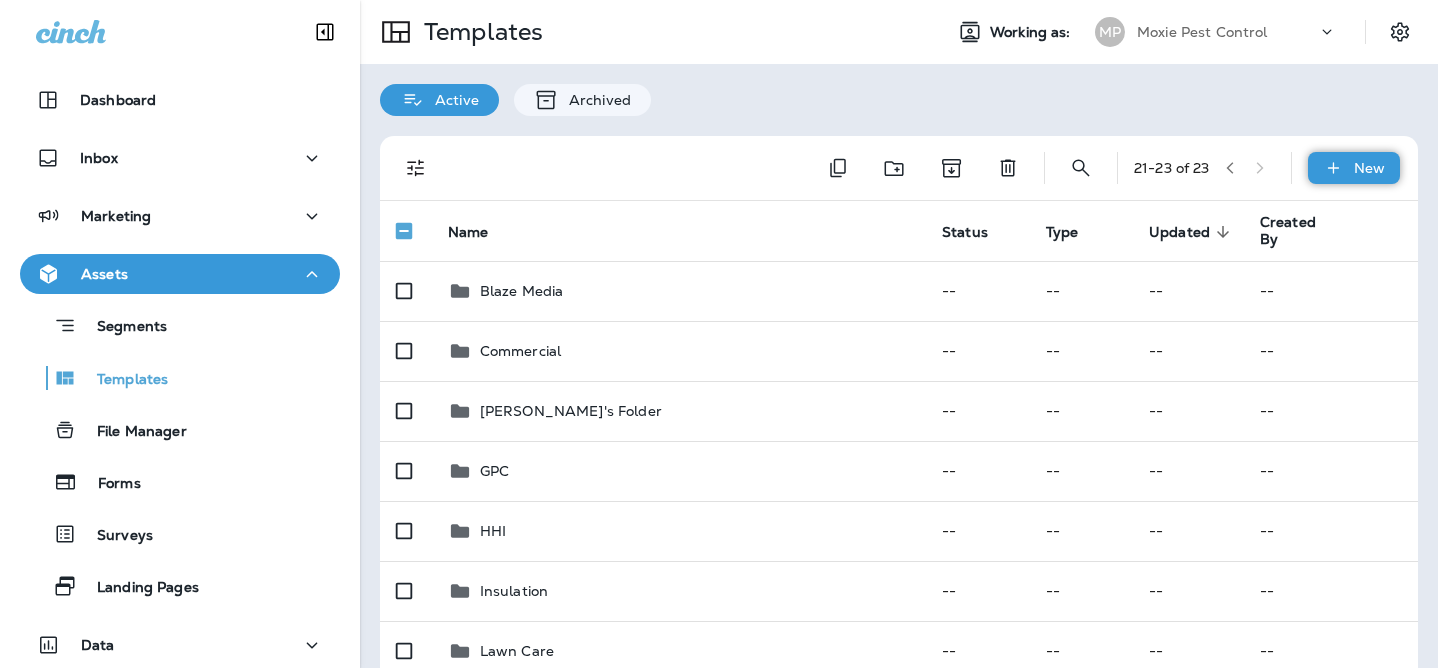 click on "New" at bounding box center [1354, 168] 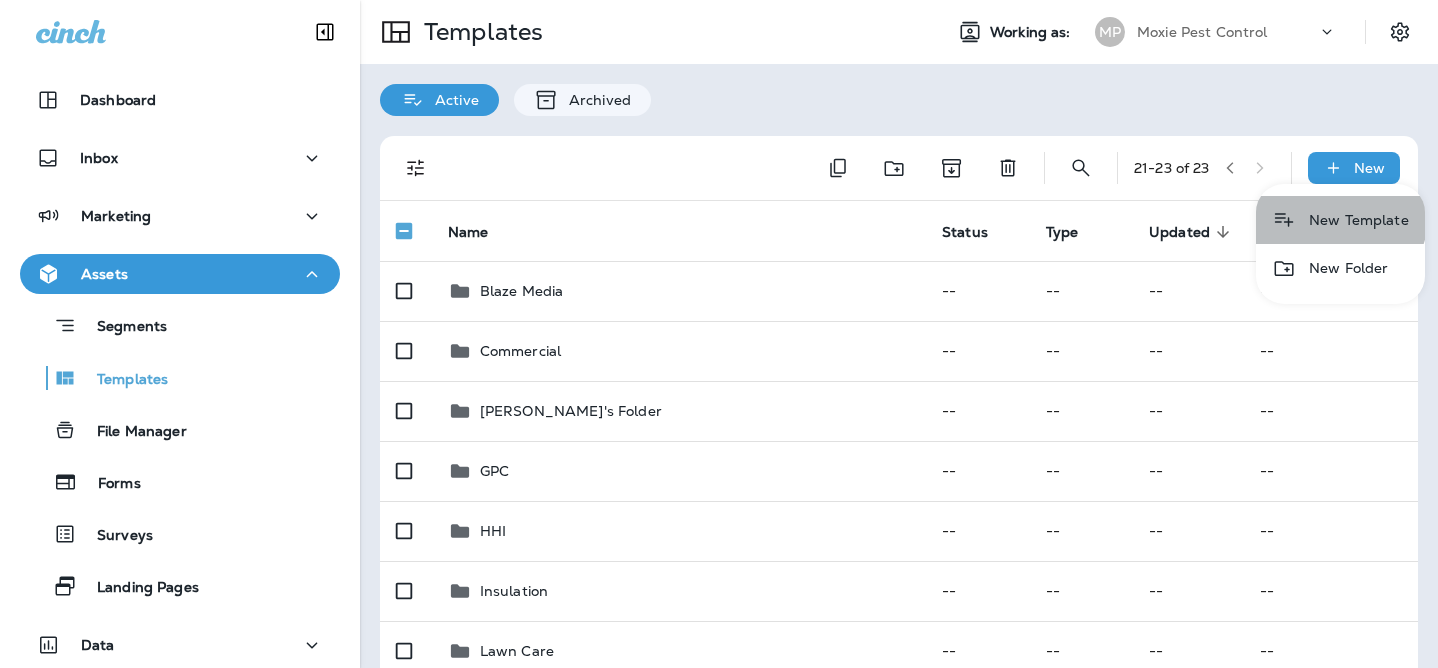click on "New Template" at bounding box center [1340, 220] 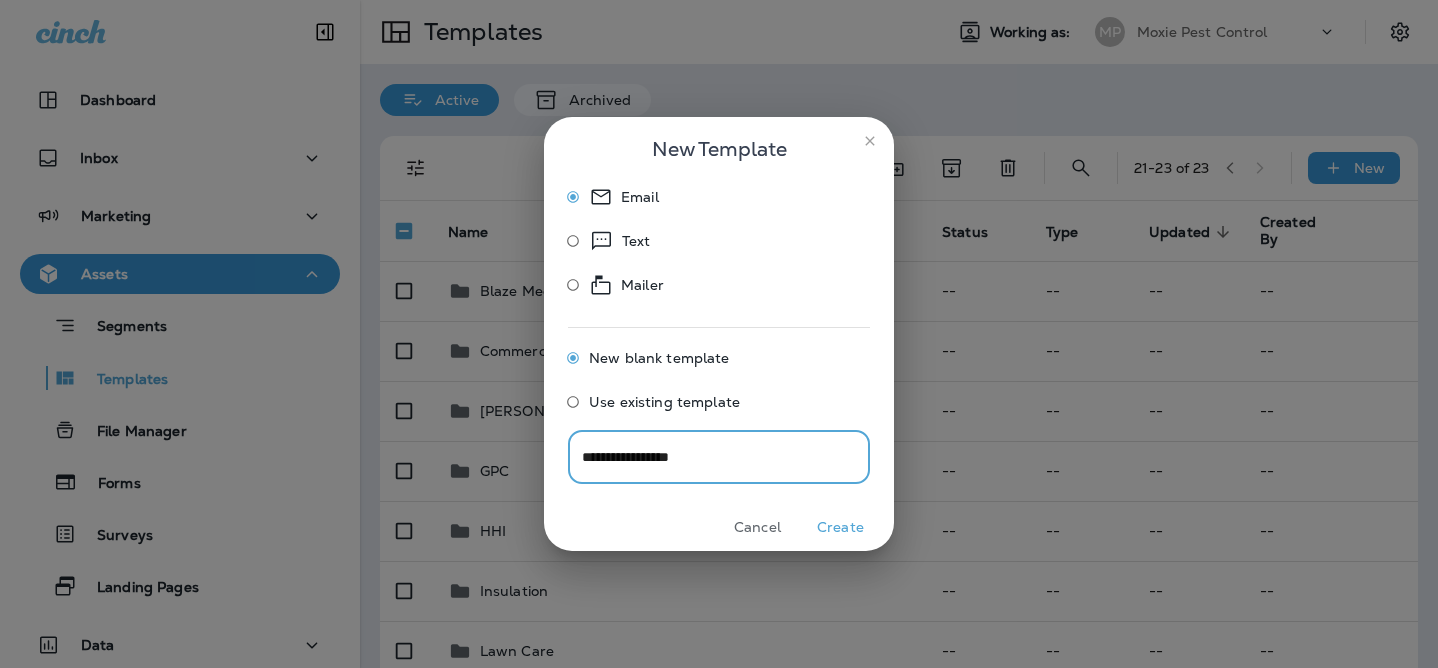 type on "**********" 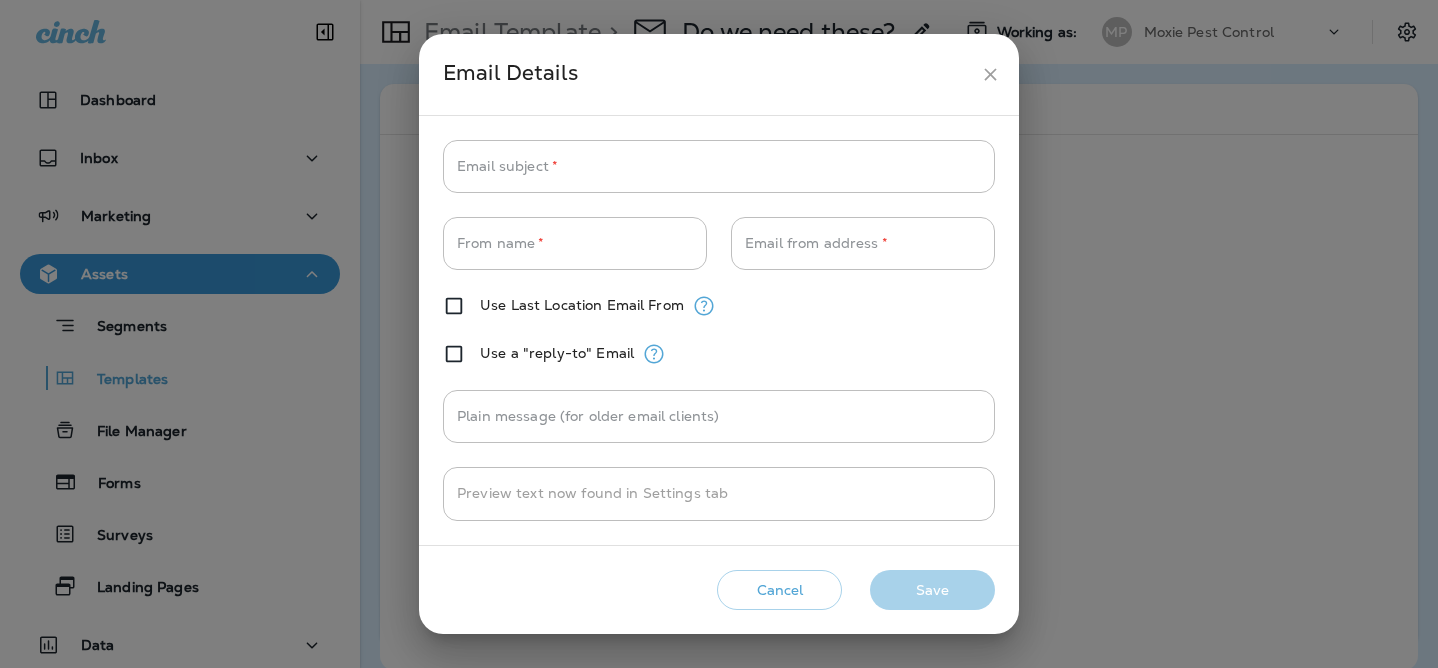 type on "**********" 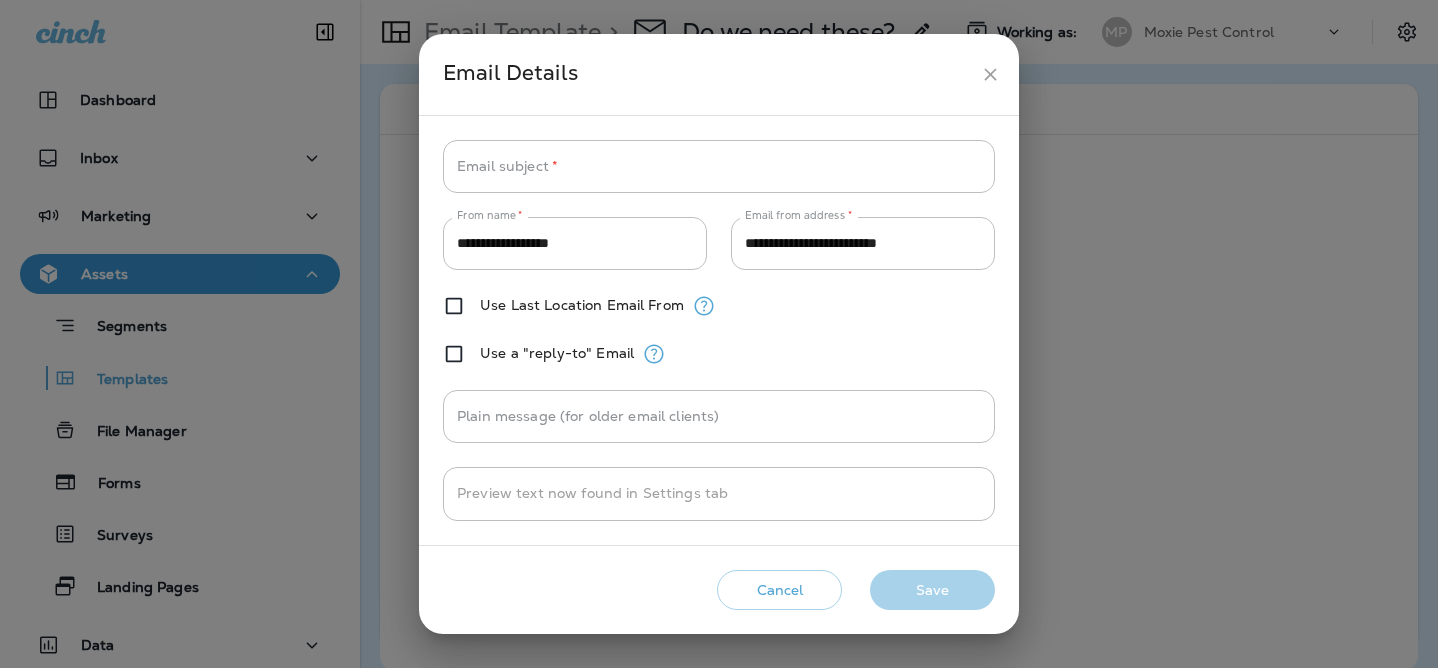 click on "Email Details" at bounding box center (719, 74) 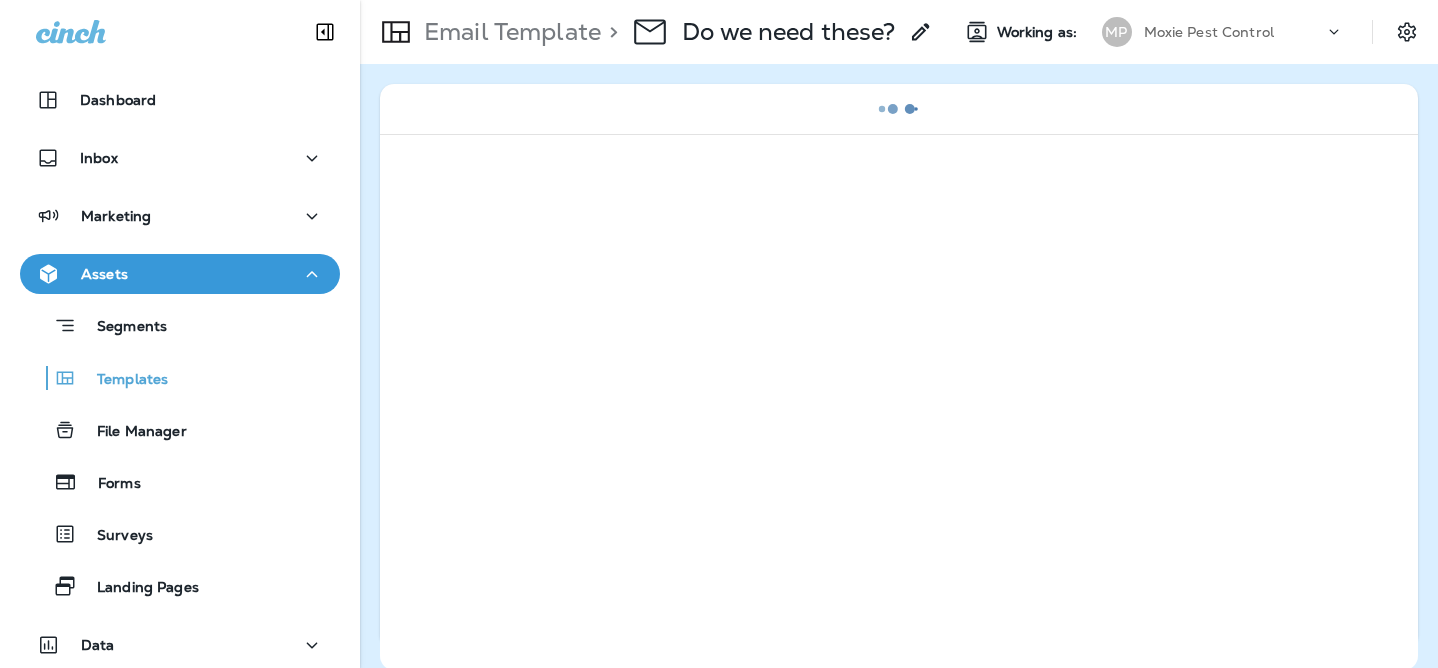 click on "Email Template" at bounding box center (508, 32) 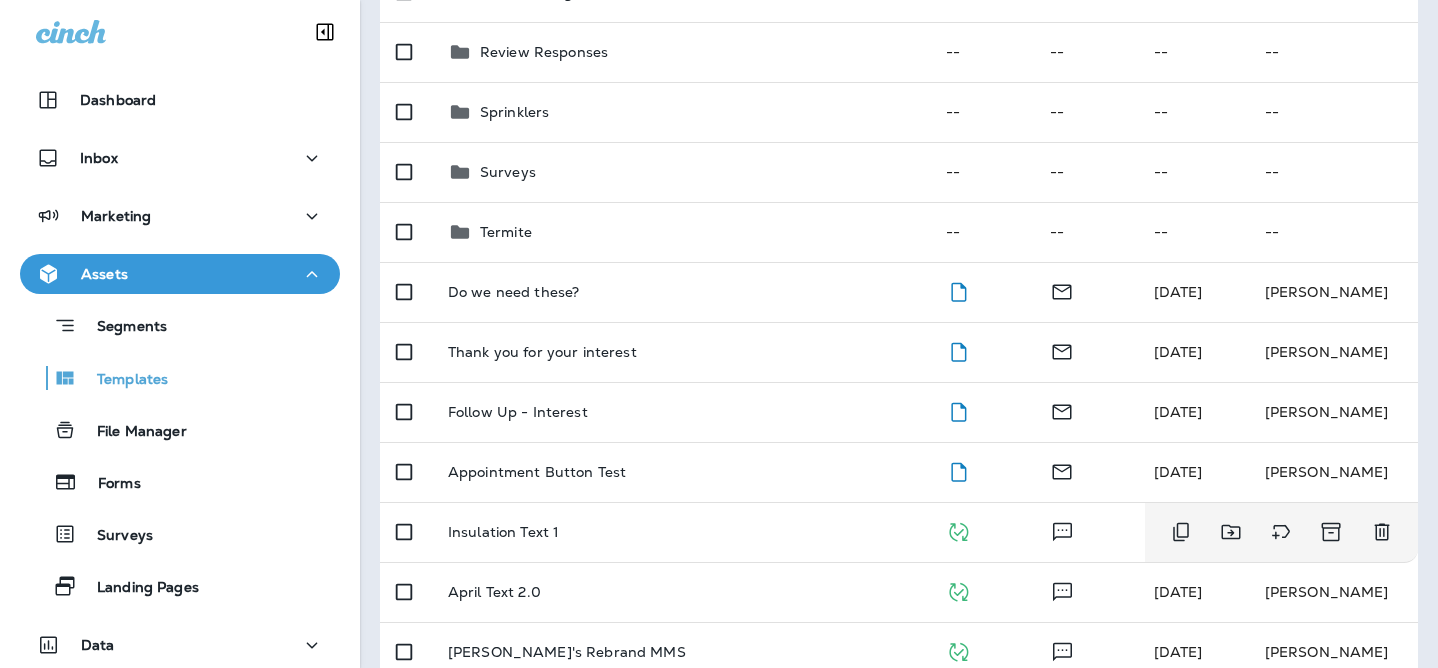 scroll, scrollTop: 924, scrollLeft: 0, axis: vertical 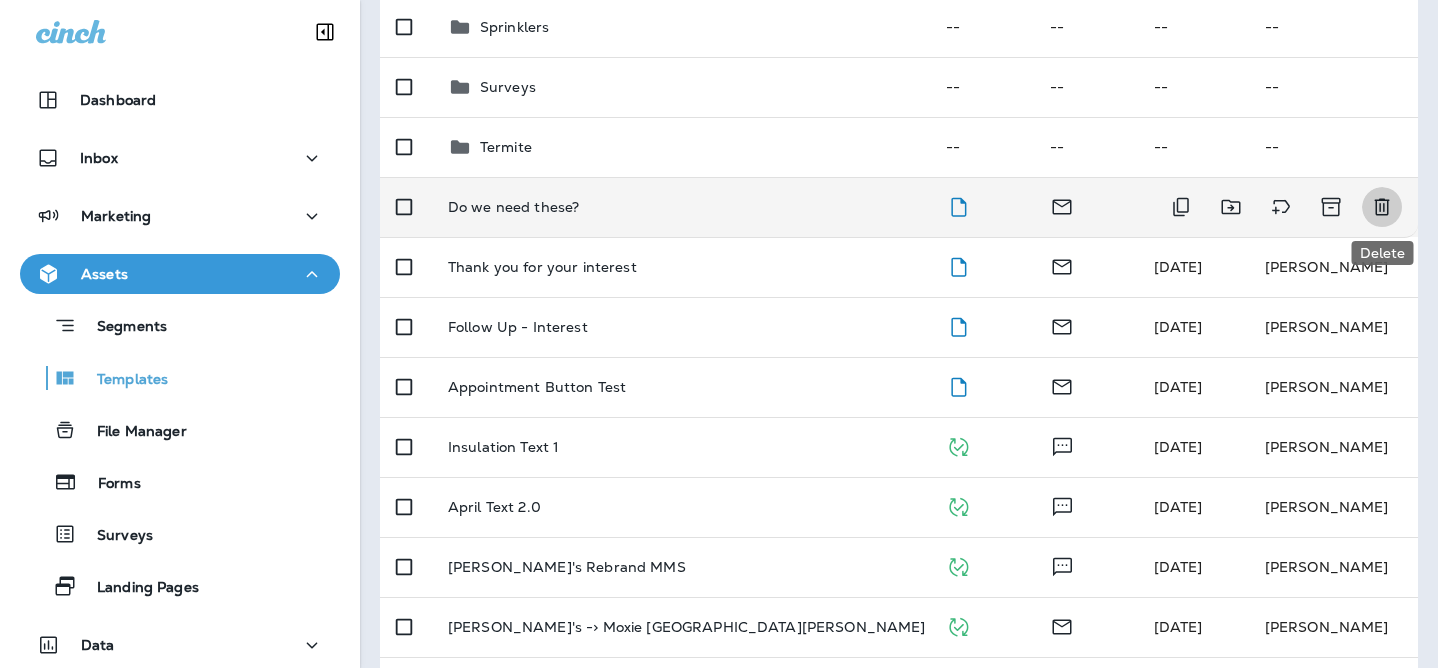 click 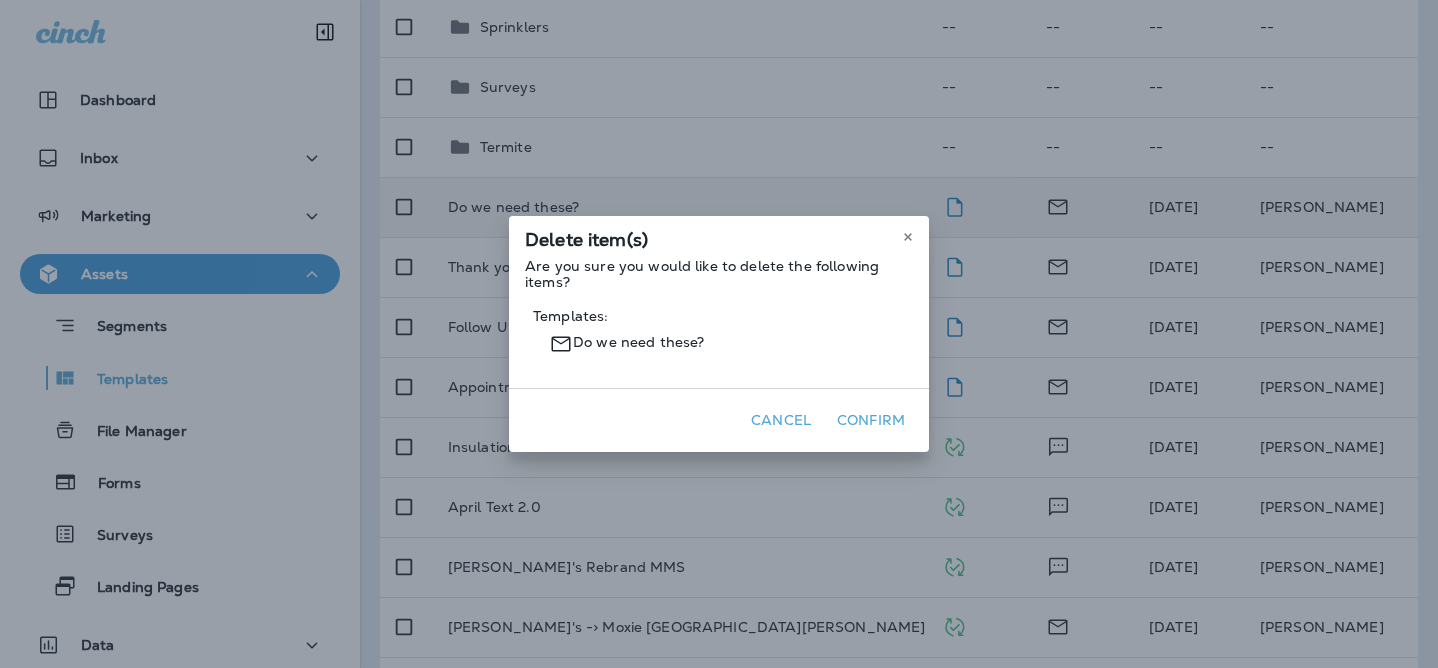 click on "Confirm" at bounding box center (871, 420) 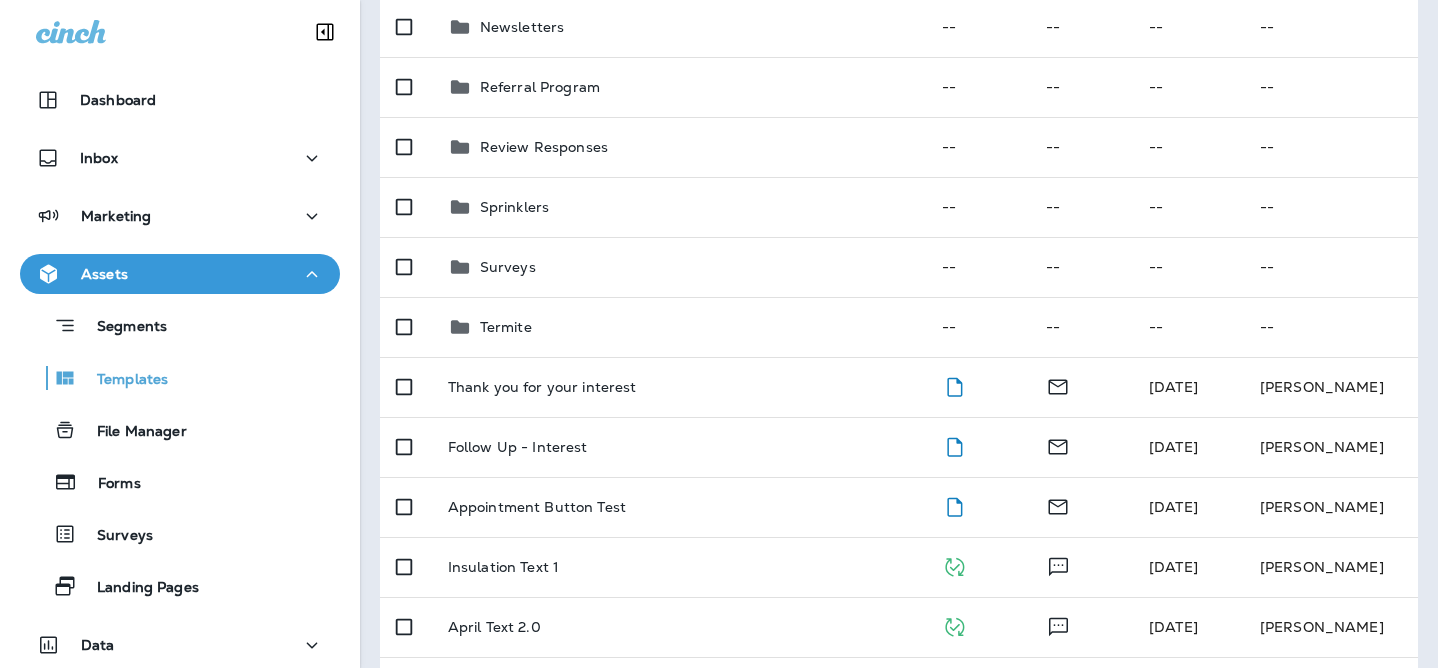 scroll, scrollTop: 0, scrollLeft: 0, axis: both 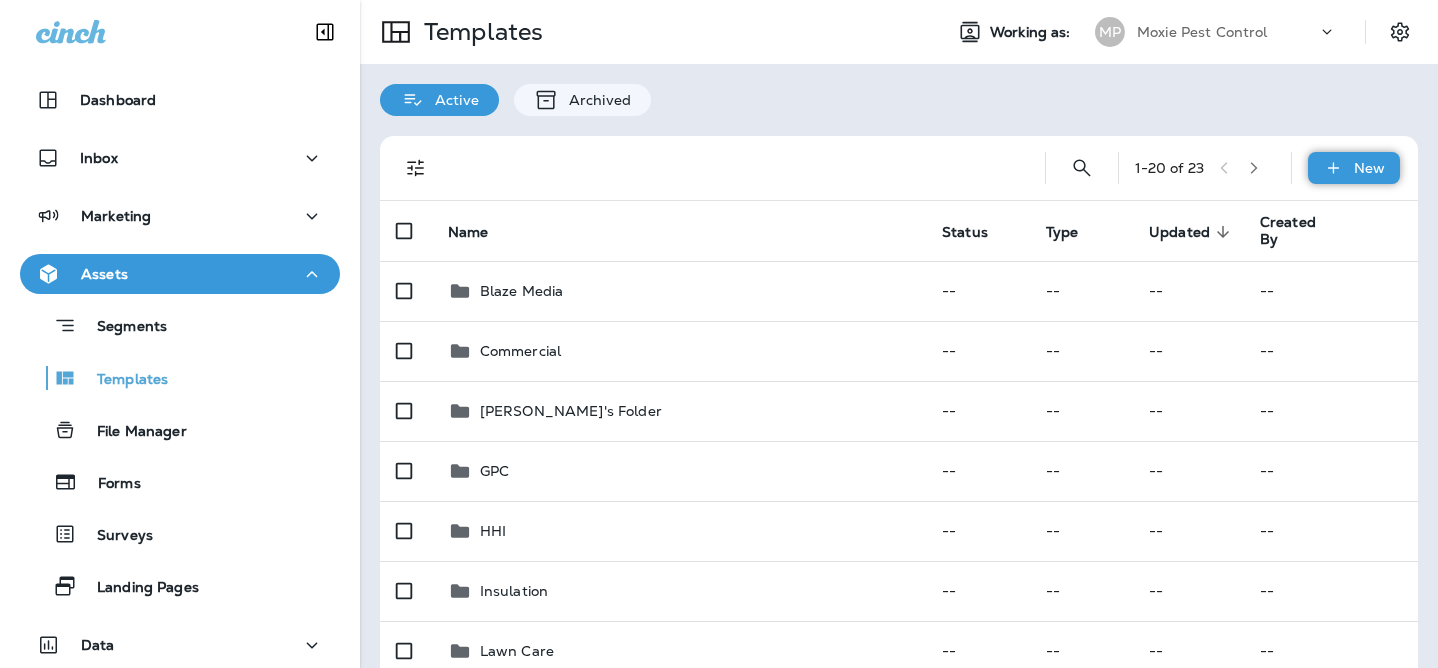 click 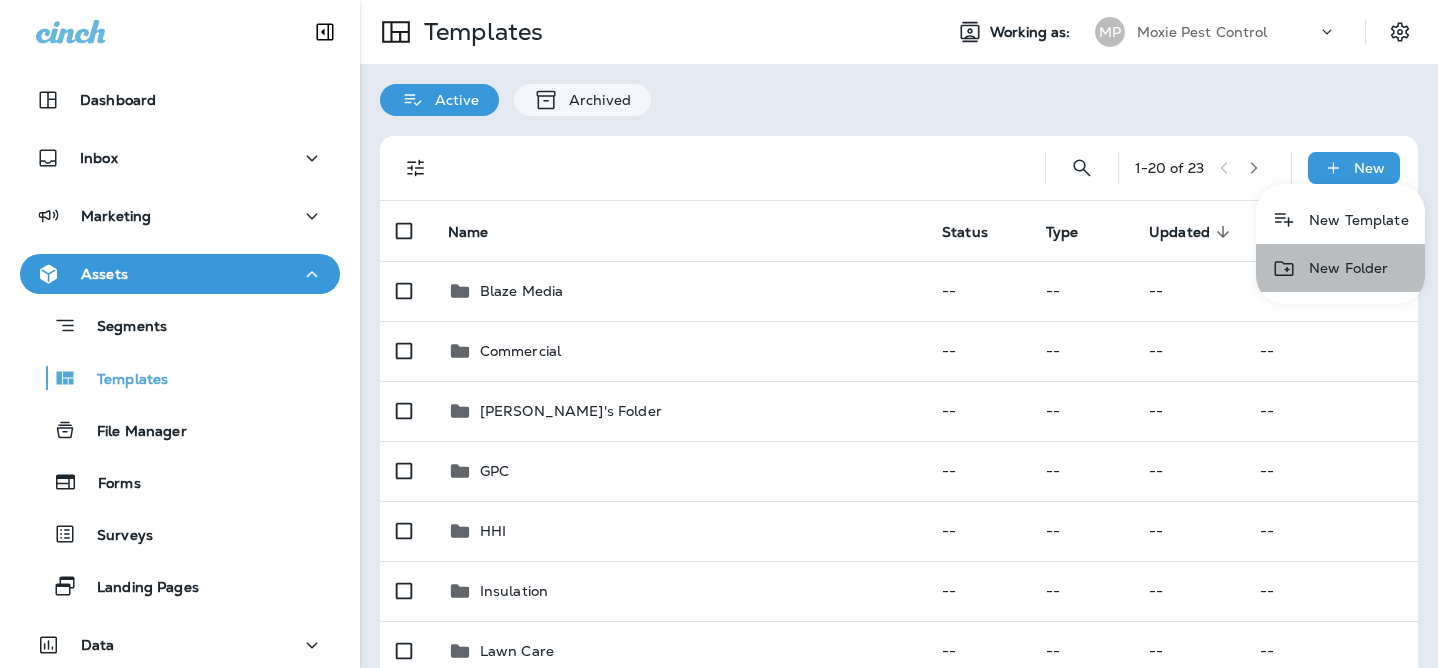 click on "New Folder" at bounding box center (1340, 268) 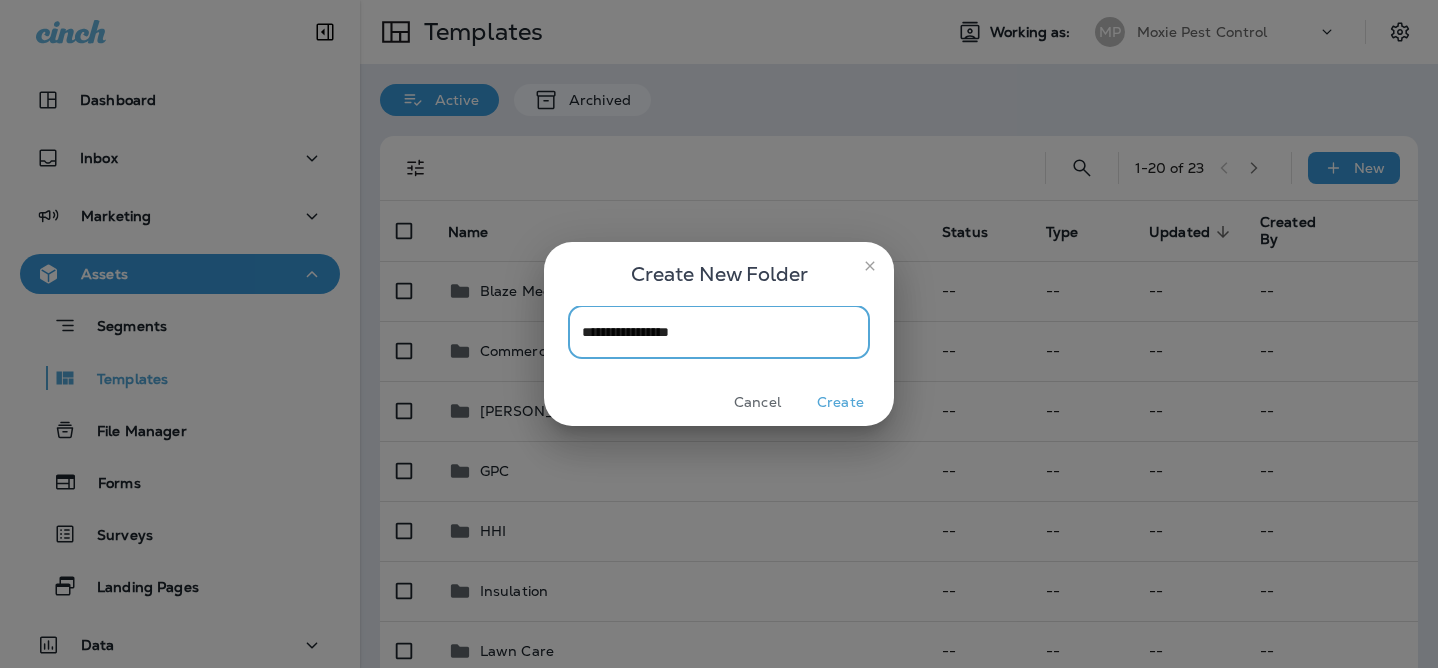 type on "**********" 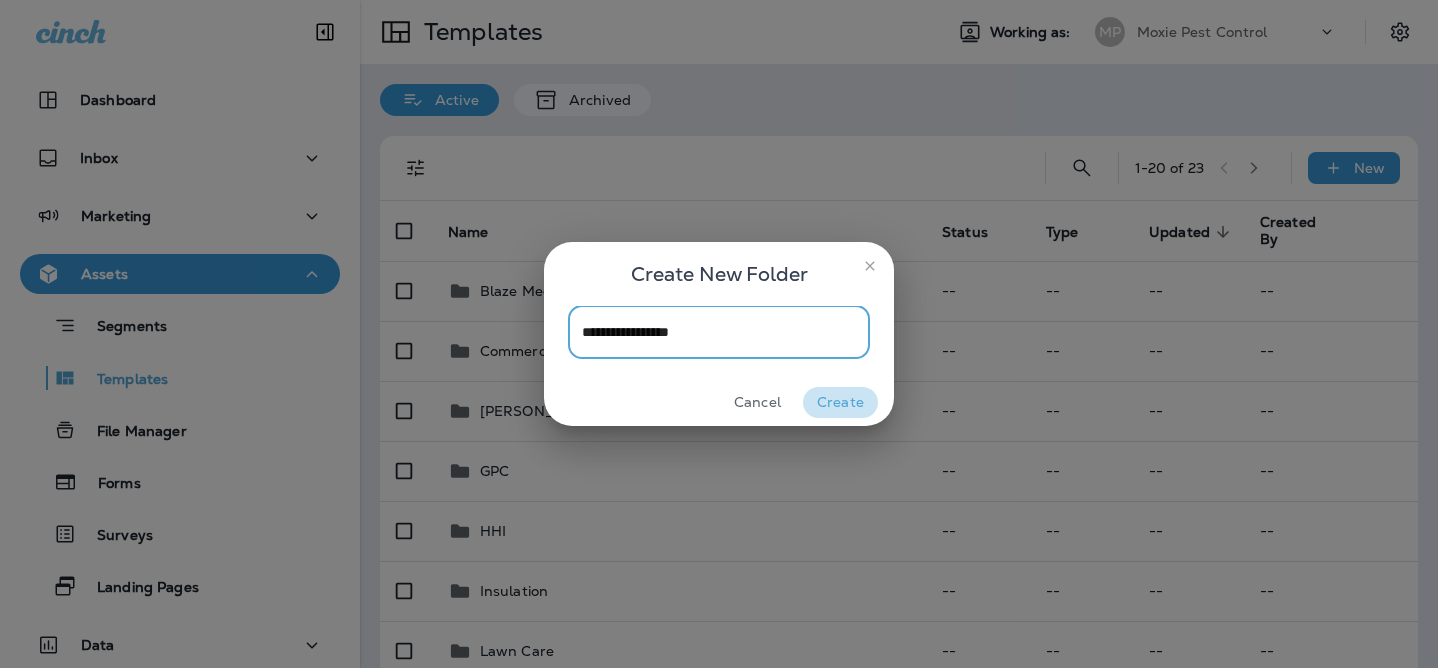 click on "Create" at bounding box center (840, 402) 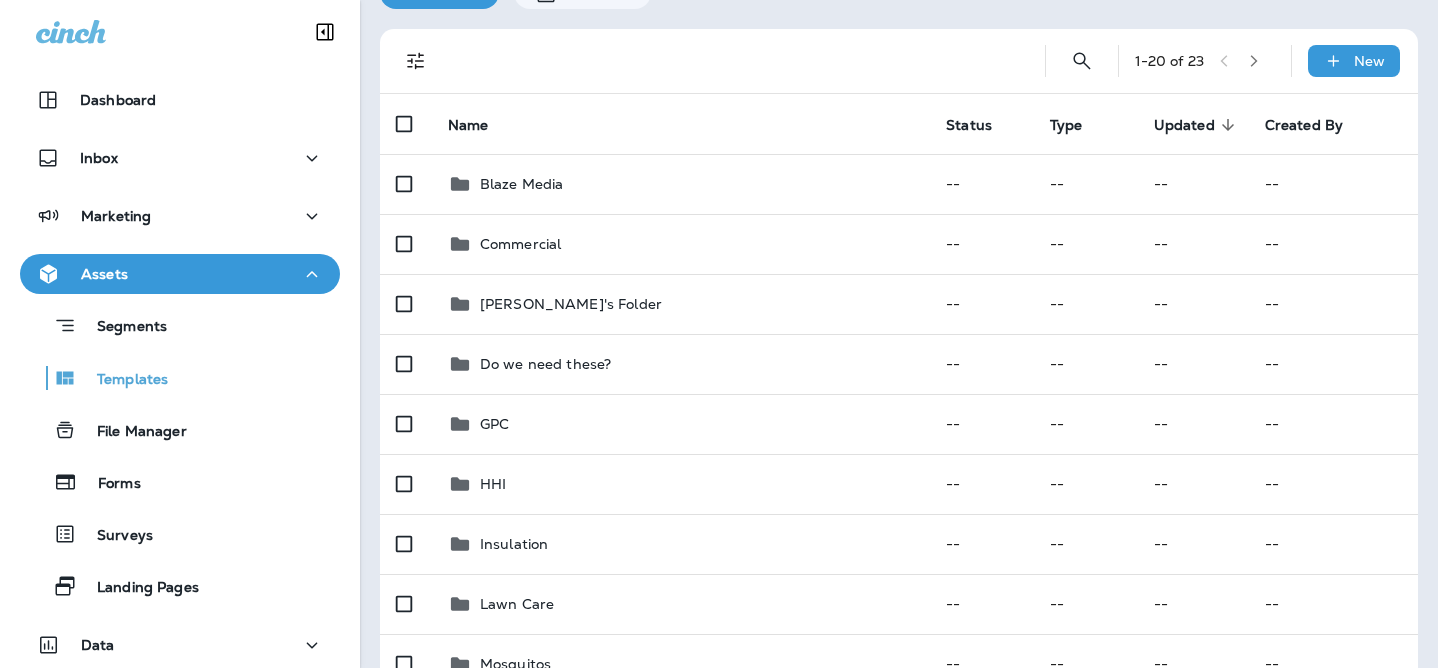scroll, scrollTop: 0, scrollLeft: 0, axis: both 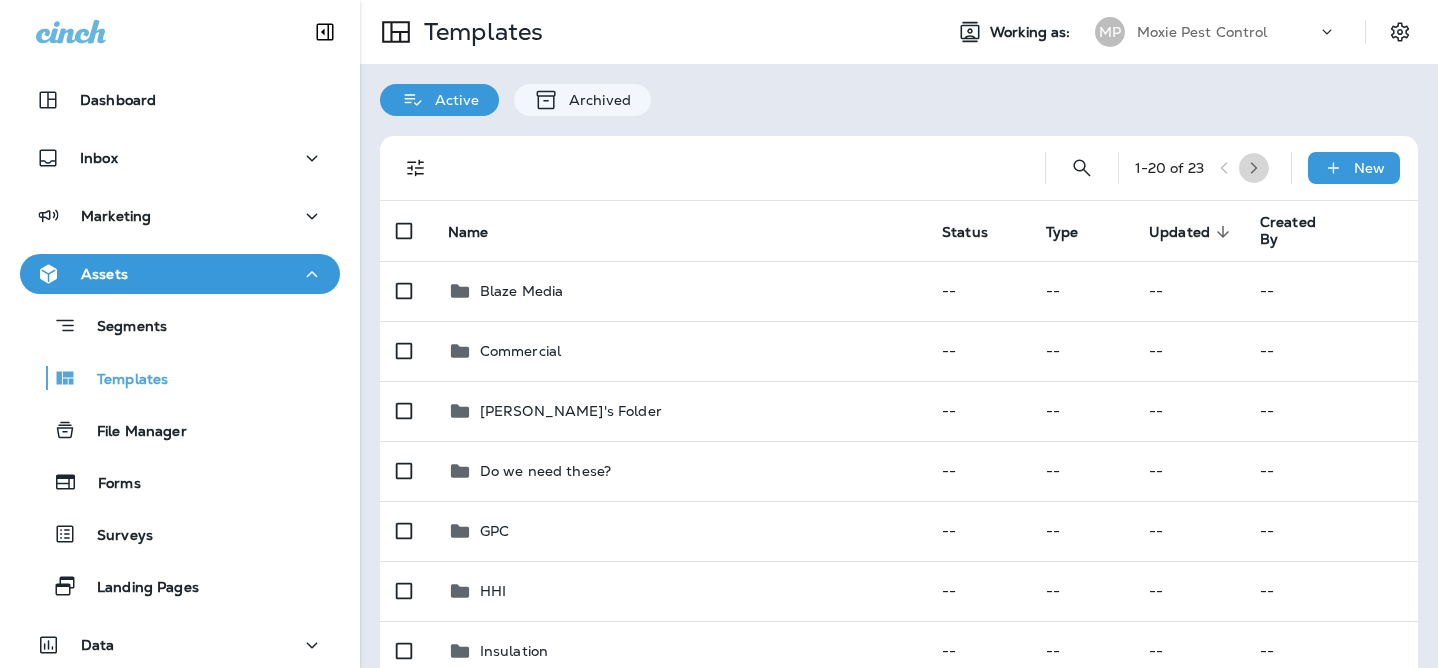 click at bounding box center (1254, 168) 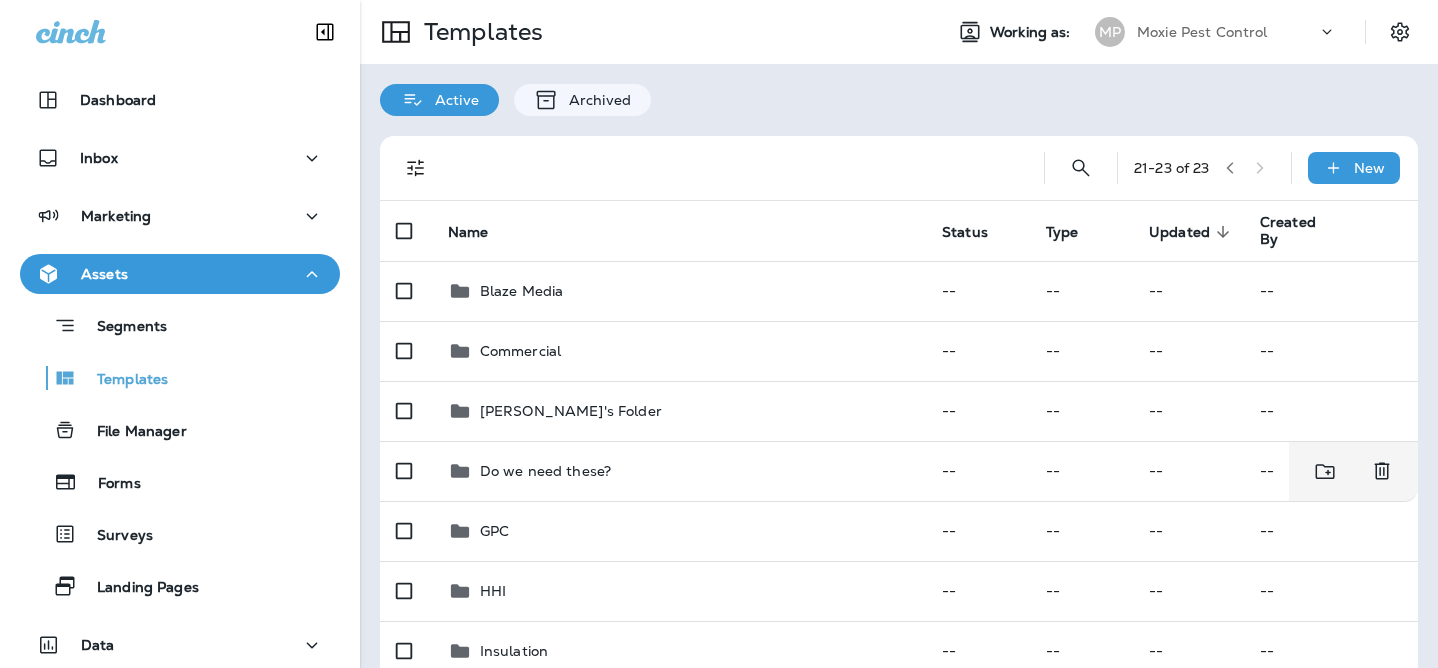 scroll, scrollTop: 693, scrollLeft: 0, axis: vertical 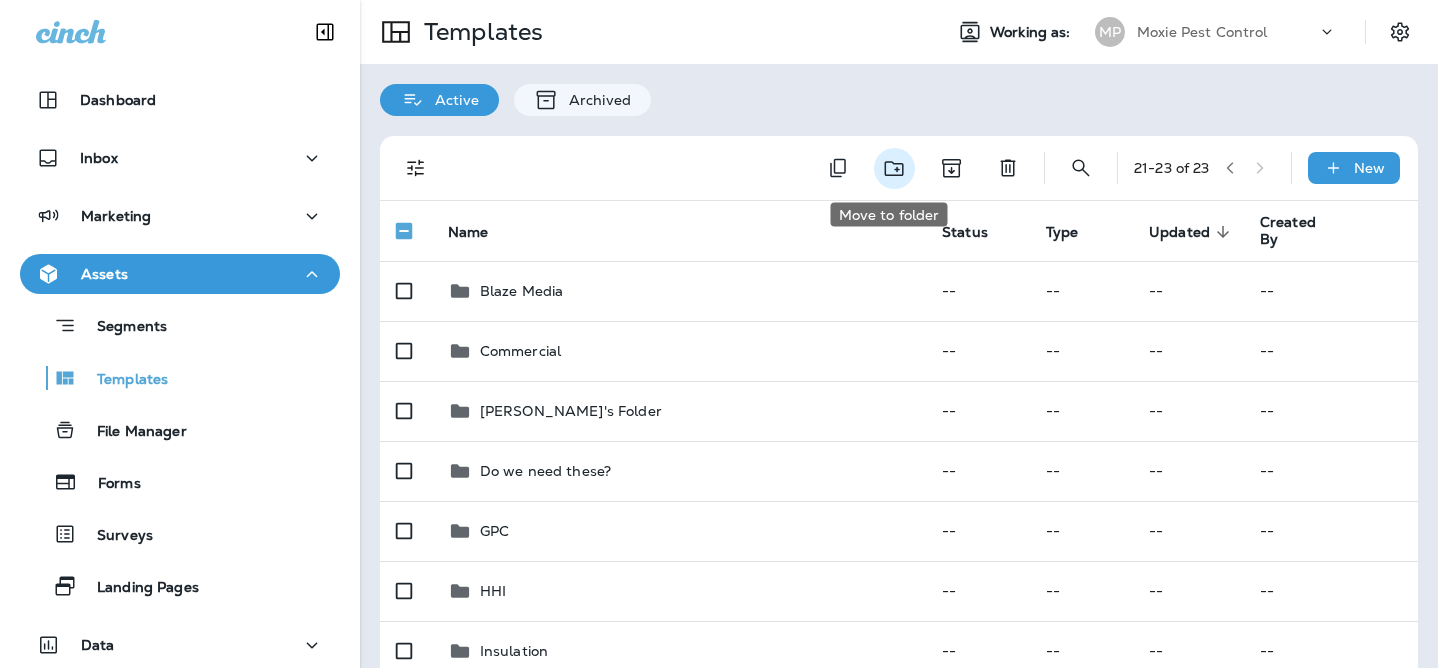 click 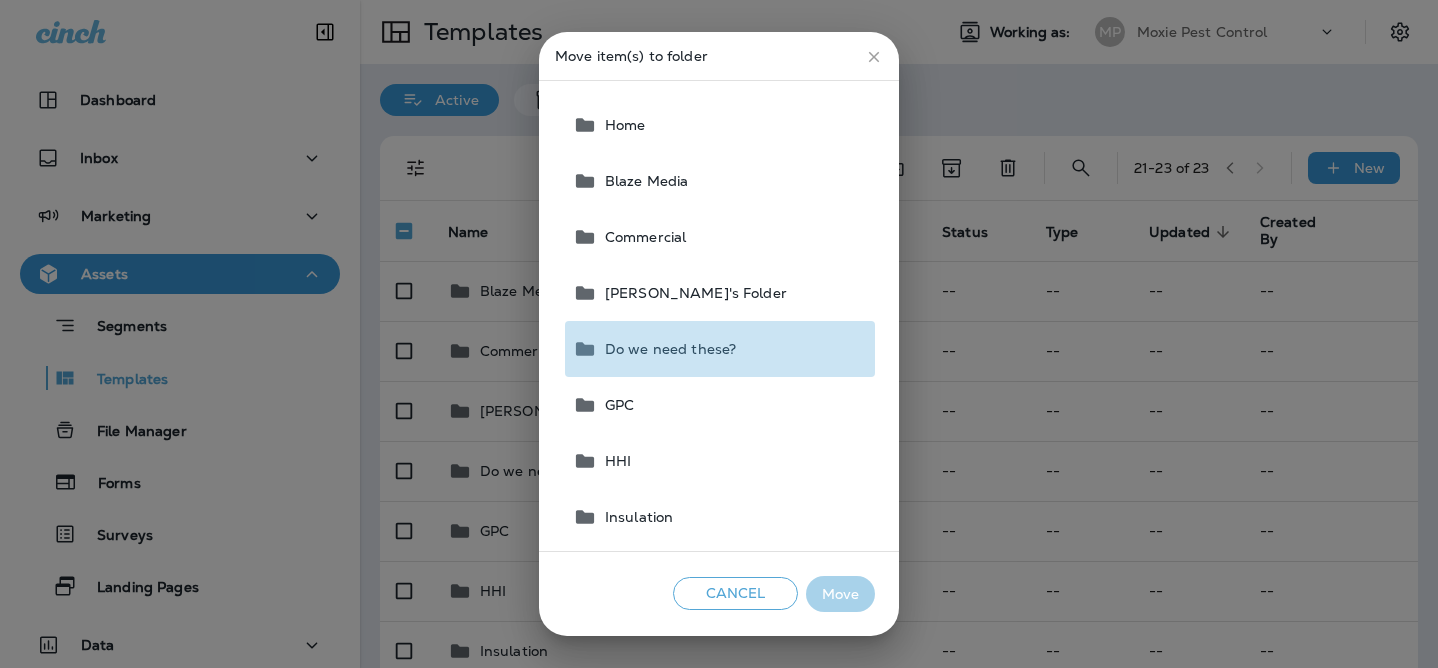 click on "Do we need these?" at bounding box center (720, 349) 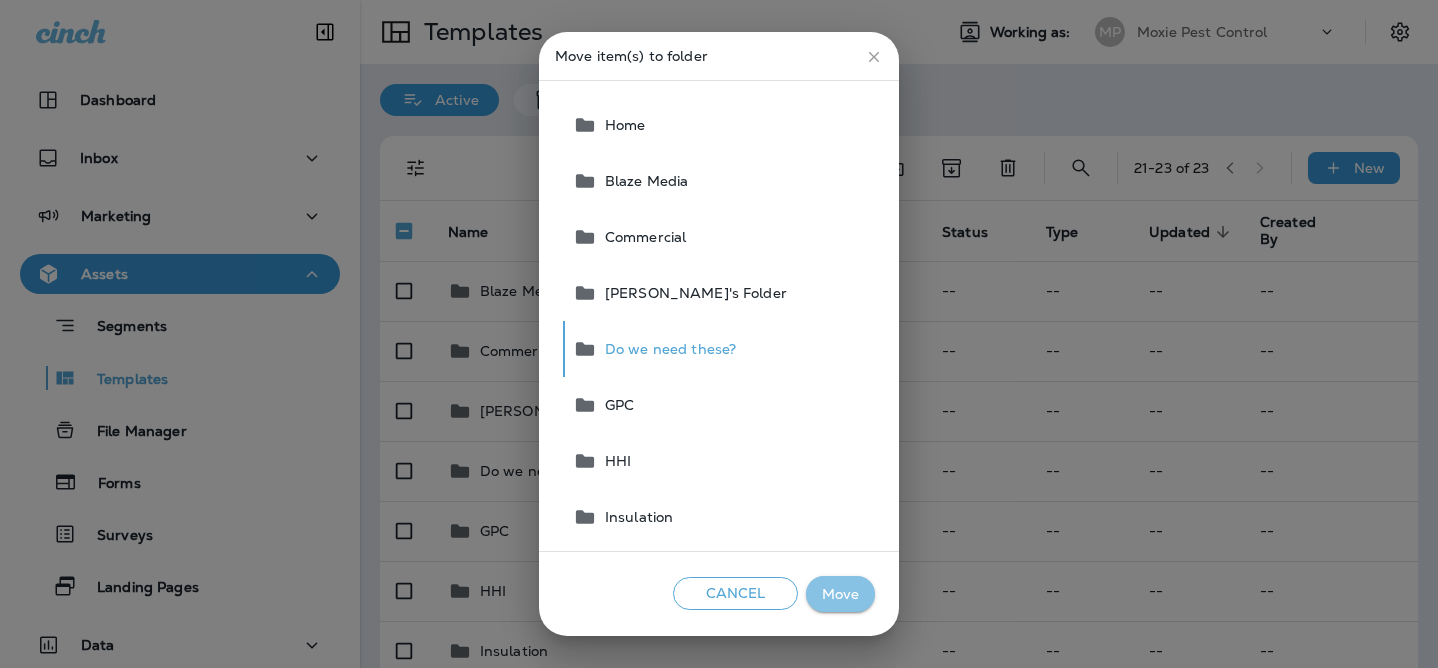click on "Move" at bounding box center [840, 594] 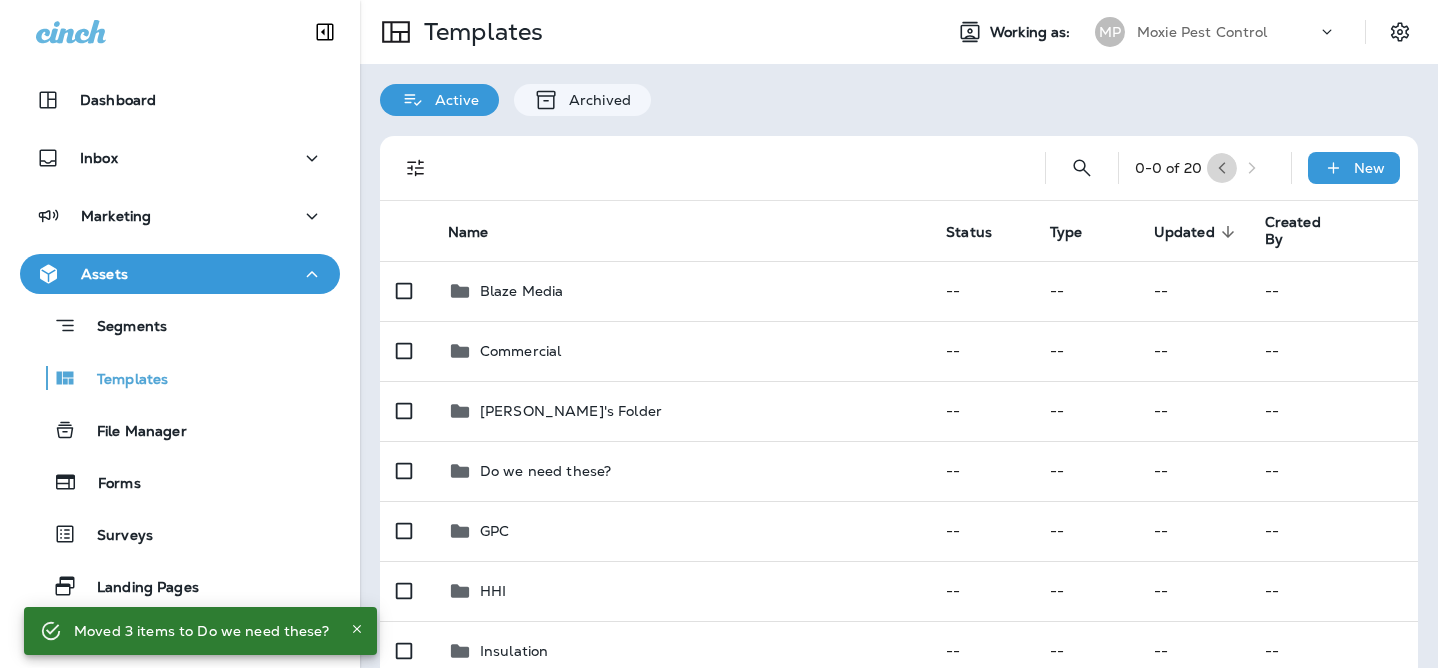 click 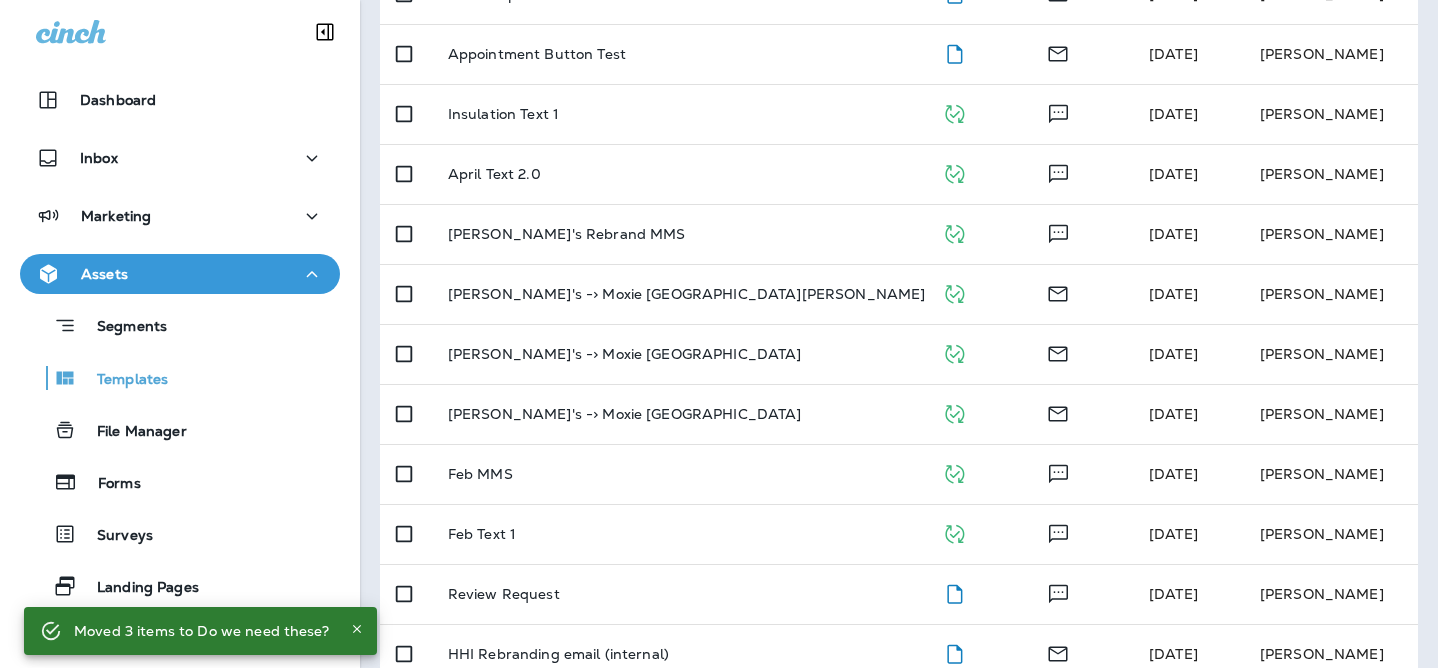 scroll, scrollTop: 1713, scrollLeft: 0, axis: vertical 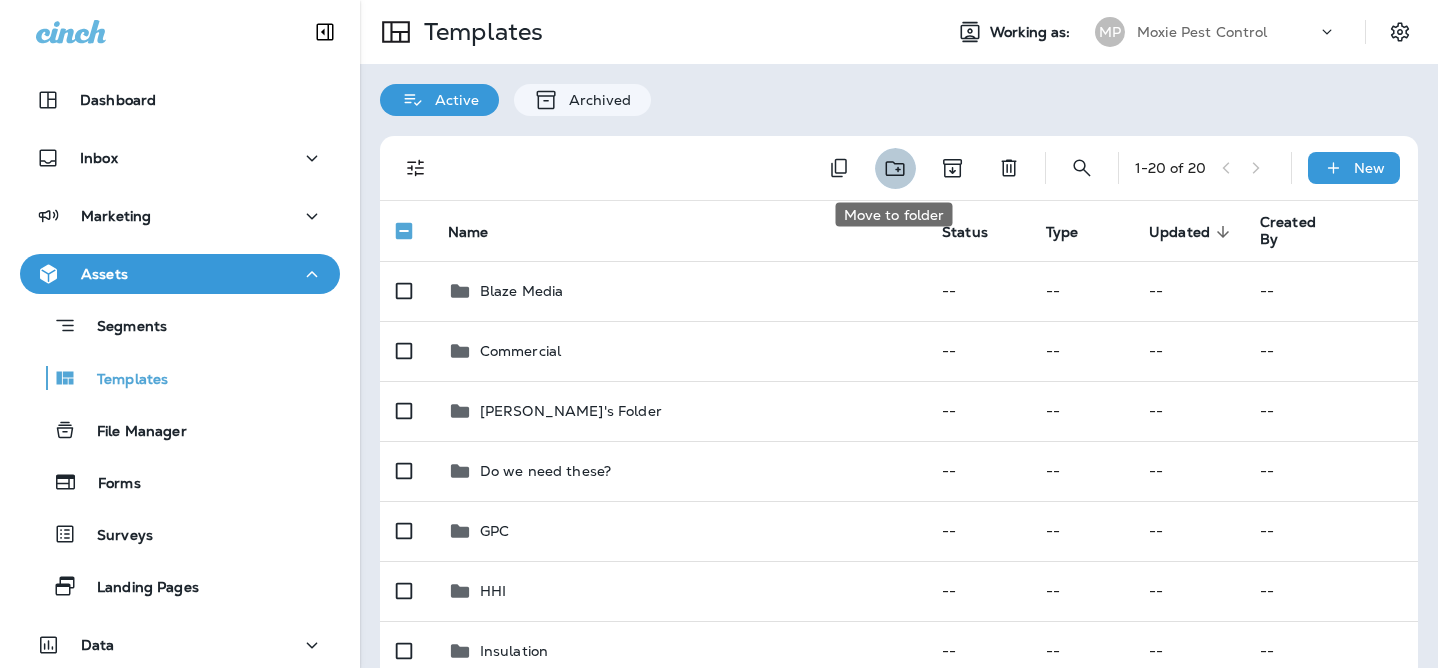 click 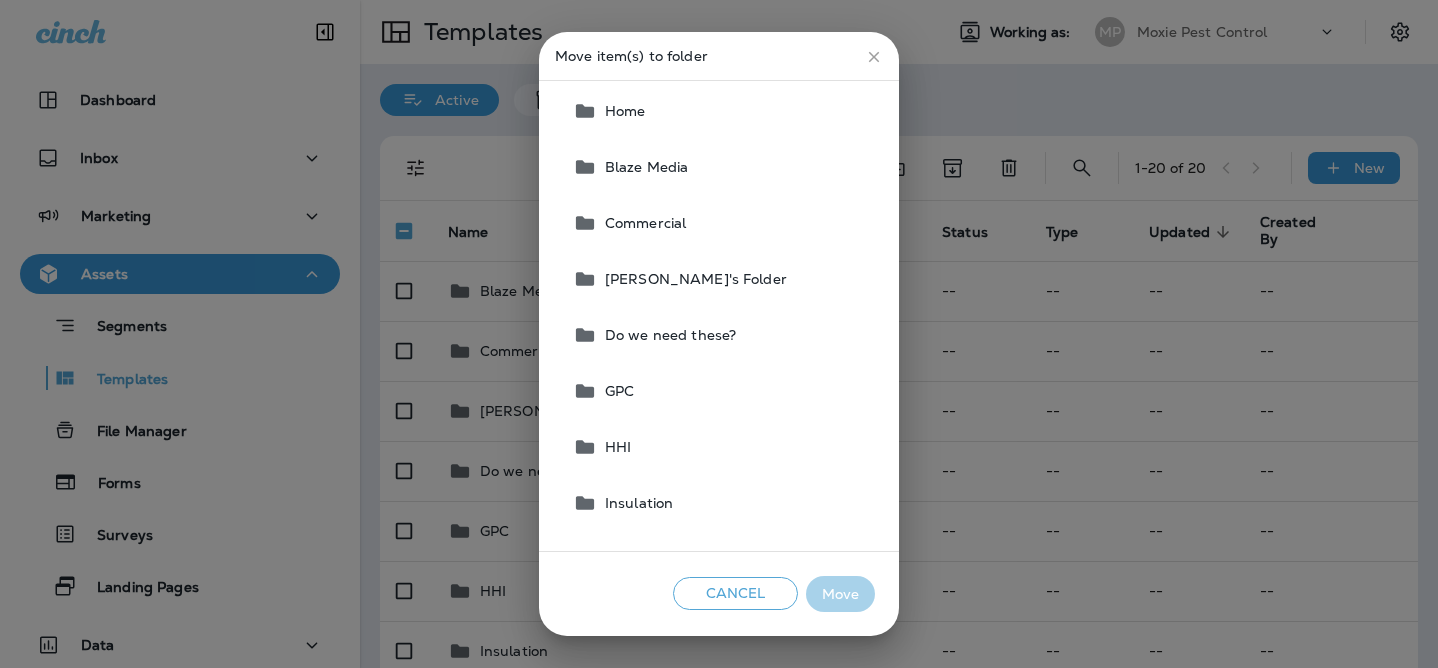 scroll, scrollTop: 0, scrollLeft: 0, axis: both 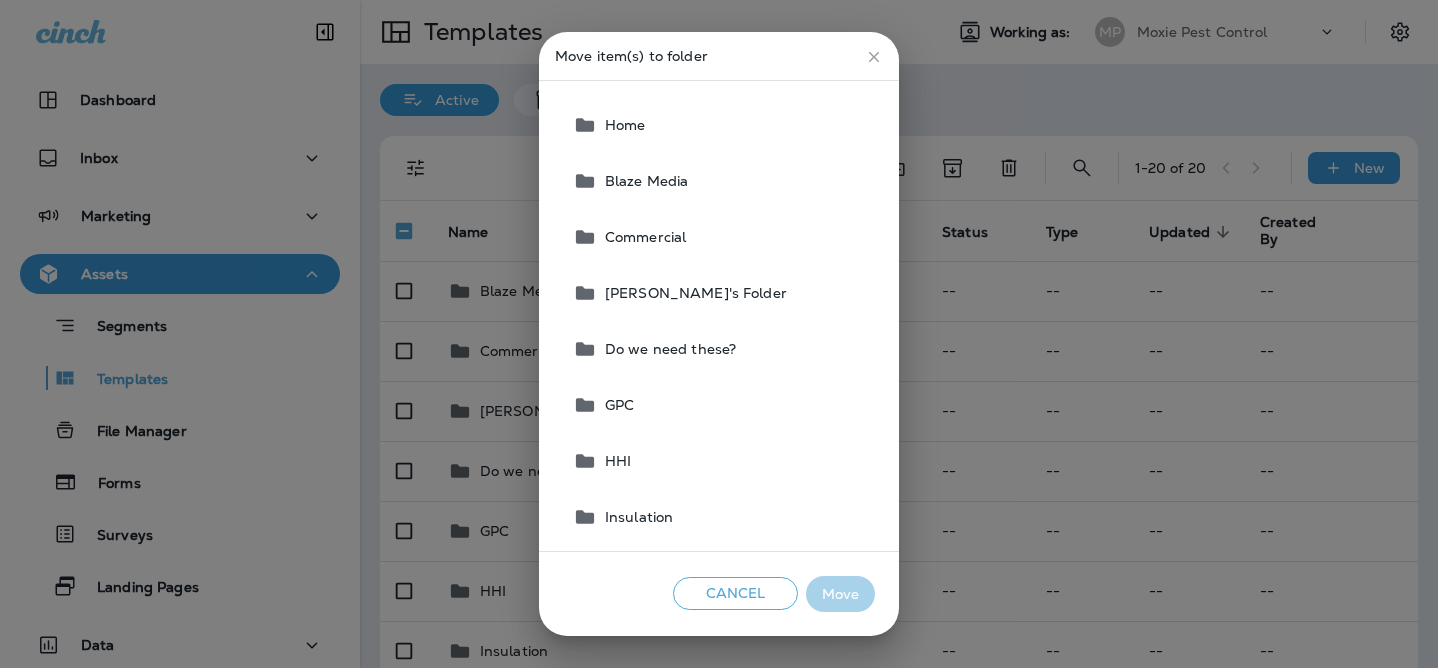 click on "Do we need these?" at bounding box center [666, 349] 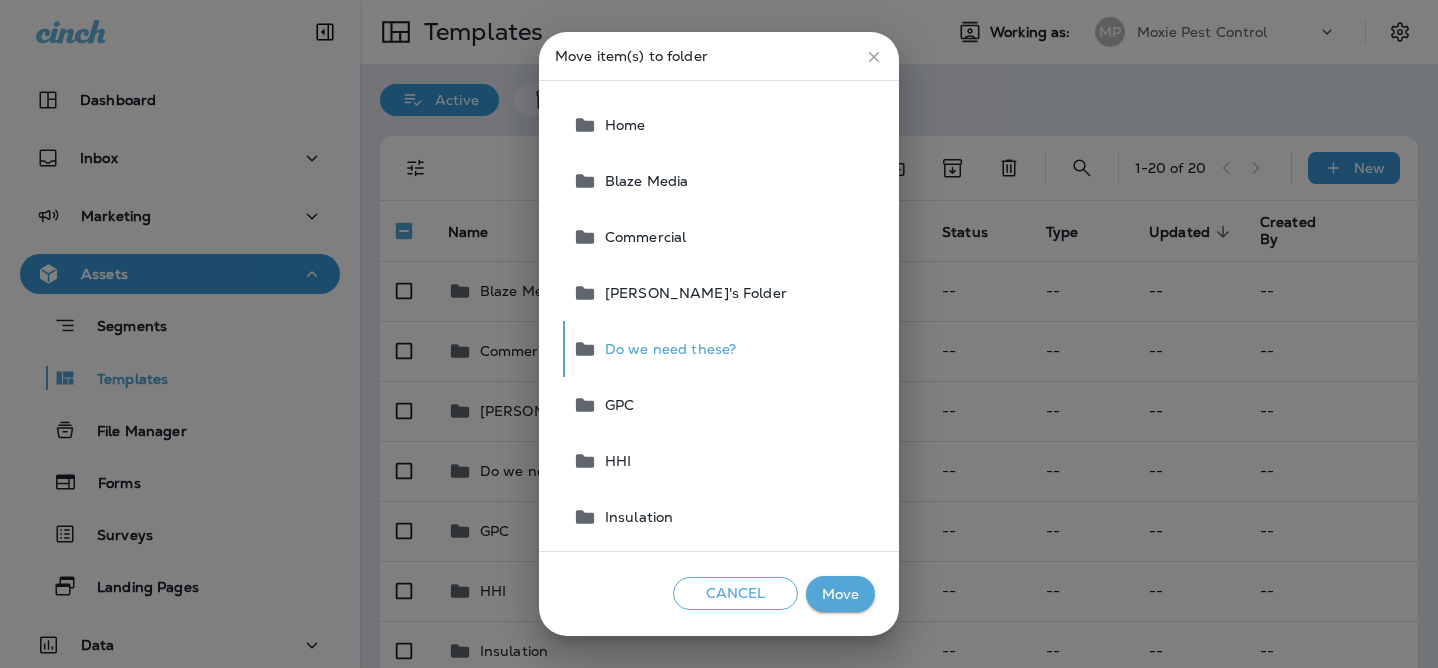 click on "Move" at bounding box center [840, 594] 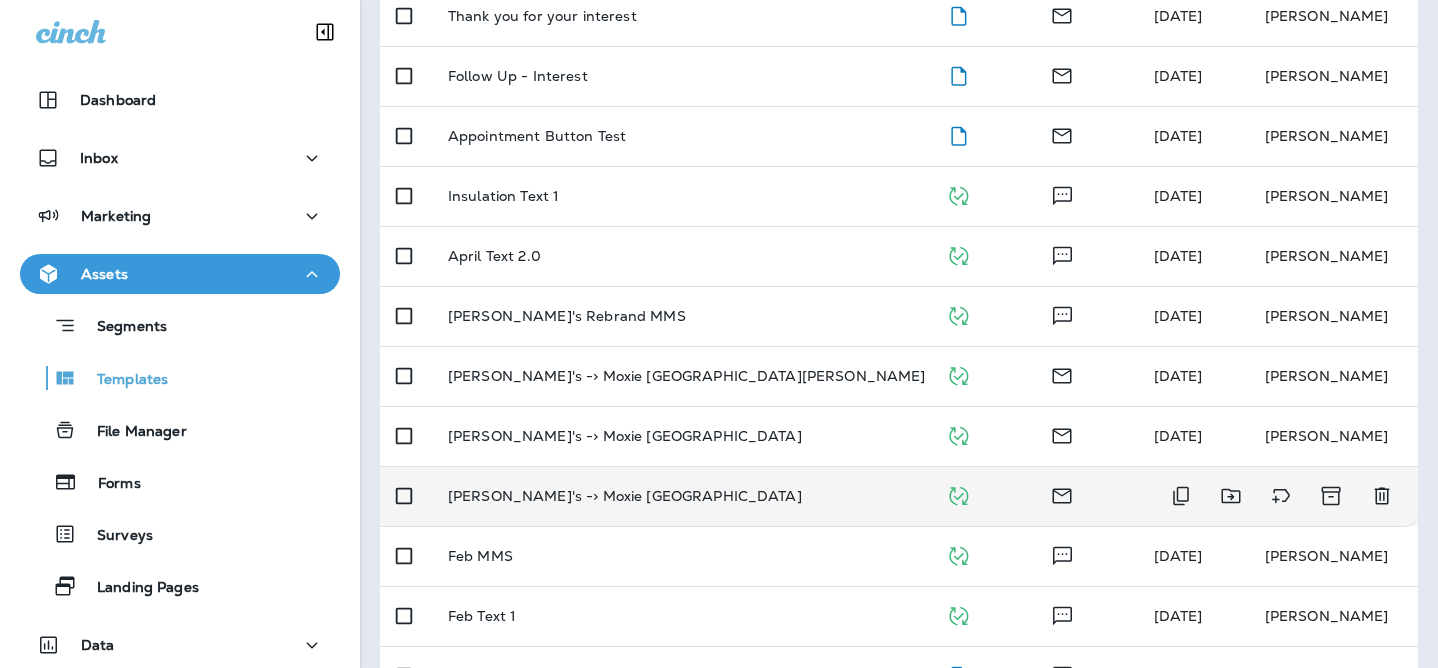 scroll, scrollTop: 1293, scrollLeft: 0, axis: vertical 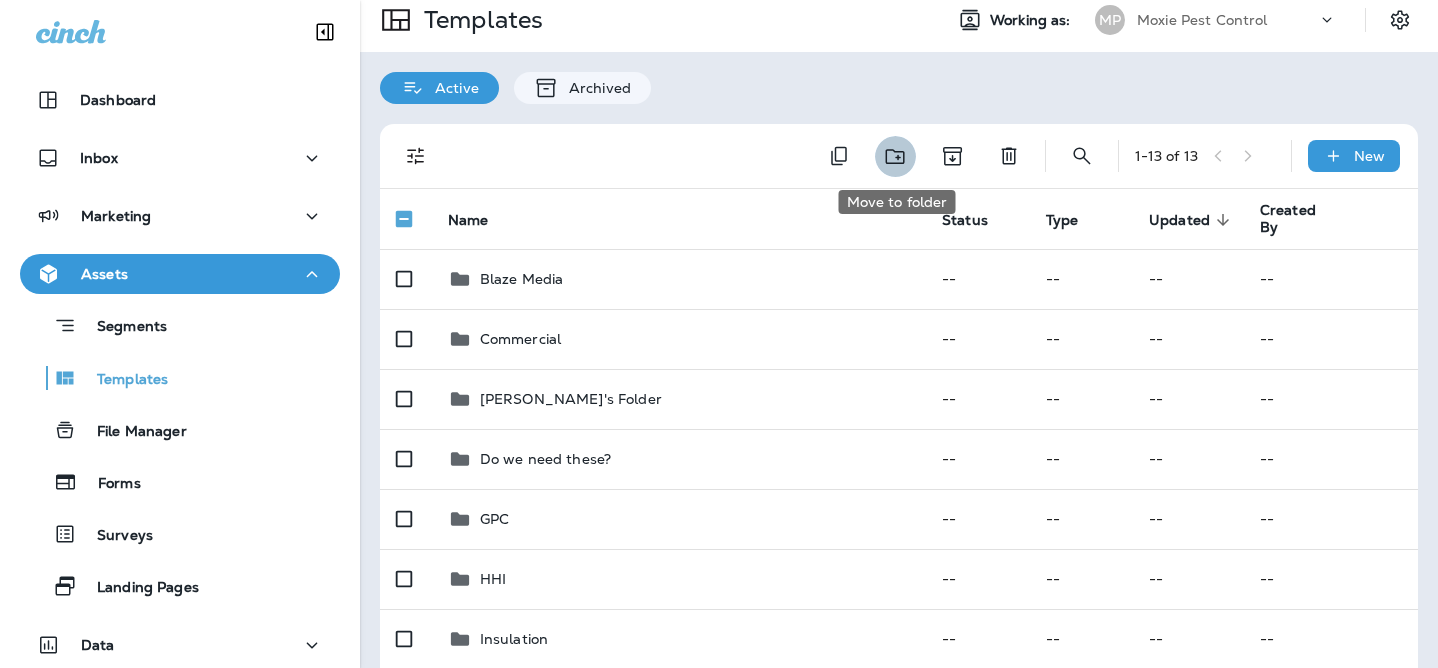 click 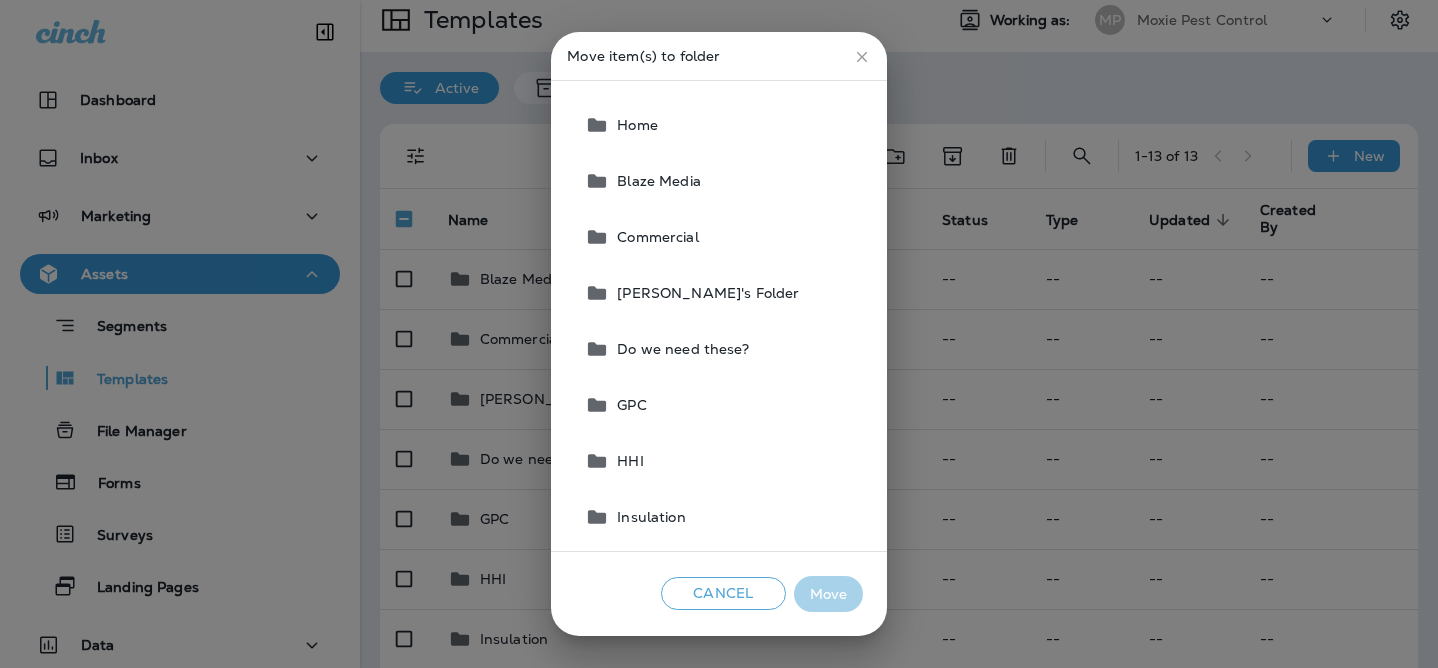 click on "Do we need these?" at bounding box center (678, 349) 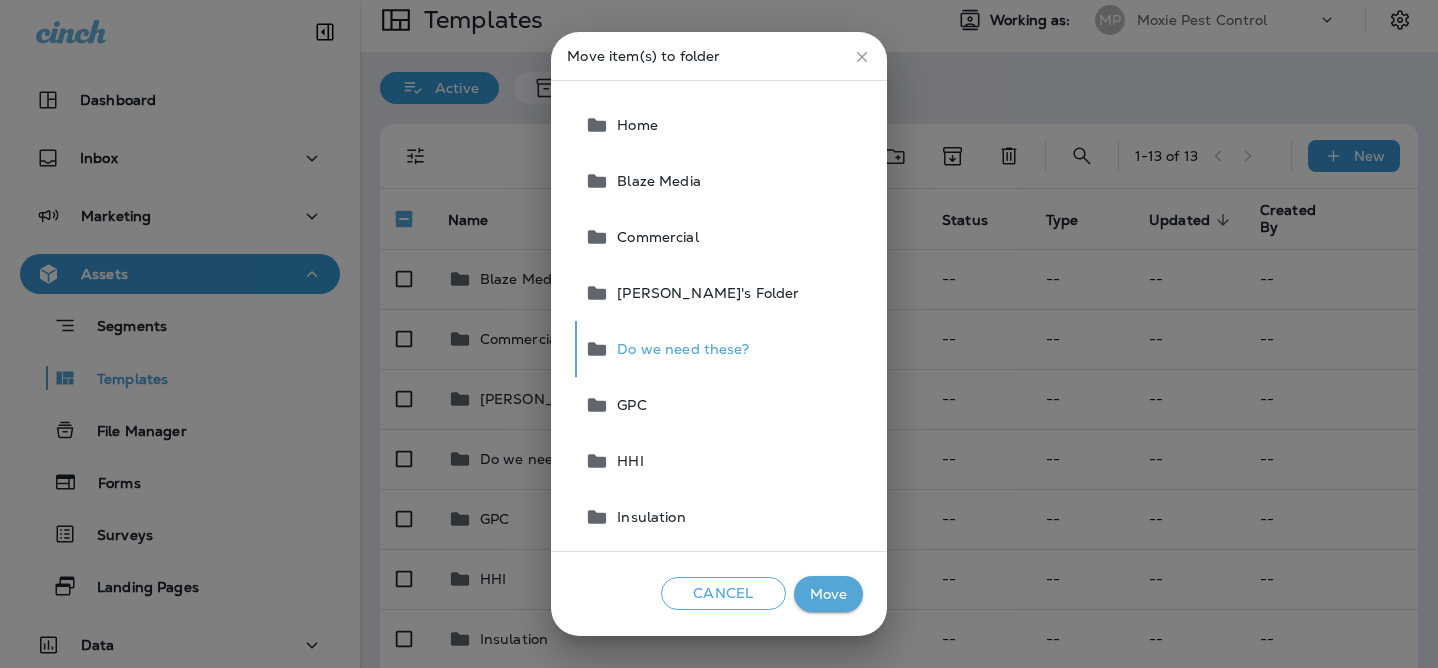 click on "Move" at bounding box center (828, 594) 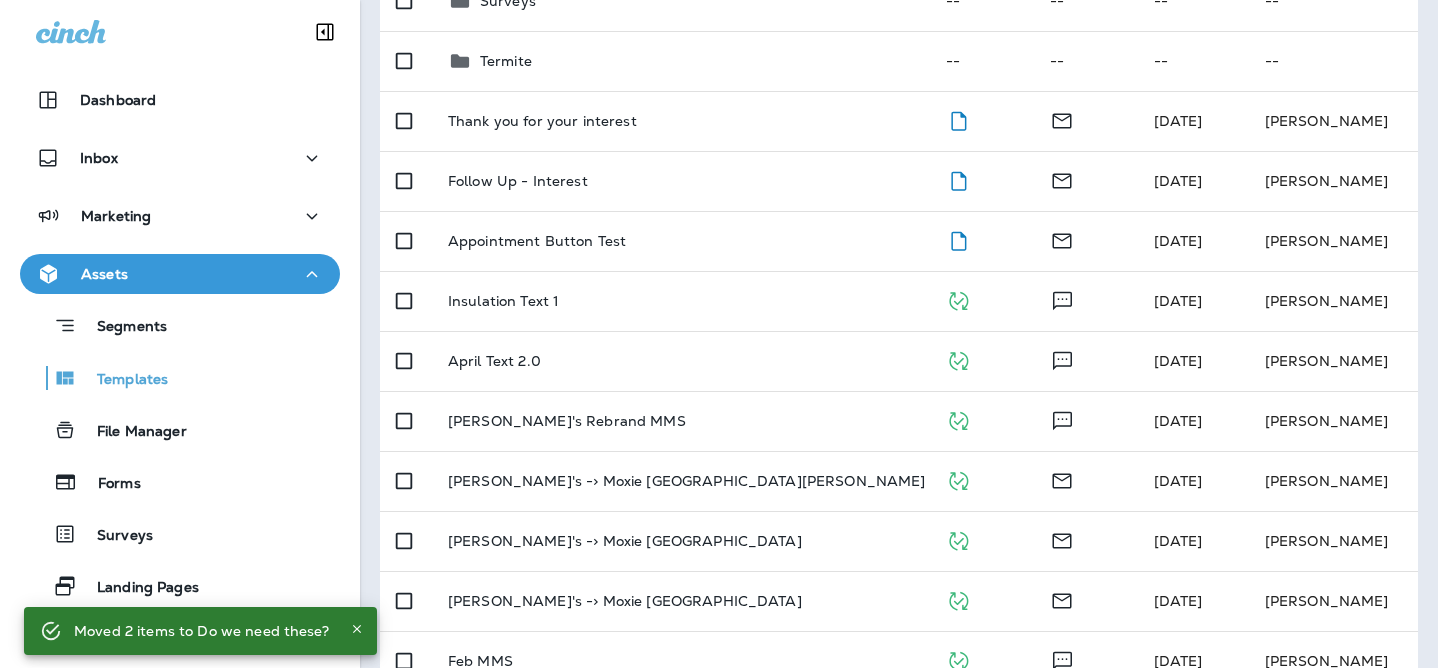 scroll, scrollTop: 1068, scrollLeft: 0, axis: vertical 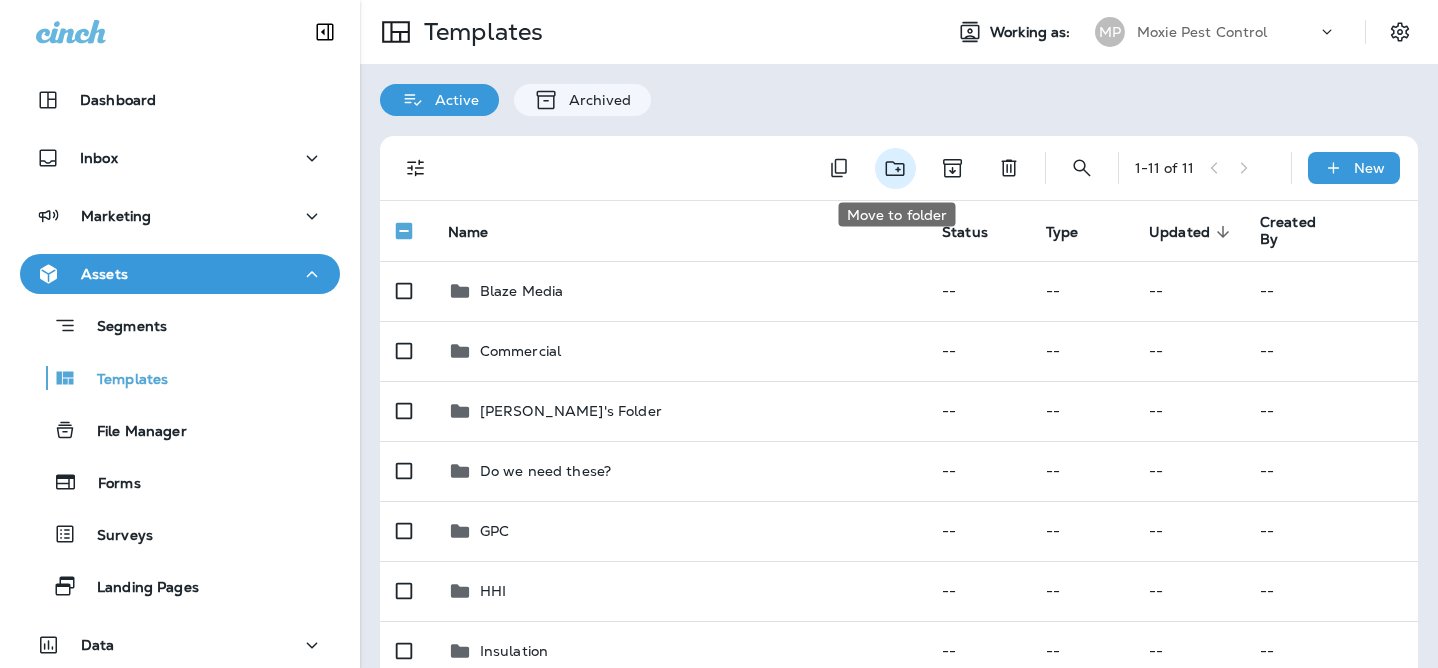 click 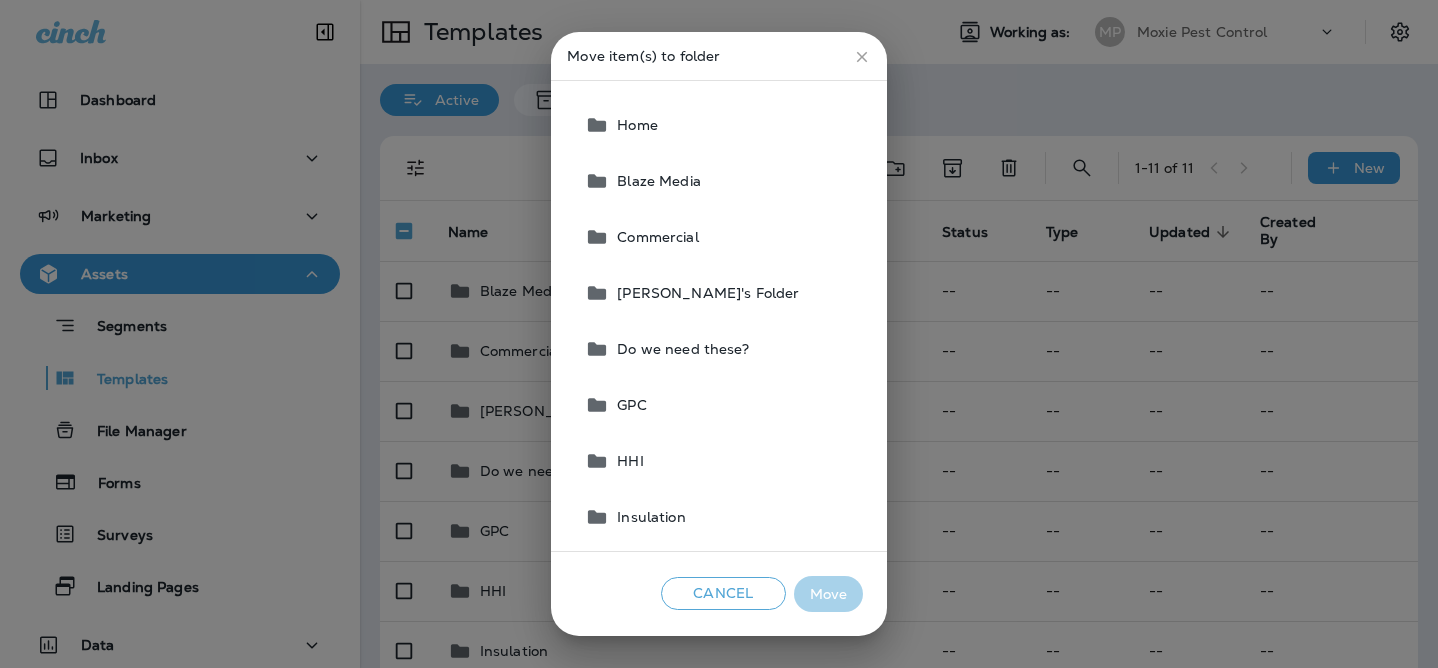 click on "Do we need these?" at bounding box center [719, 349] 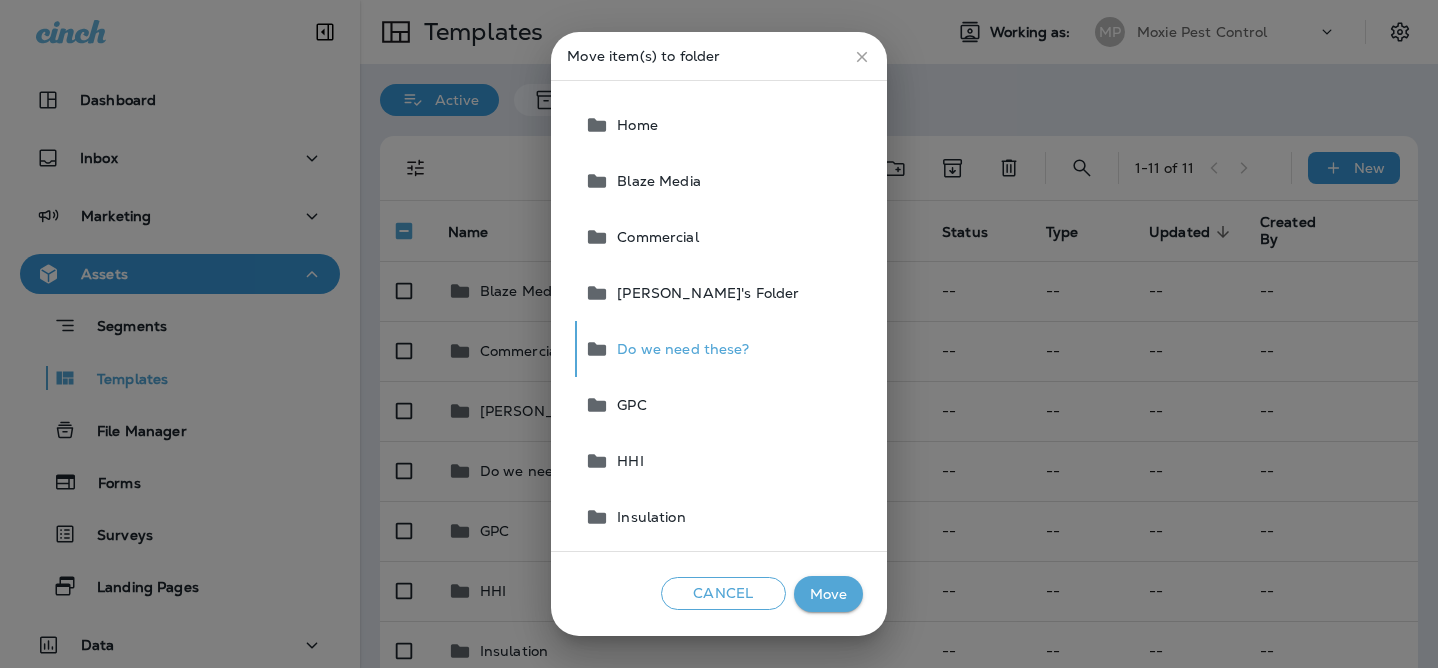 click on "Move" at bounding box center (828, 594) 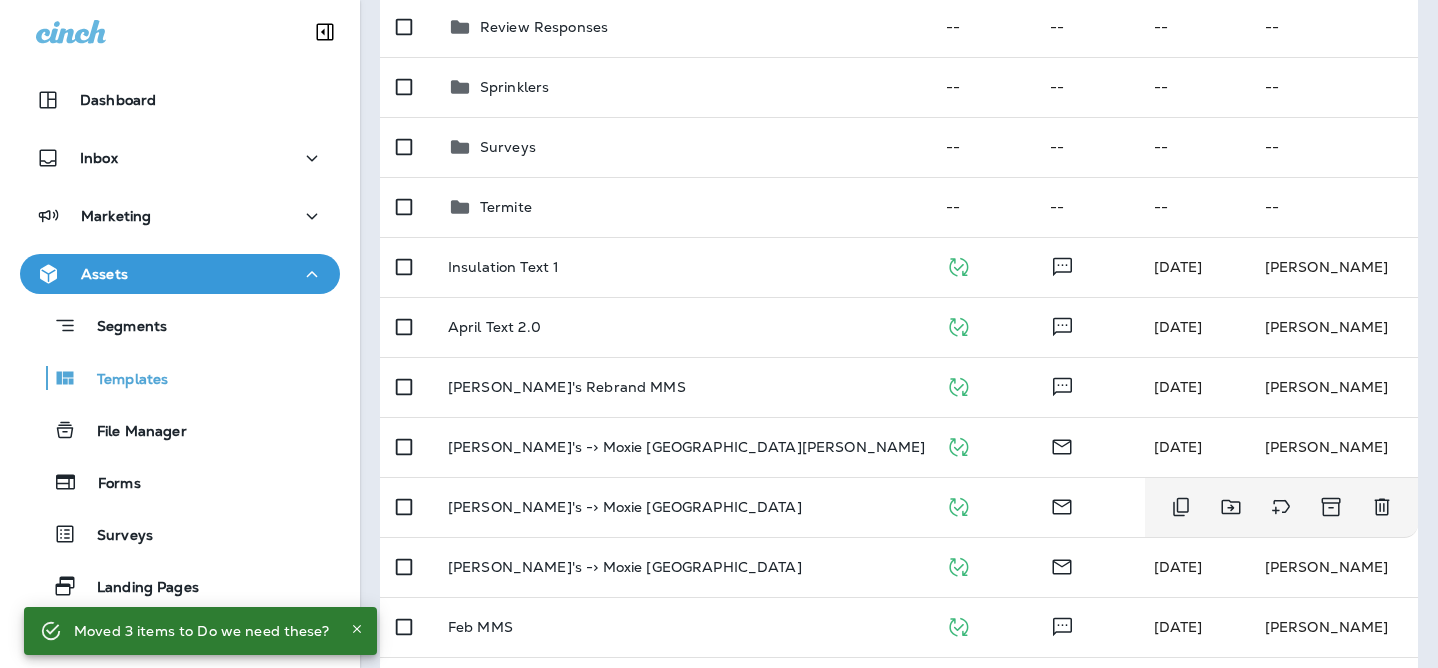 scroll, scrollTop: 993, scrollLeft: 0, axis: vertical 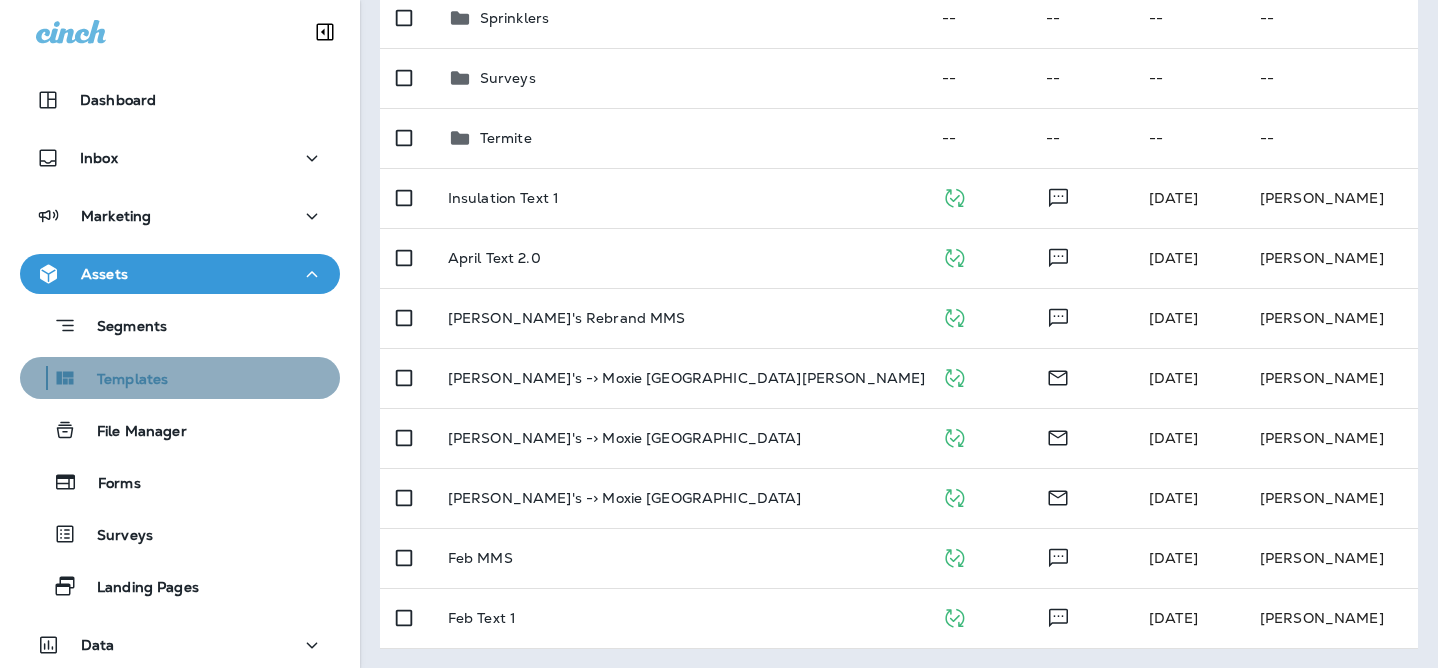 click on "Templates" at bounding box center (180, 378) 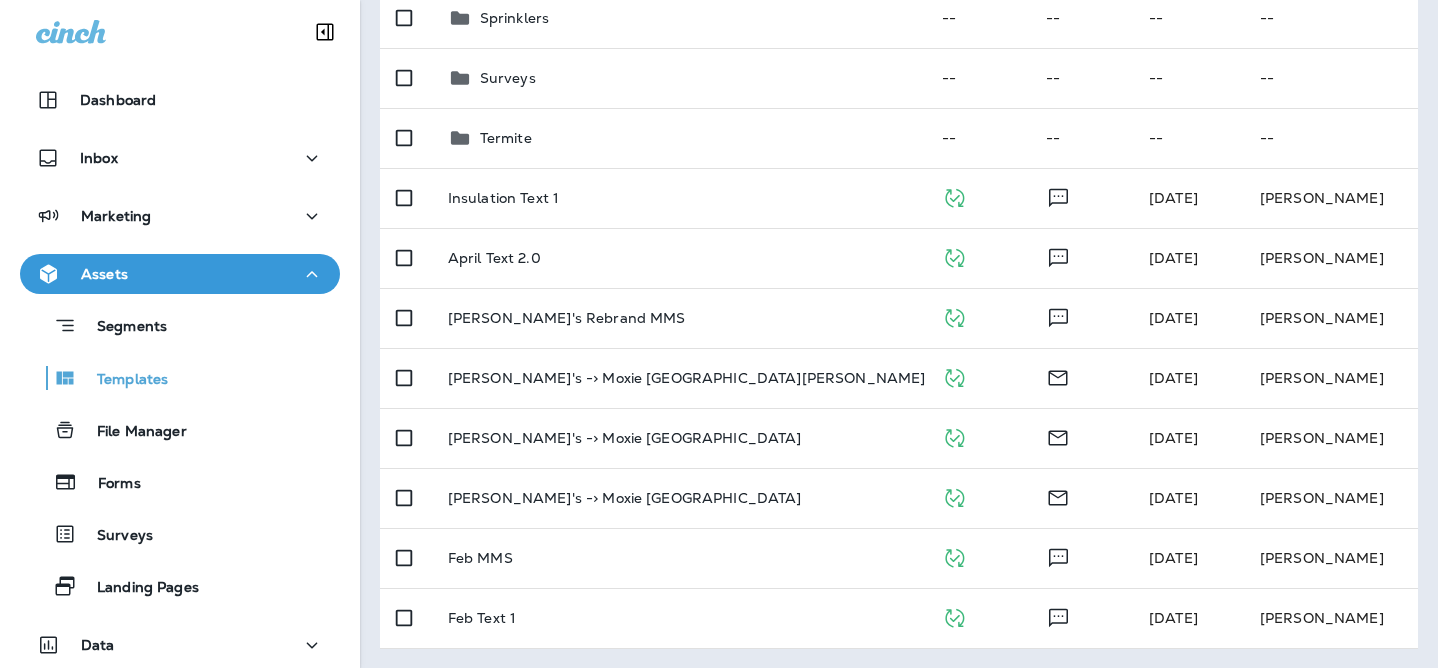 click on "Assets" at bounding box center (180, 274) 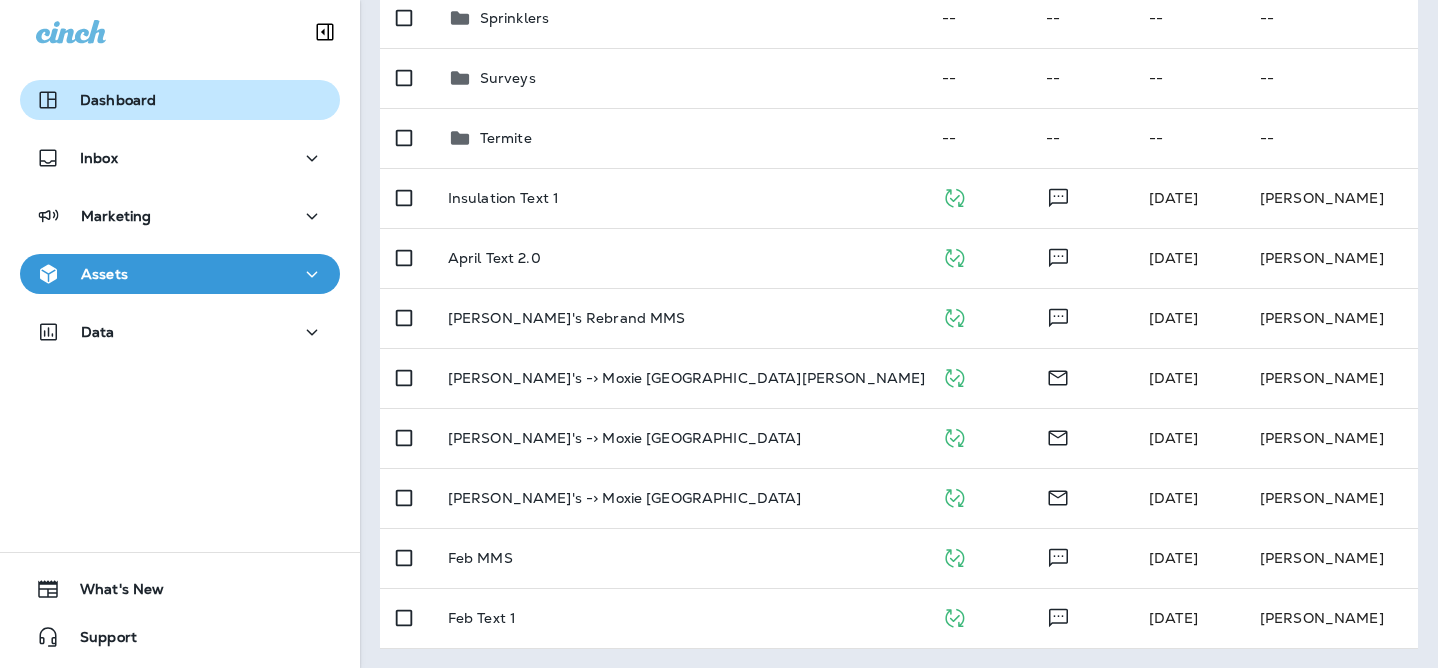 click on "Dashboard" at bounding box center (180, 100) 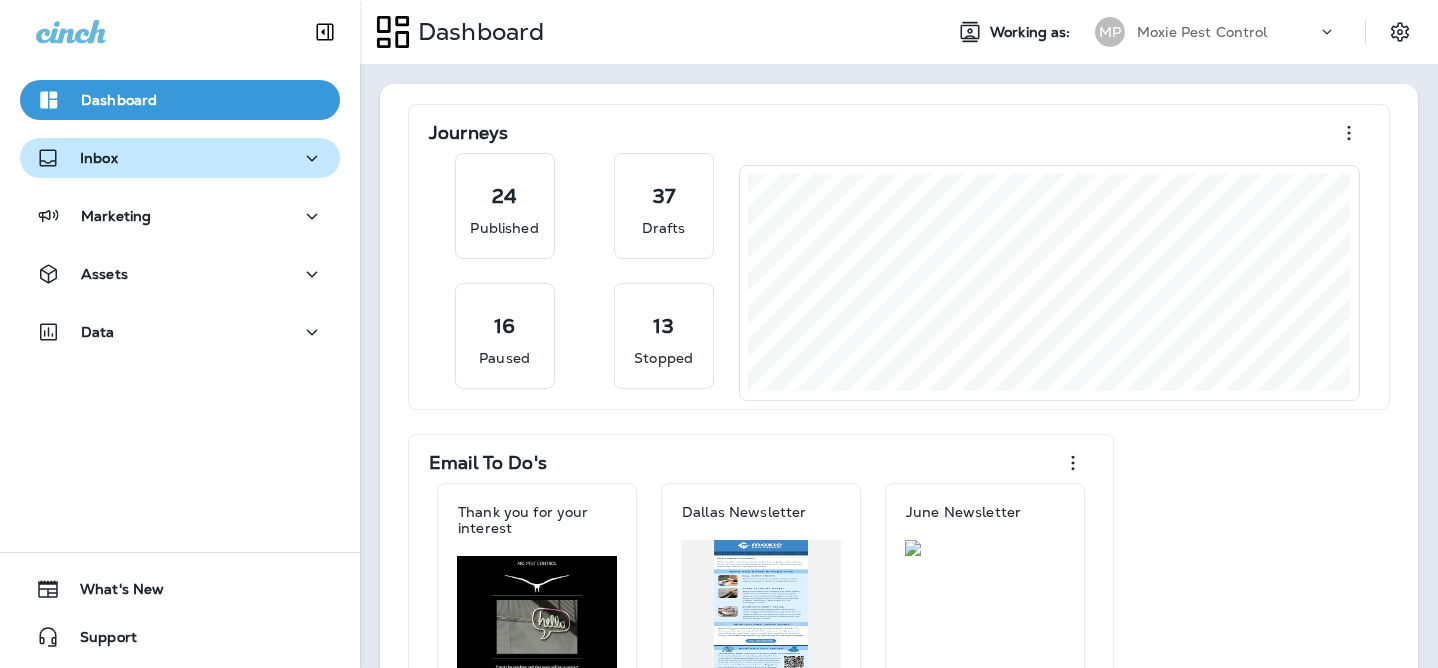 click on "Inbox" at bounding box center [180, 158] 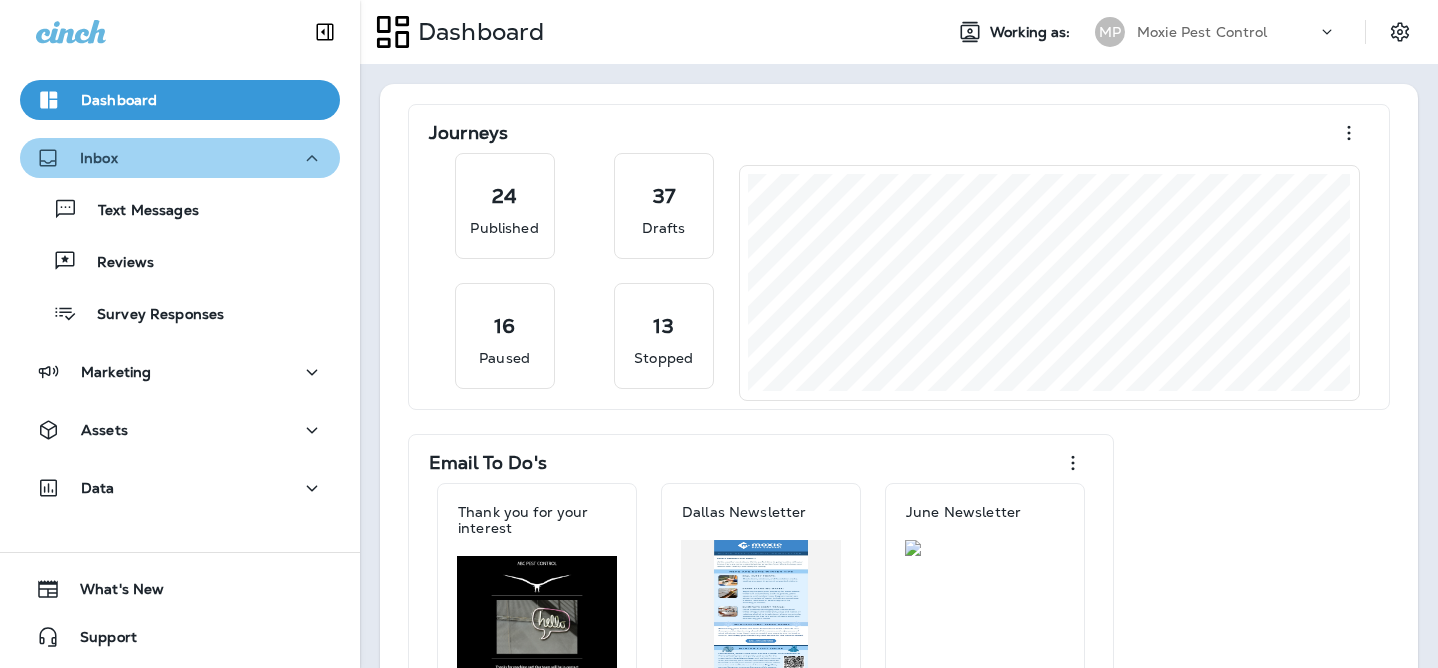 click on "Inbox" at bounding box center [180, 158] 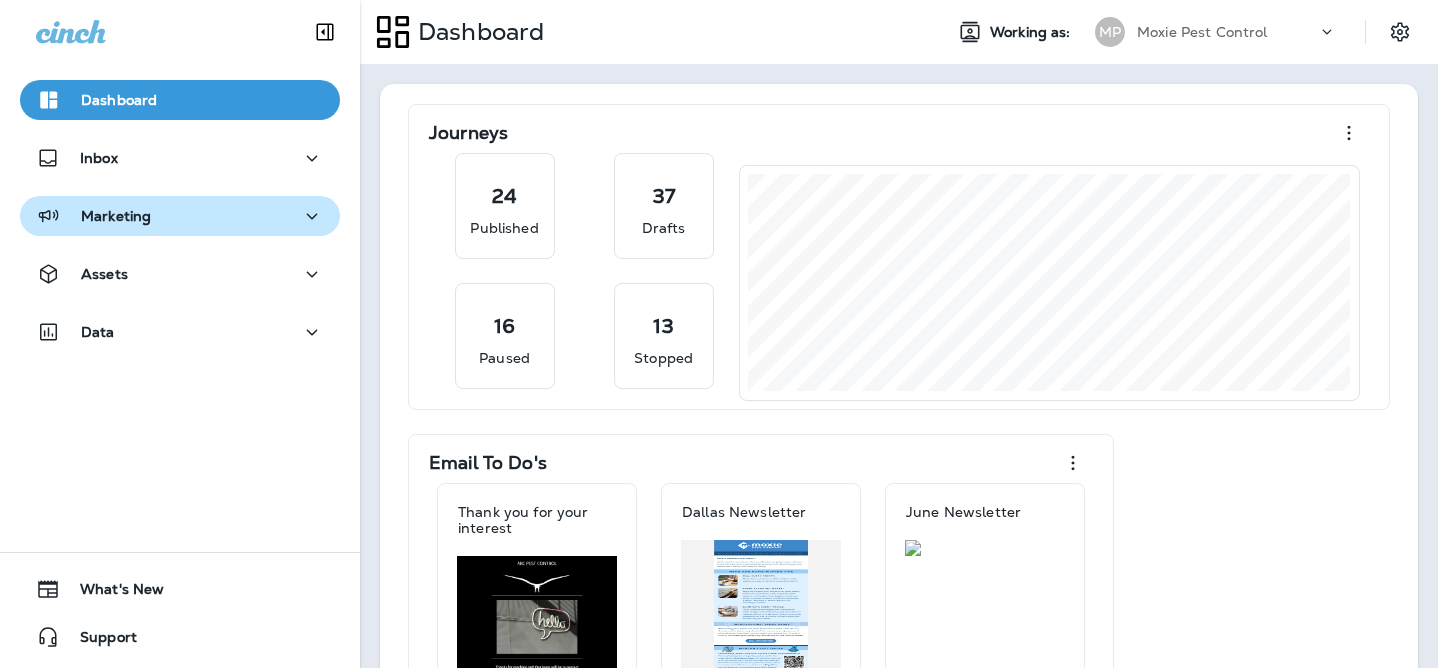 click on "Marketing" at bounding box center [180, 216] 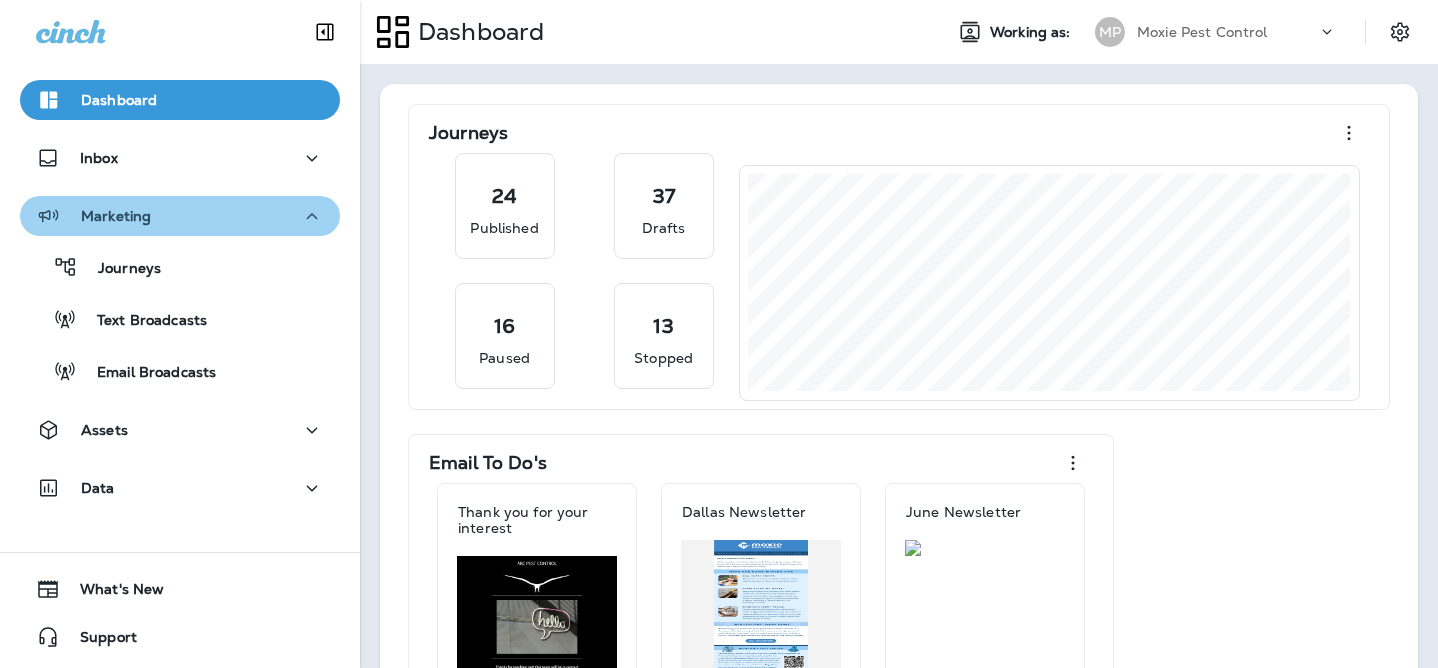click on "Marketing" at bounding box center [180, 216] 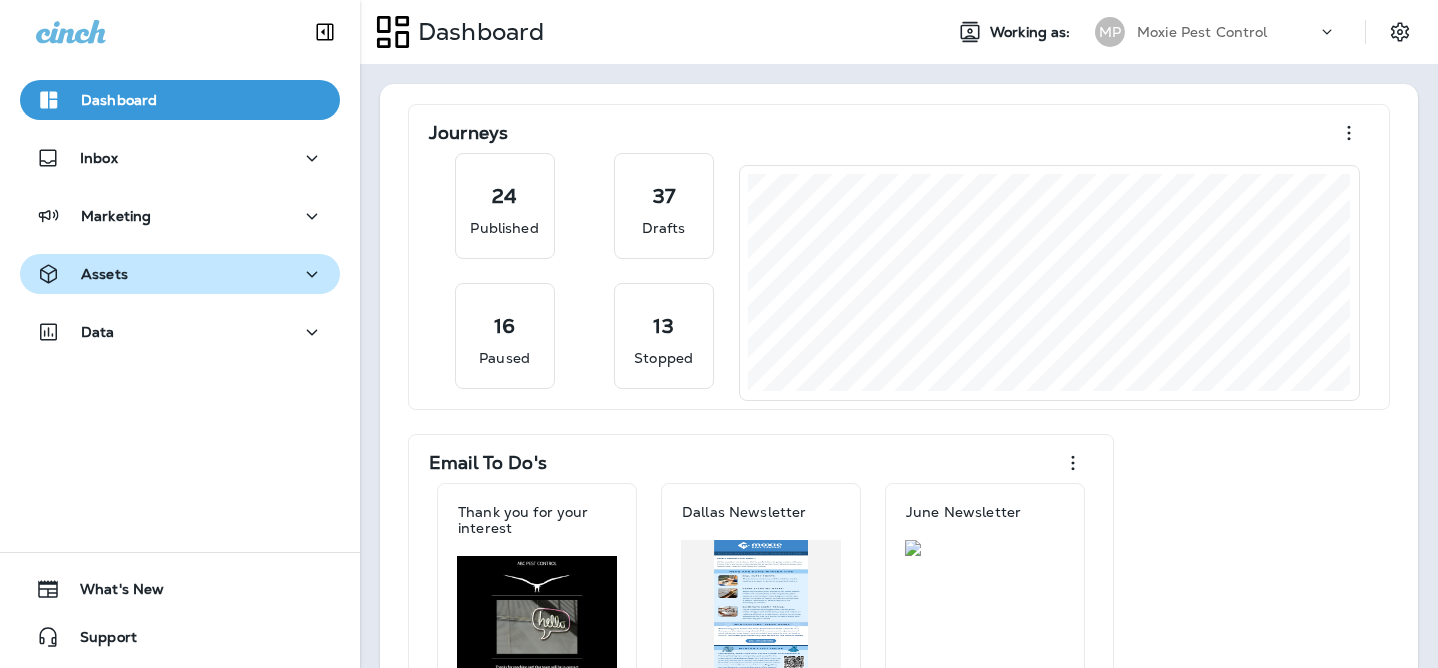 click on "Assets" at bounding box center (180, 274) 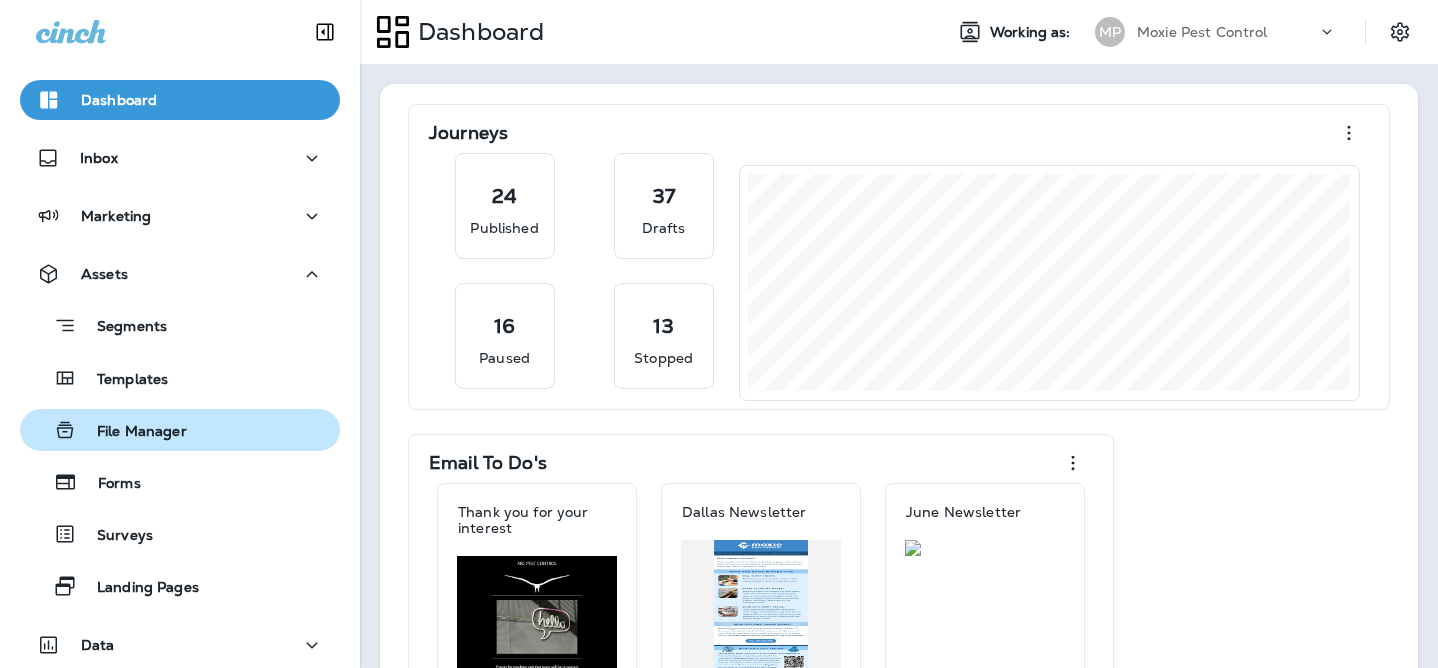 click on "File Manager" at bounding box center (132, 432) 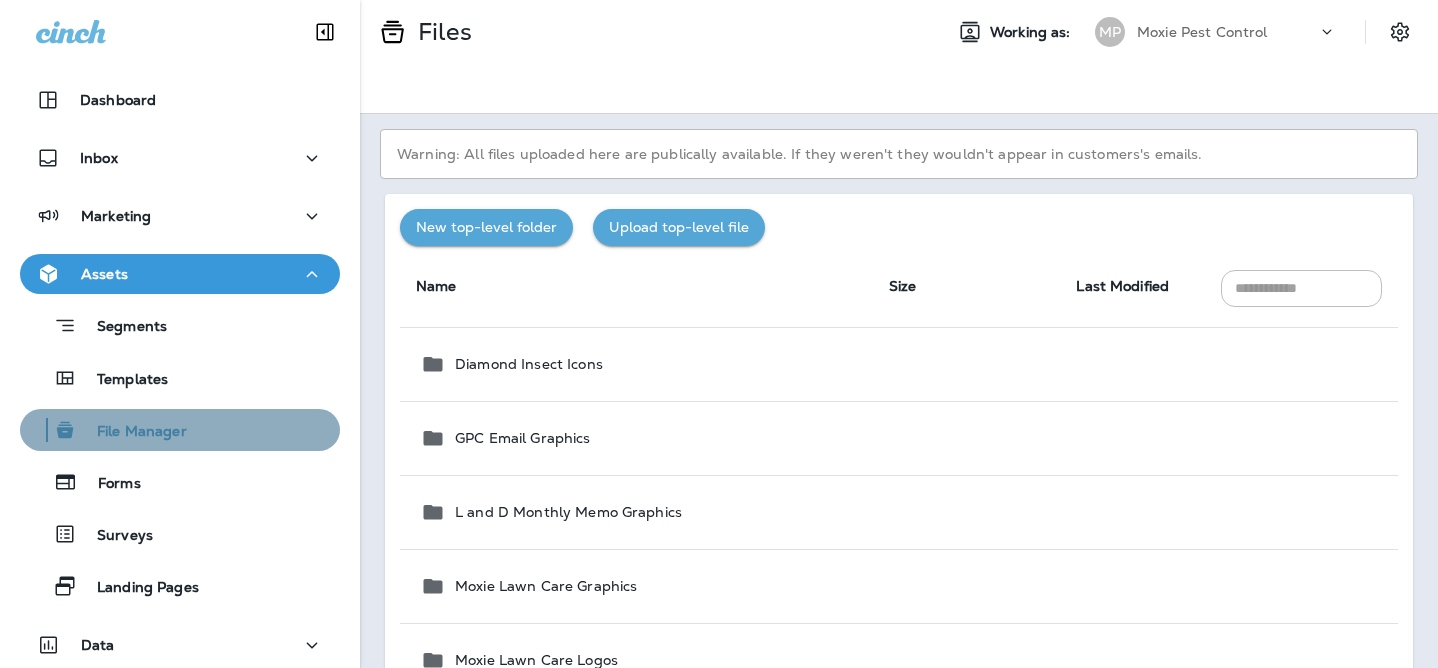 click on "File Manager" at bounding box center (107, 430) 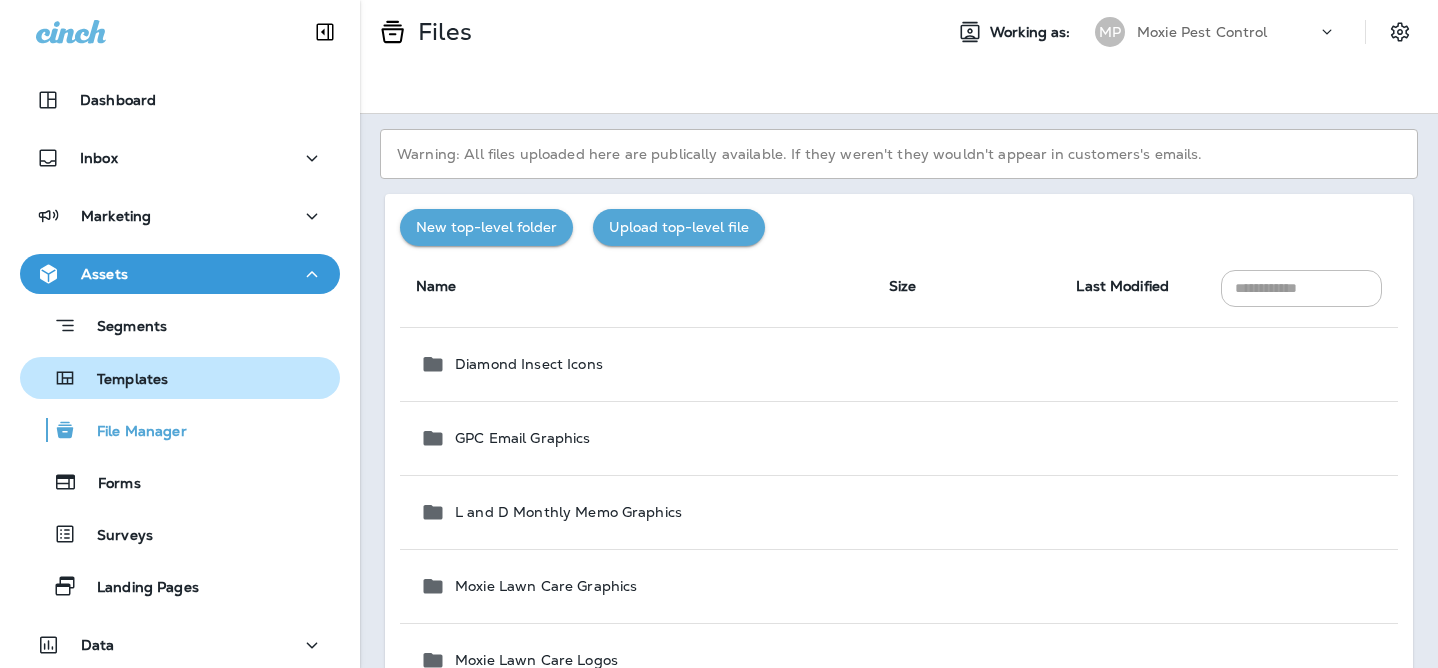 click on "Templates" at bounding box center (122, 380) 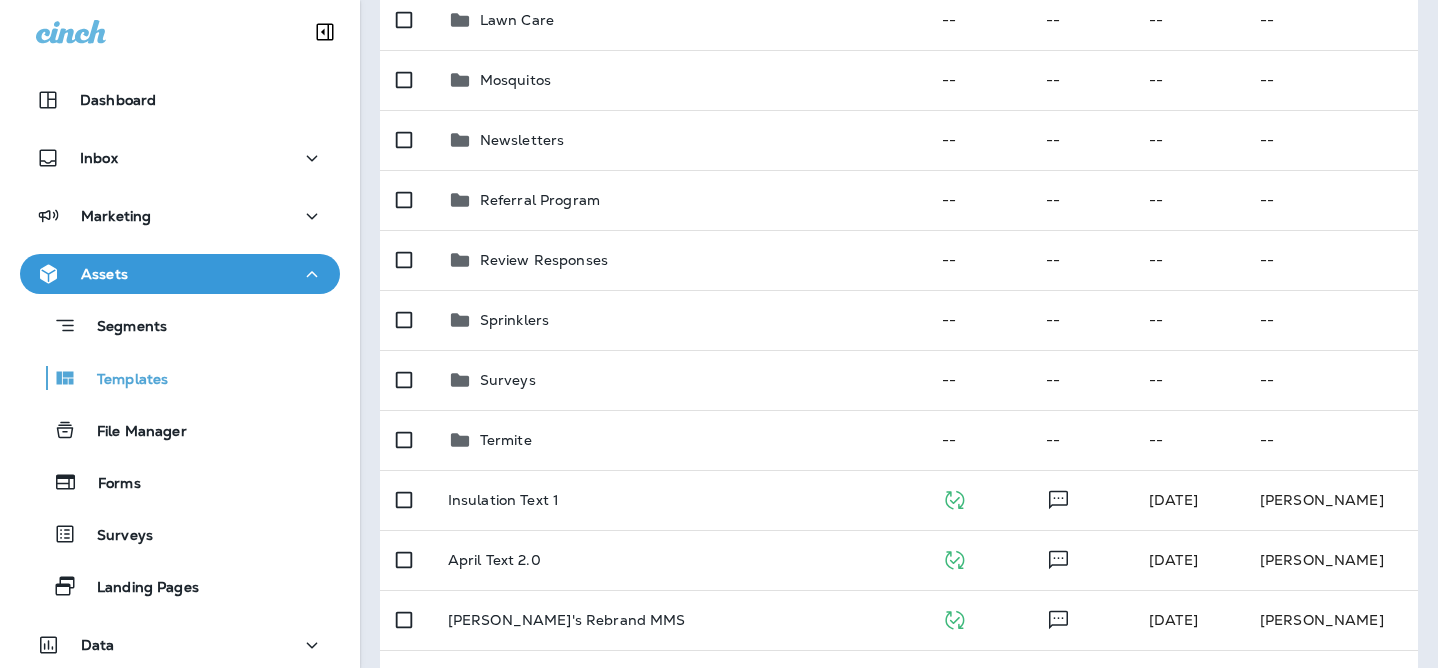 scroll, scrollTop: 993, scrollLeft: 0, axis: vertical 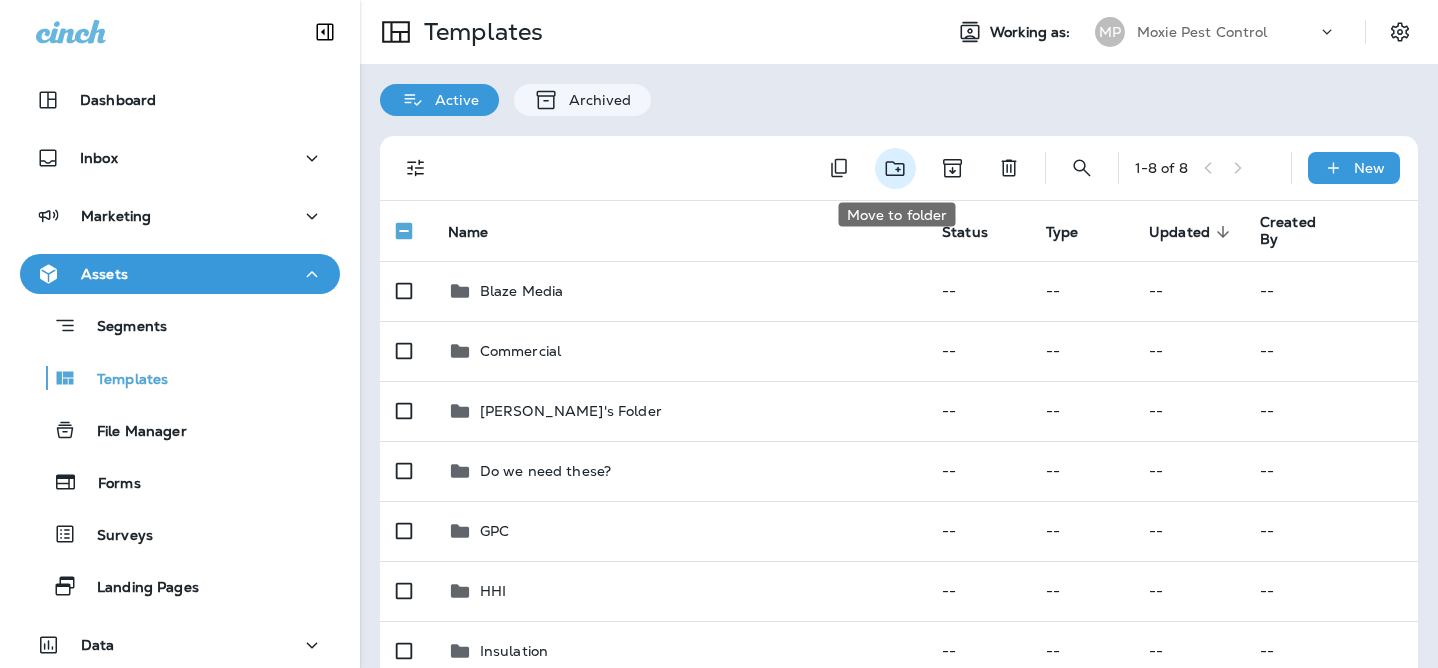 click 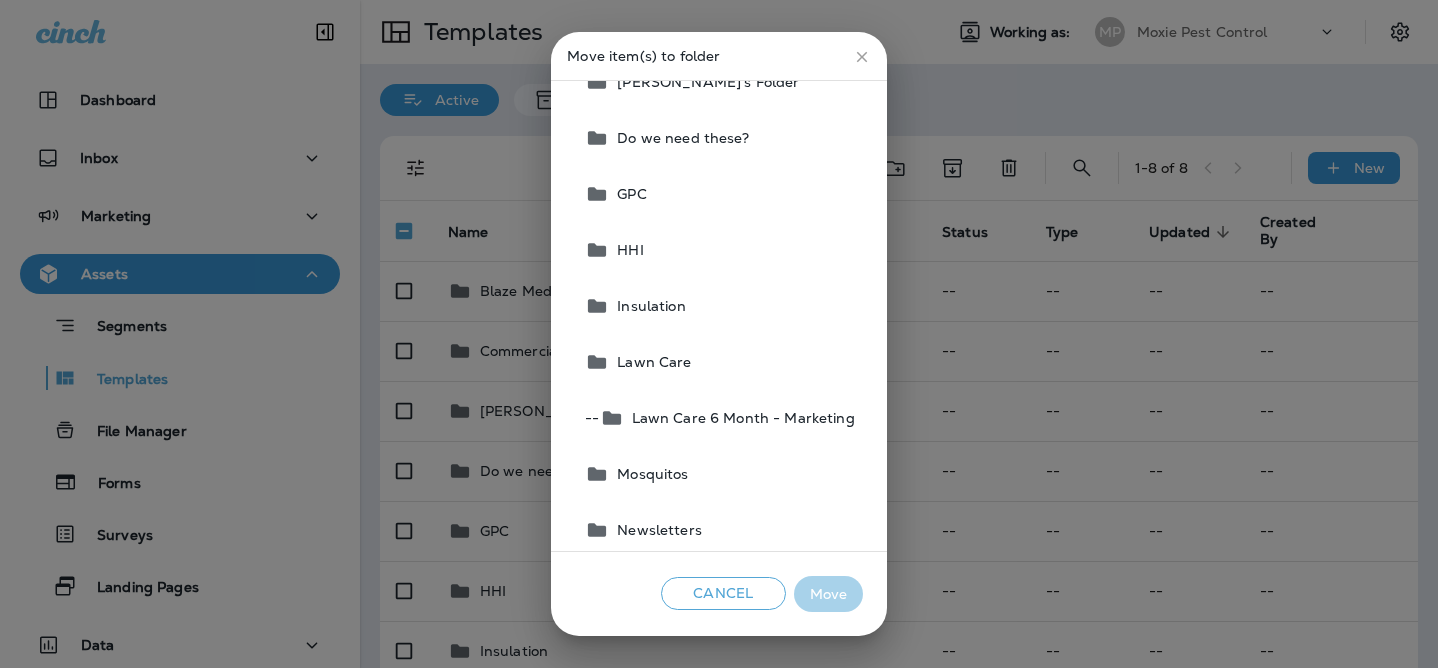 scroll, scrollTop: 253, scrollLeft: 0, axis: vertical 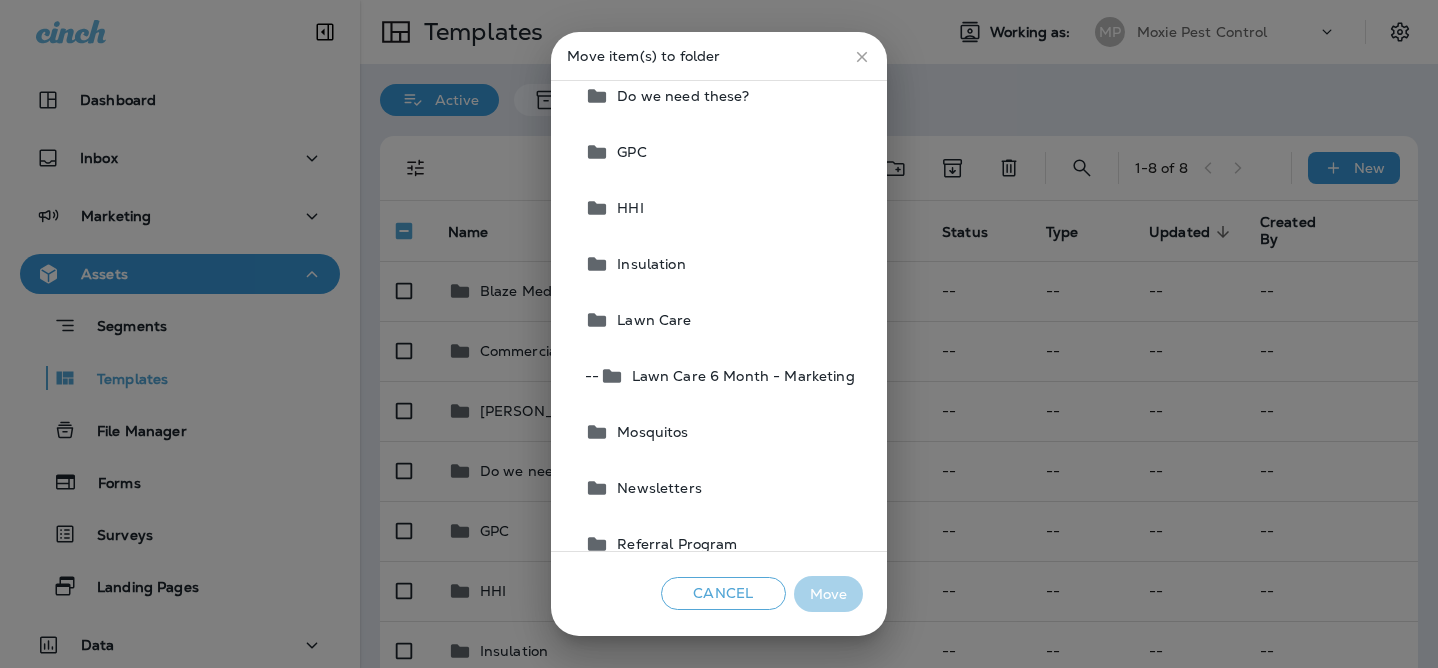 click on "Lawn Care 6 Month - Marketing" at bounding box center [739, 376] 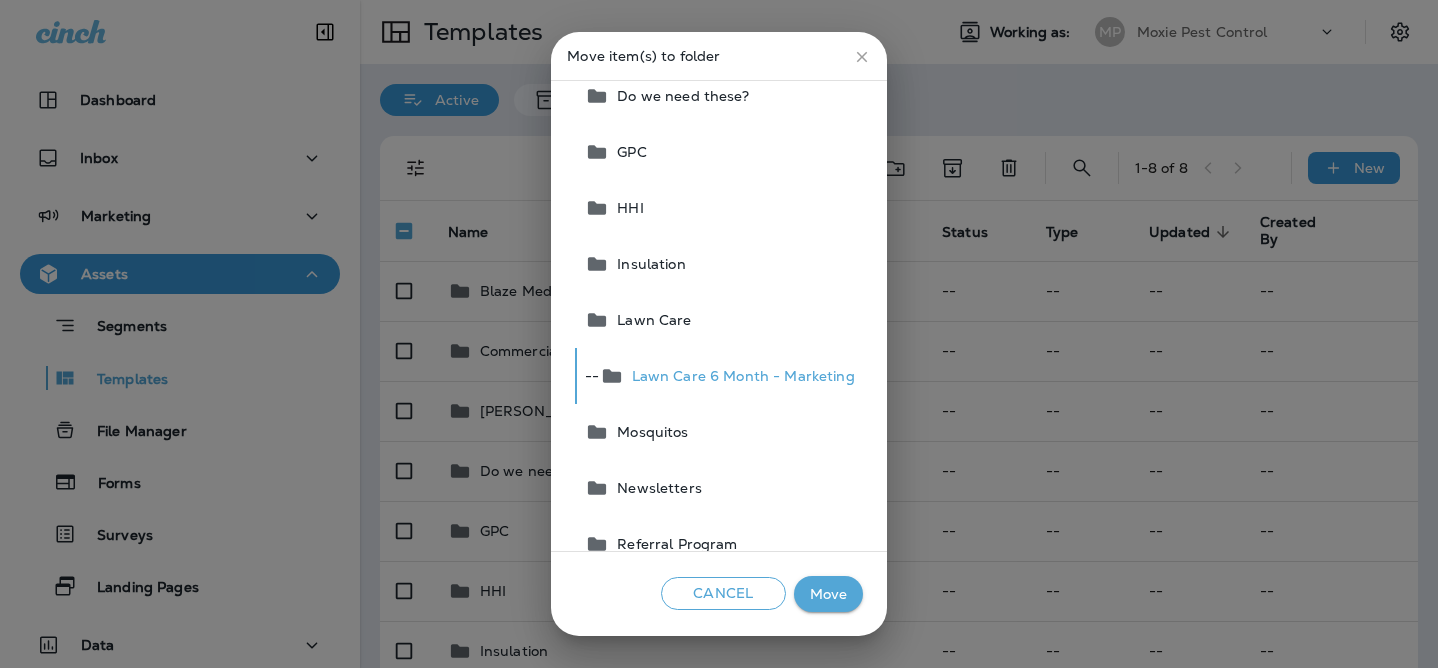 click on "Move" at bounding box center (828, 594) 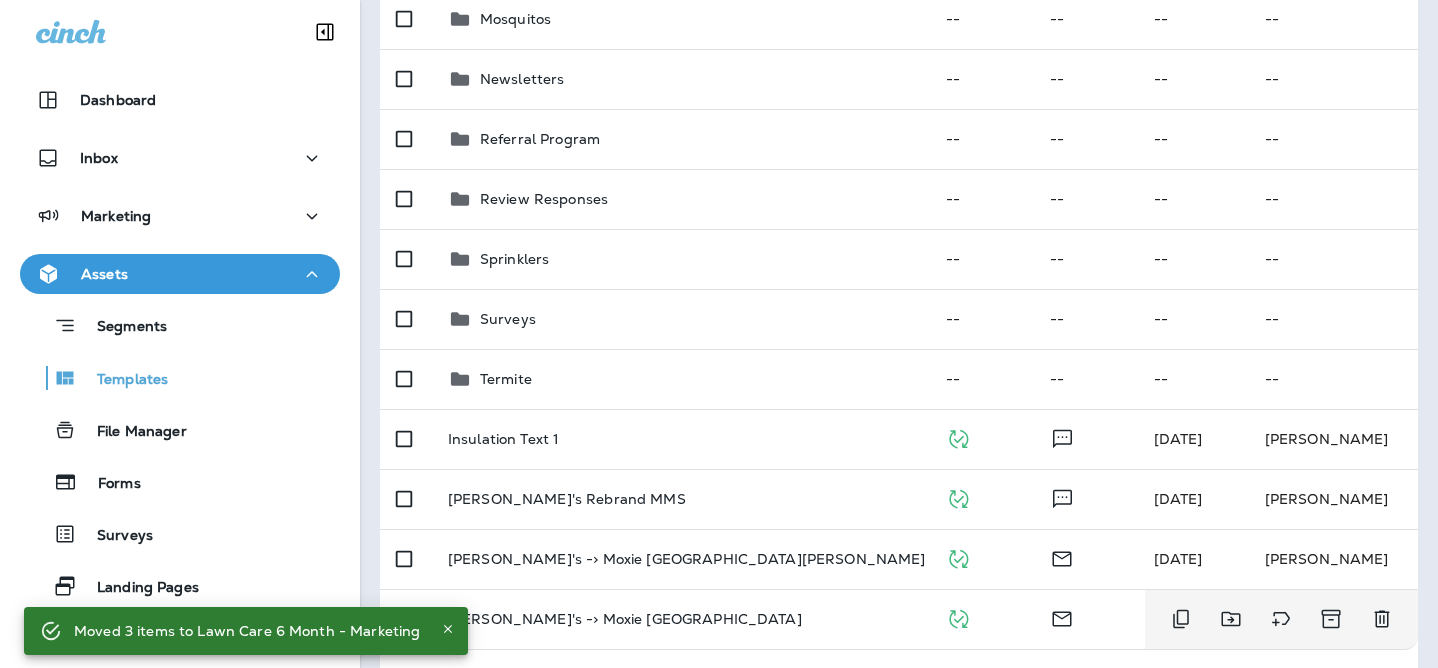 scroll, scrollTop: 813, scrollLeft: 0, axis: vertical 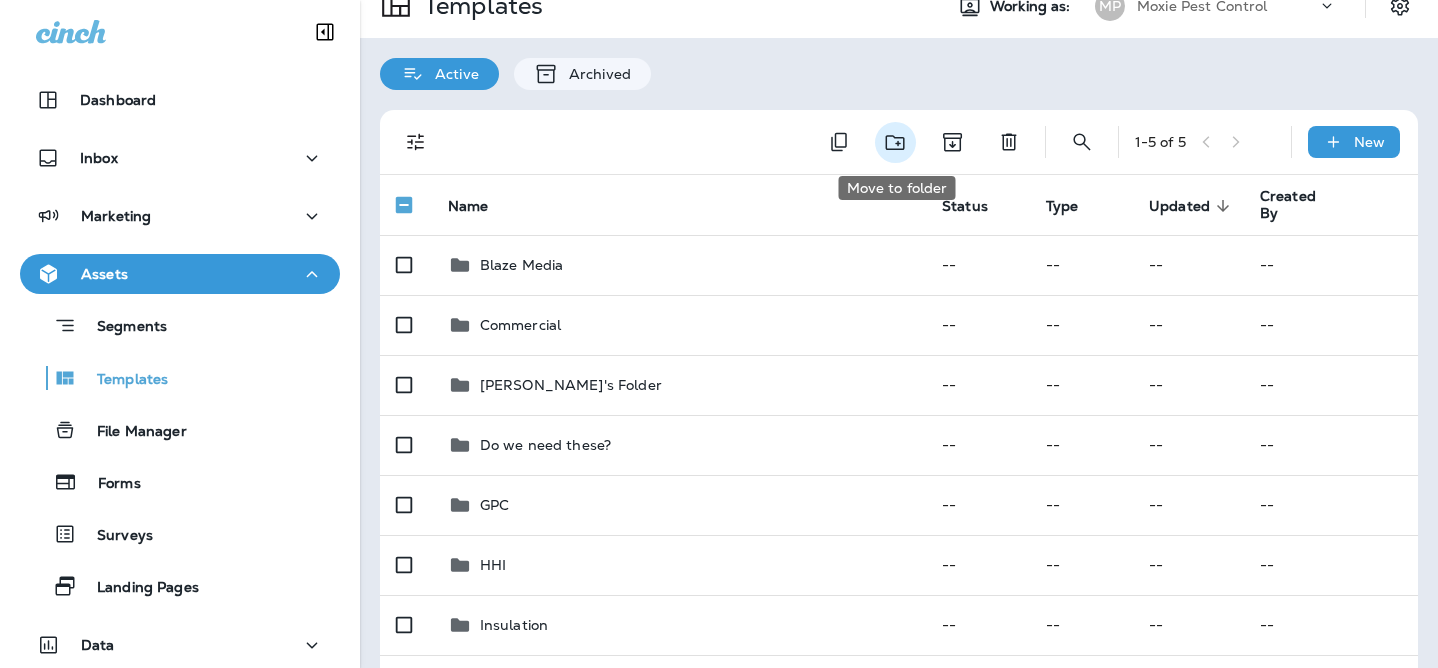 click 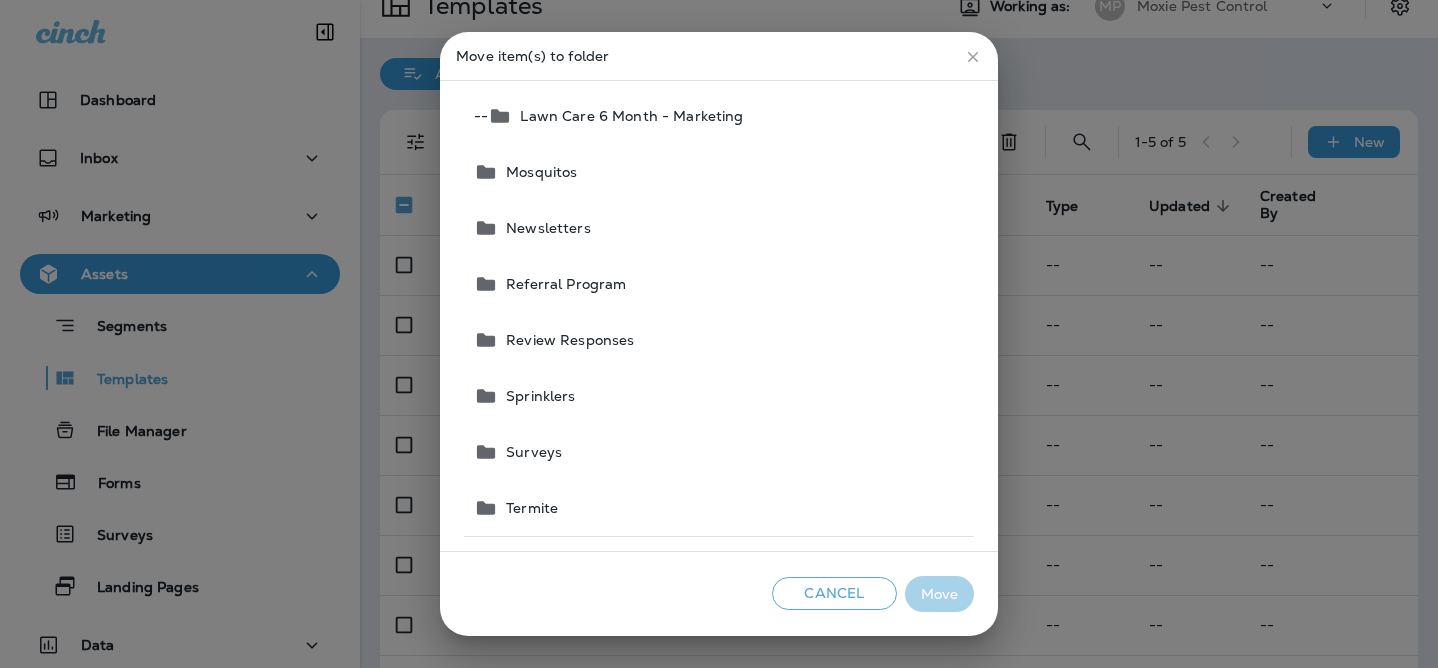 scroll, scrollTop: 723, scrollLeft: 0, axis: vertical 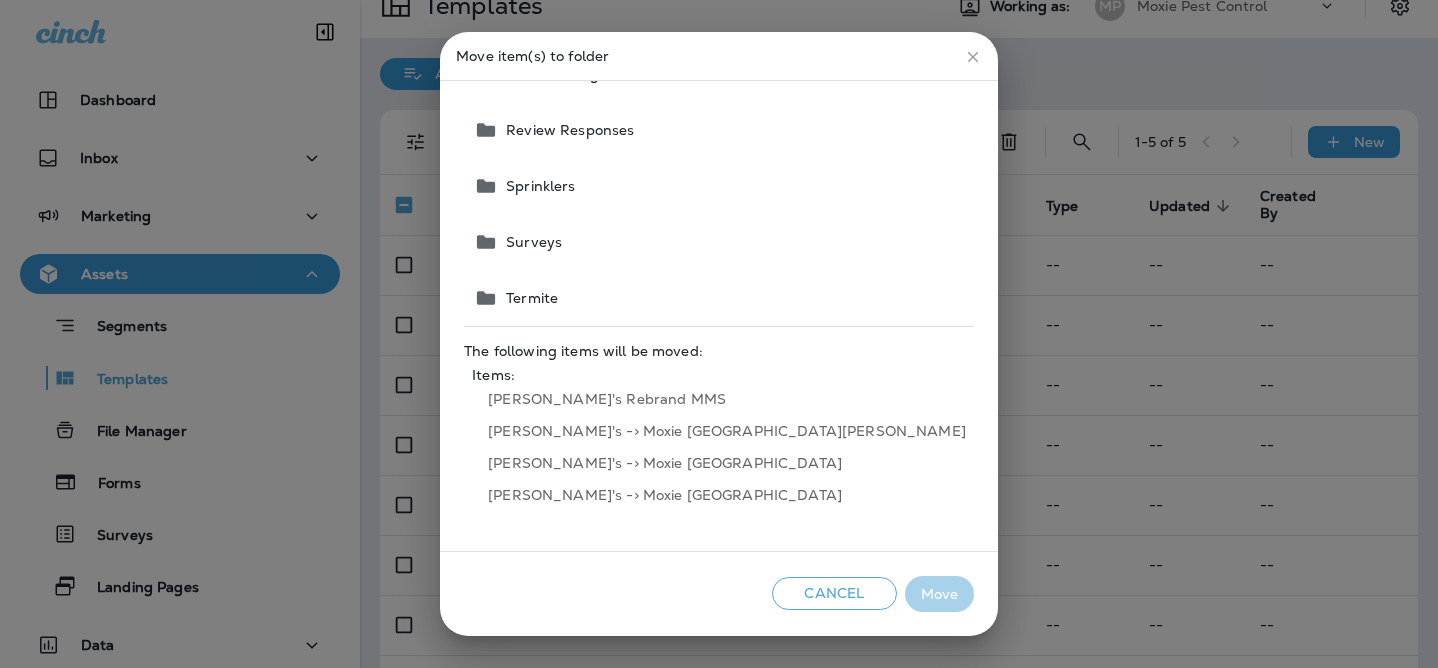 click 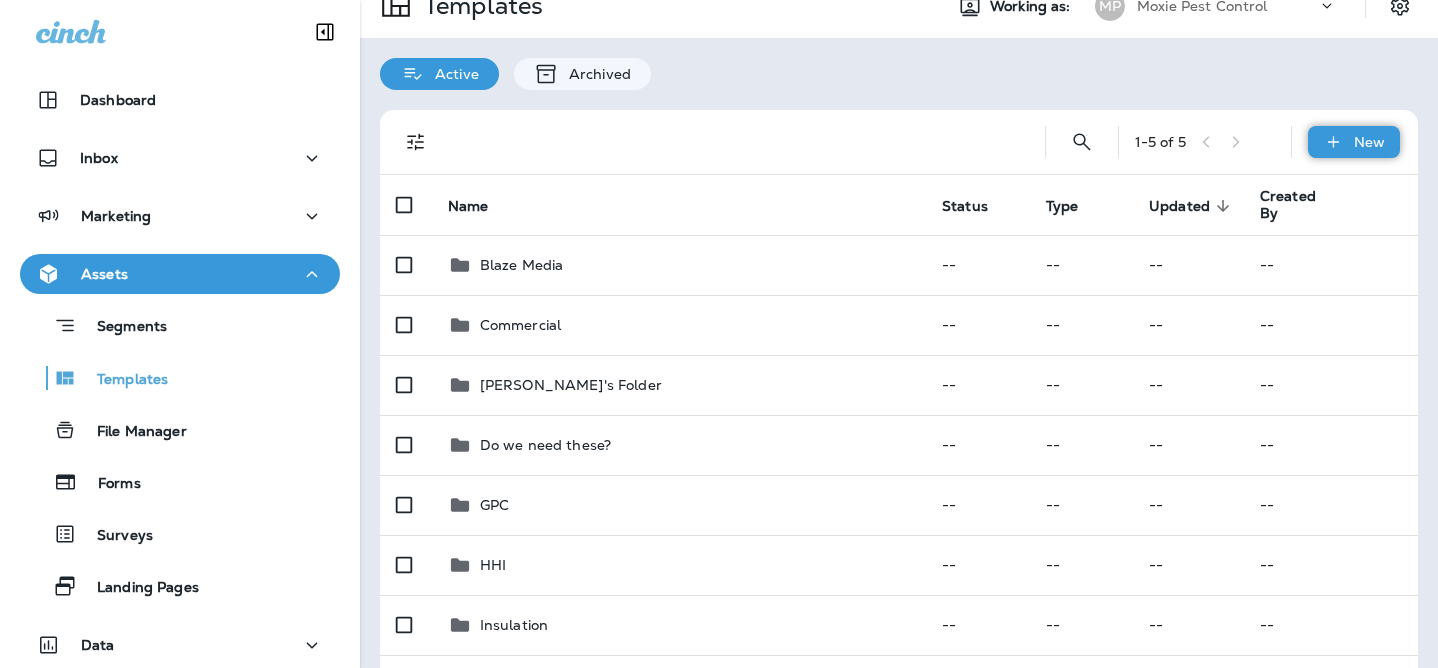 click 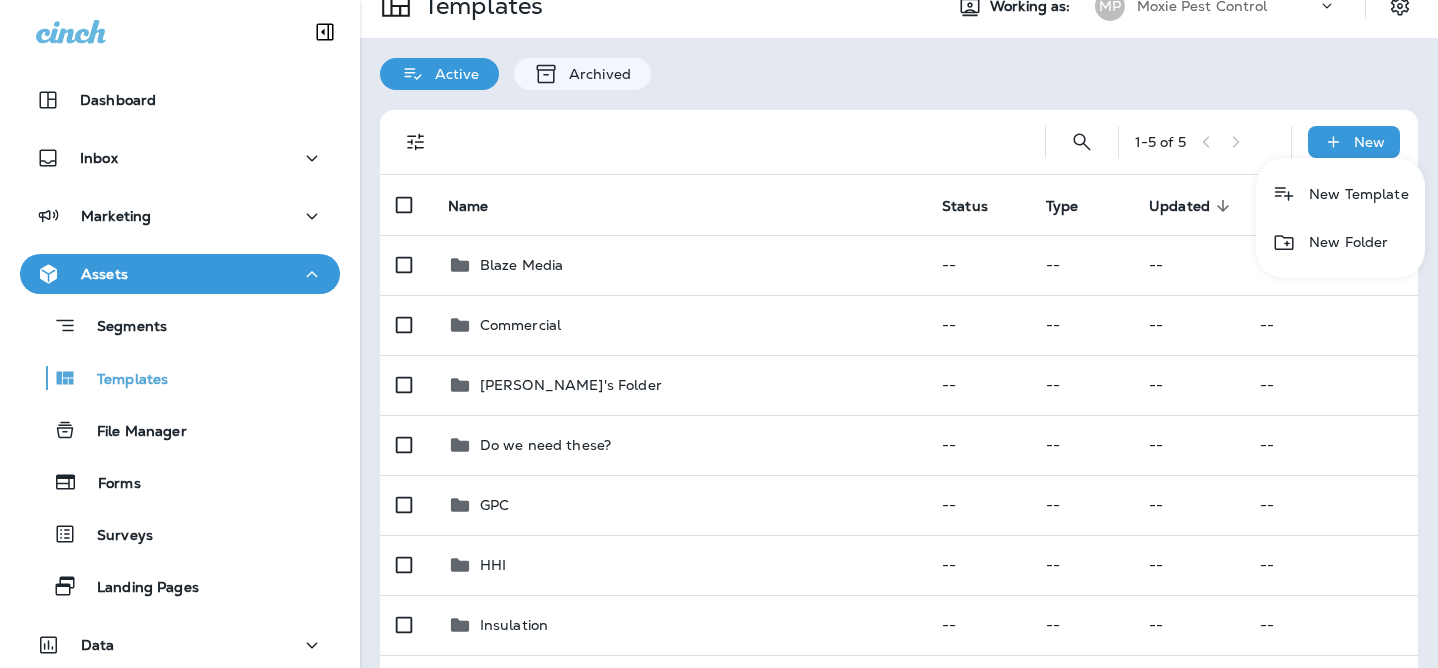 click on "New Folder" at bounding box center (1340, 242) 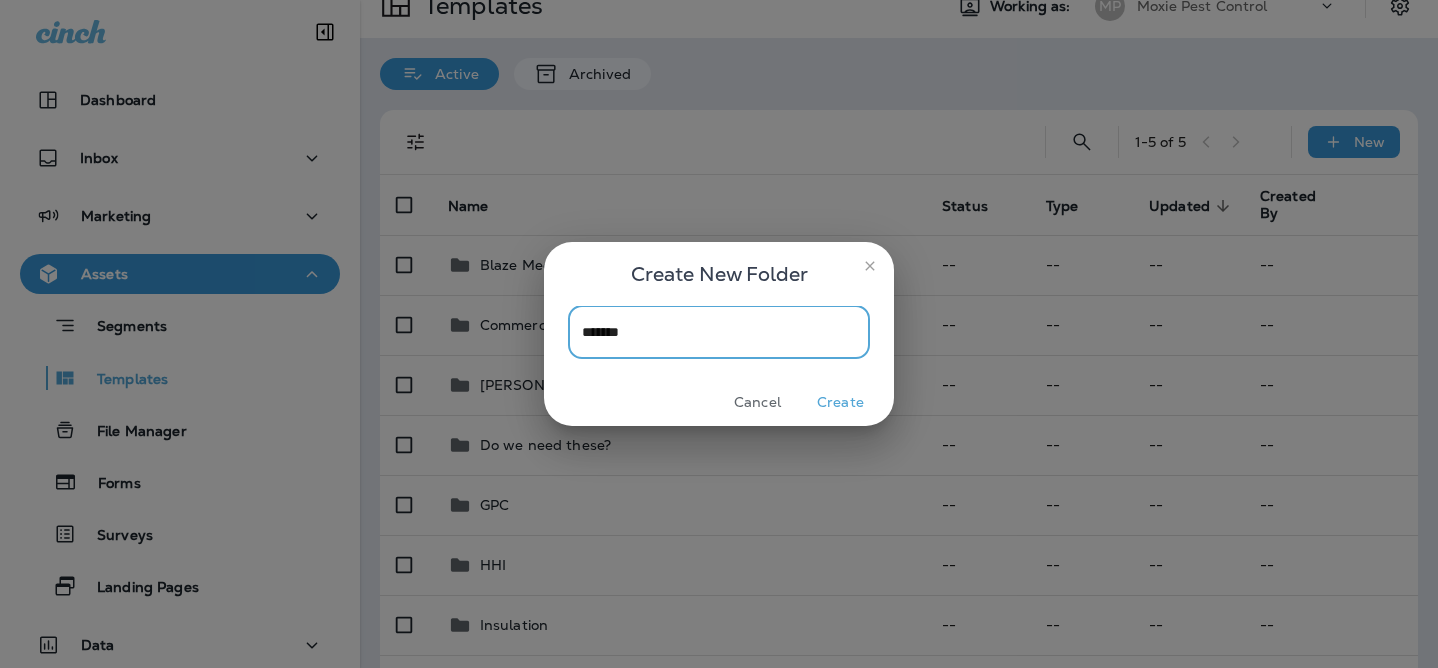 type on "*******" 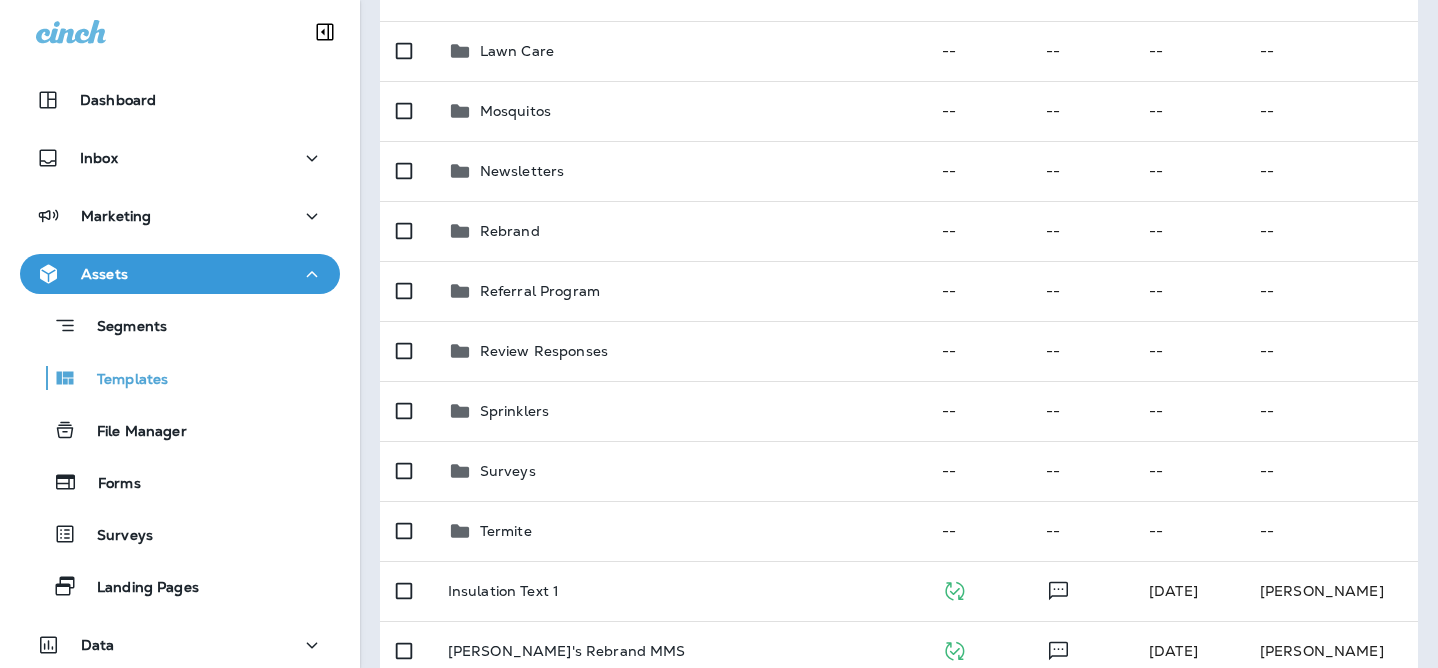 scroll, scrollTop: 873, scrollLeft: 0, axis: vertical 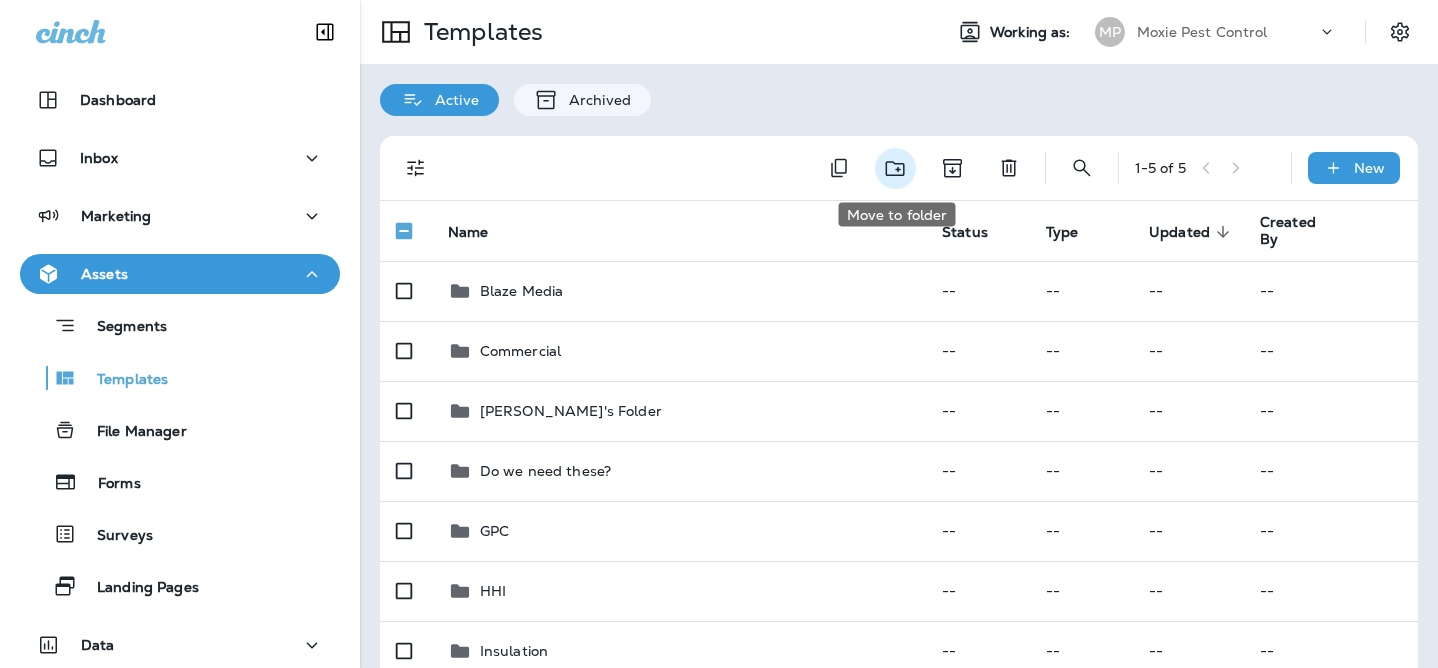 click 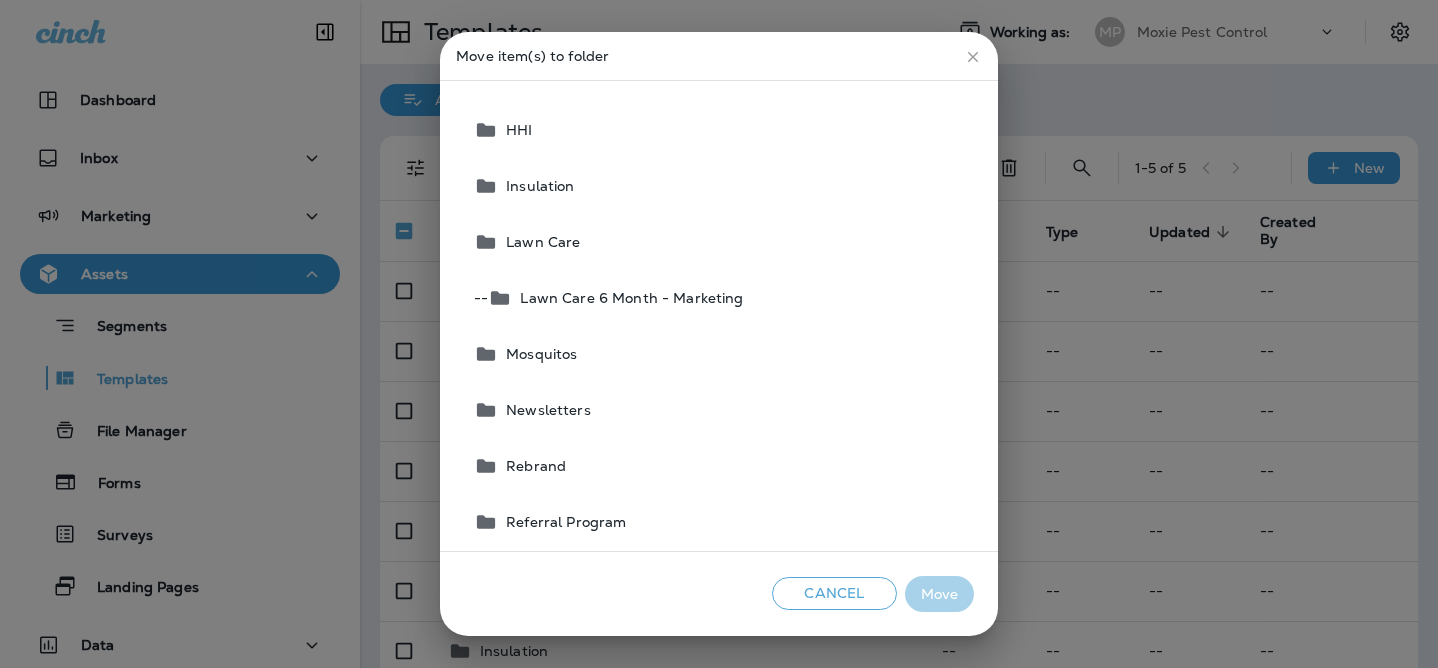 scroll, scrollTop: 284, scrollLeft: 0, axis: vertical 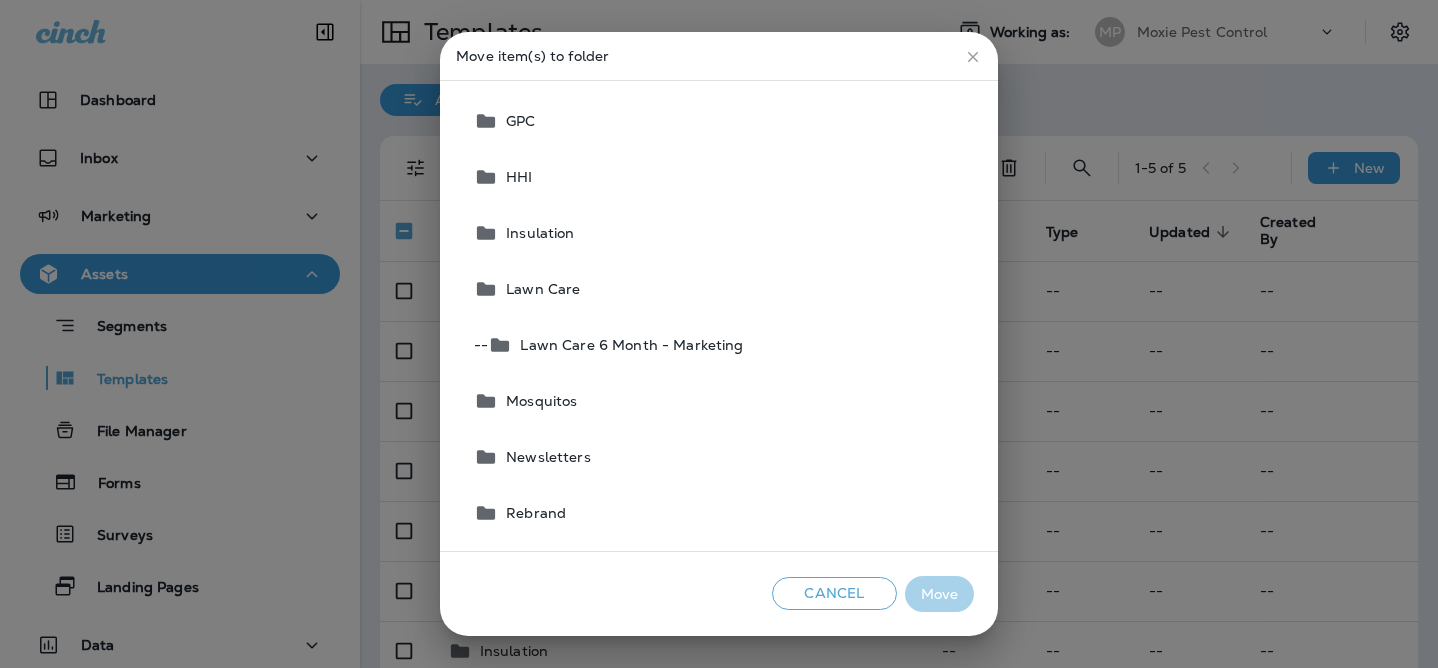 click on "Rebrand" at bounding box center [720, 513] 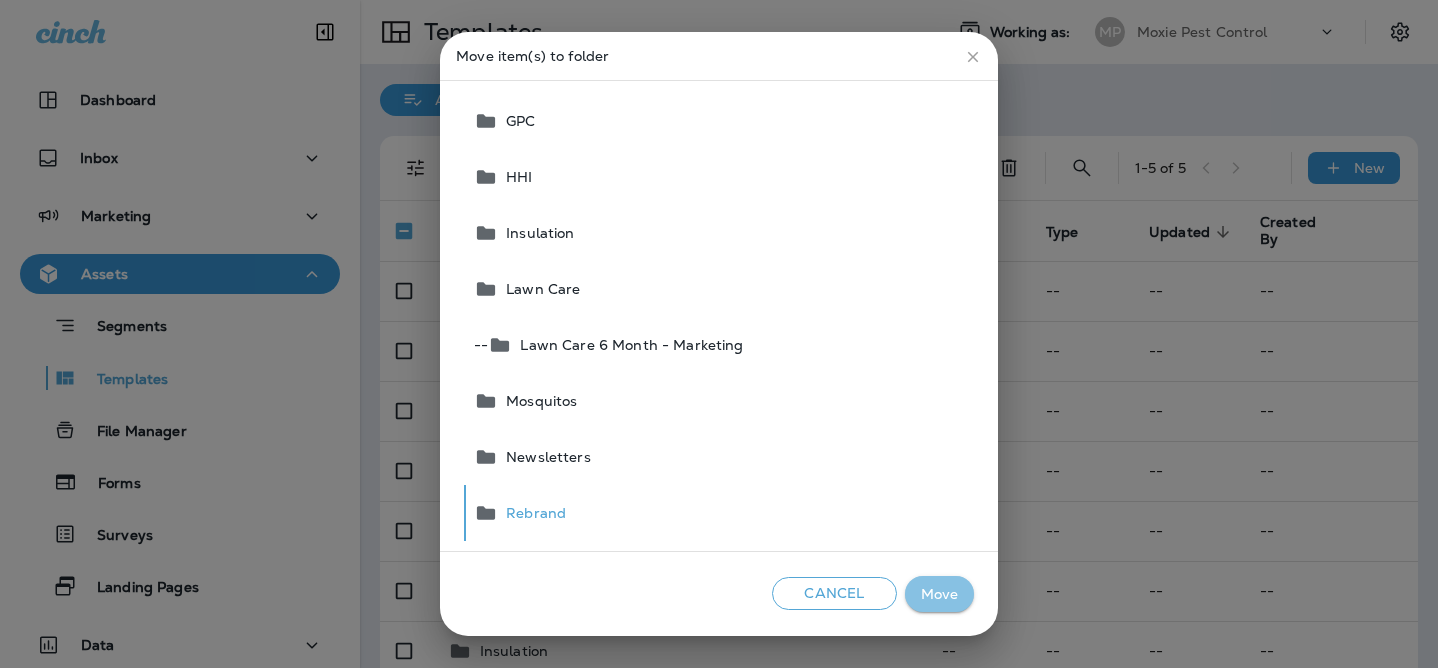click on "Move" at bounding box center (939, 594) 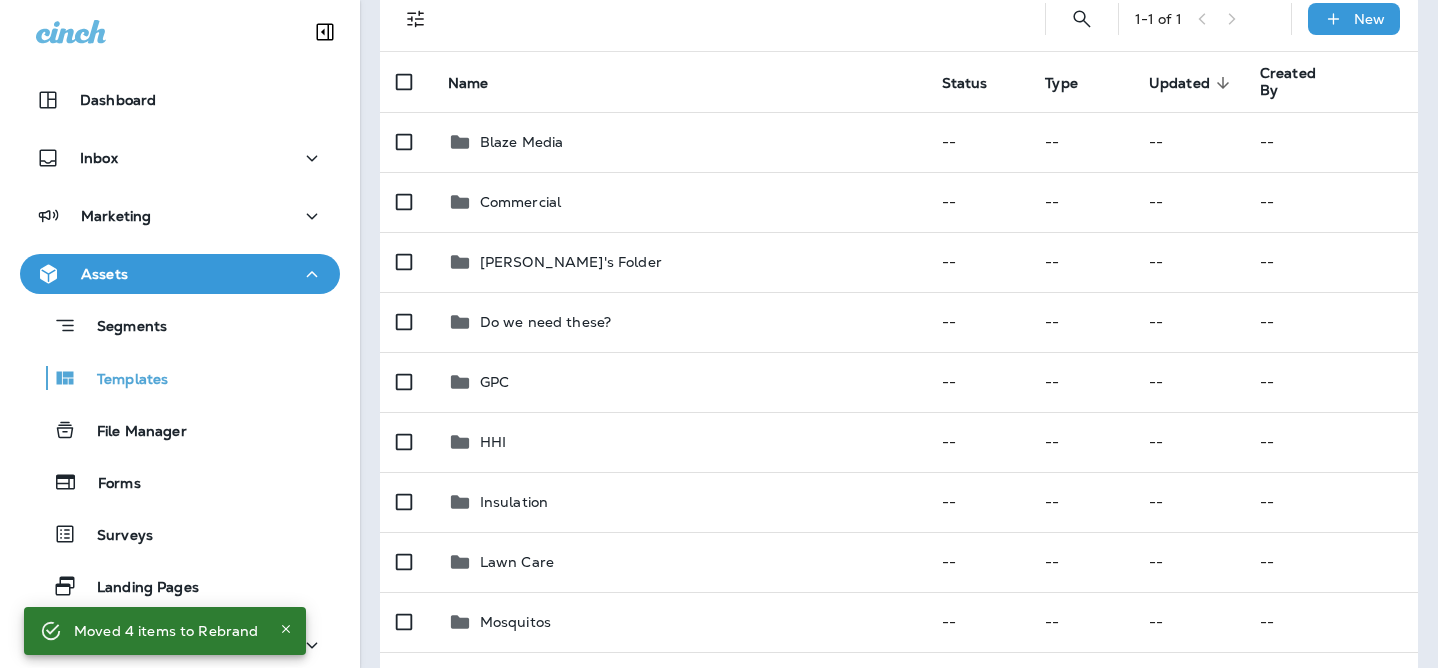 scroll, scrollTop: 146, scrollLeft: 0, axis: vertical 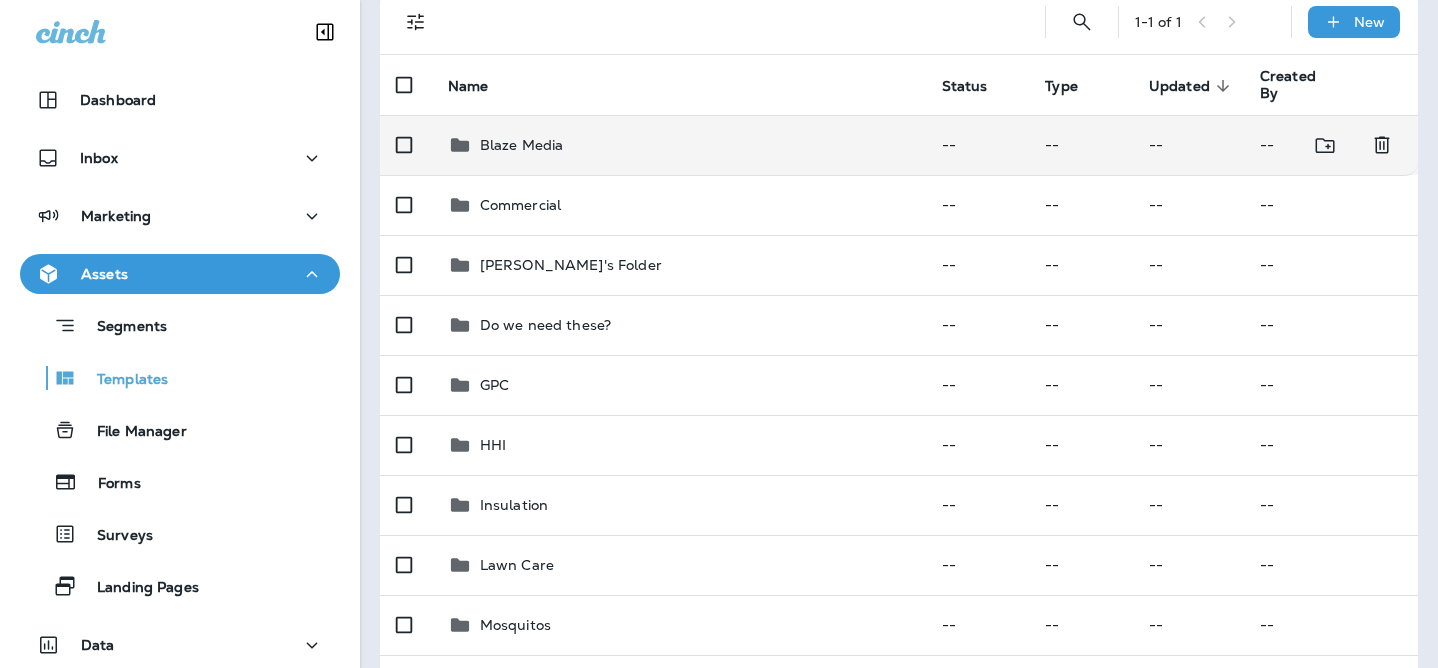 click on "Blaze Media" at bounding box center [679, 145] 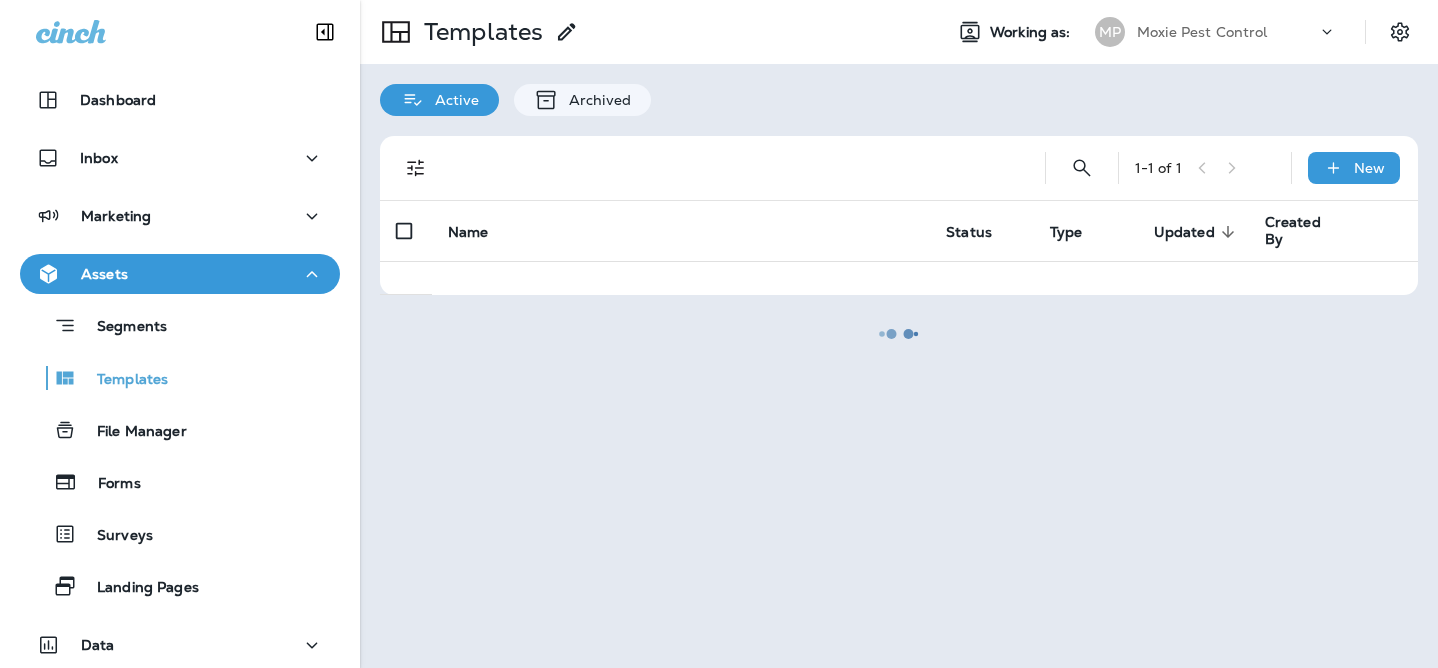 scroll, scrollTop: 0, scrollLeft: 0, axis: both 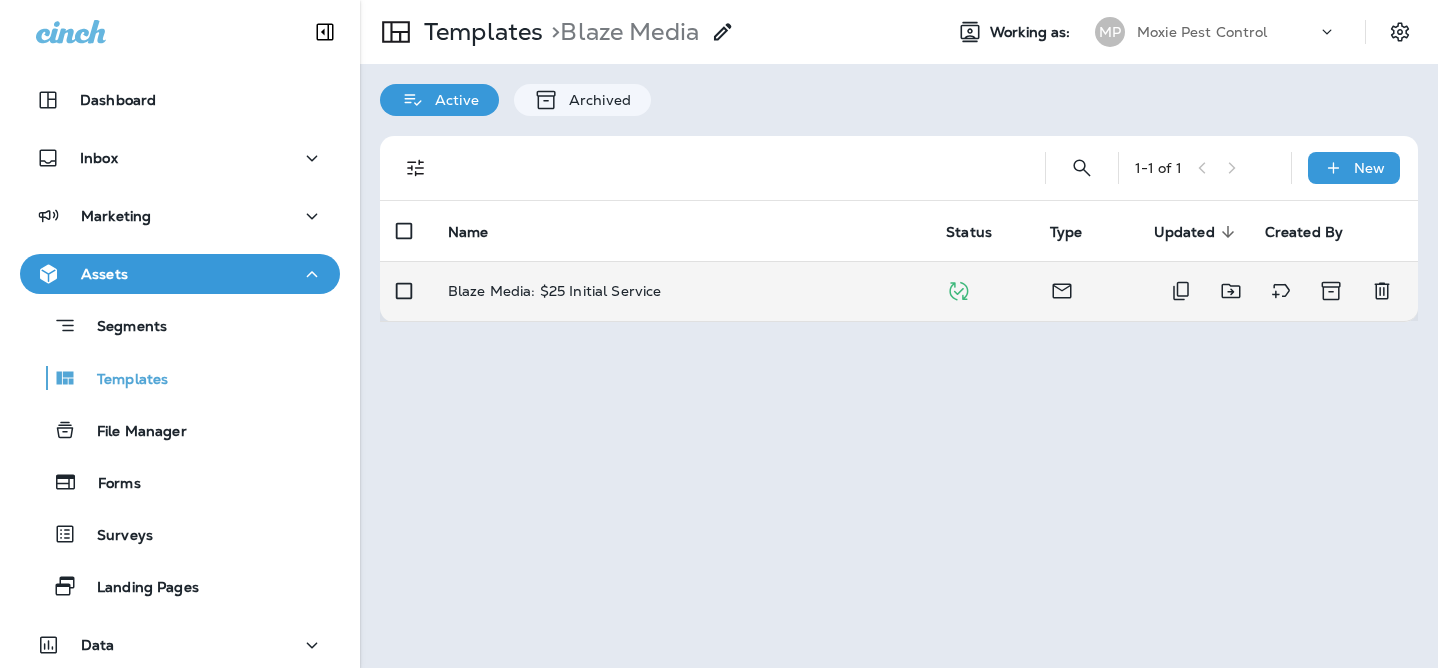 click on "Blaze Media: $25 Initial Service" at bounding box center [554, 291] 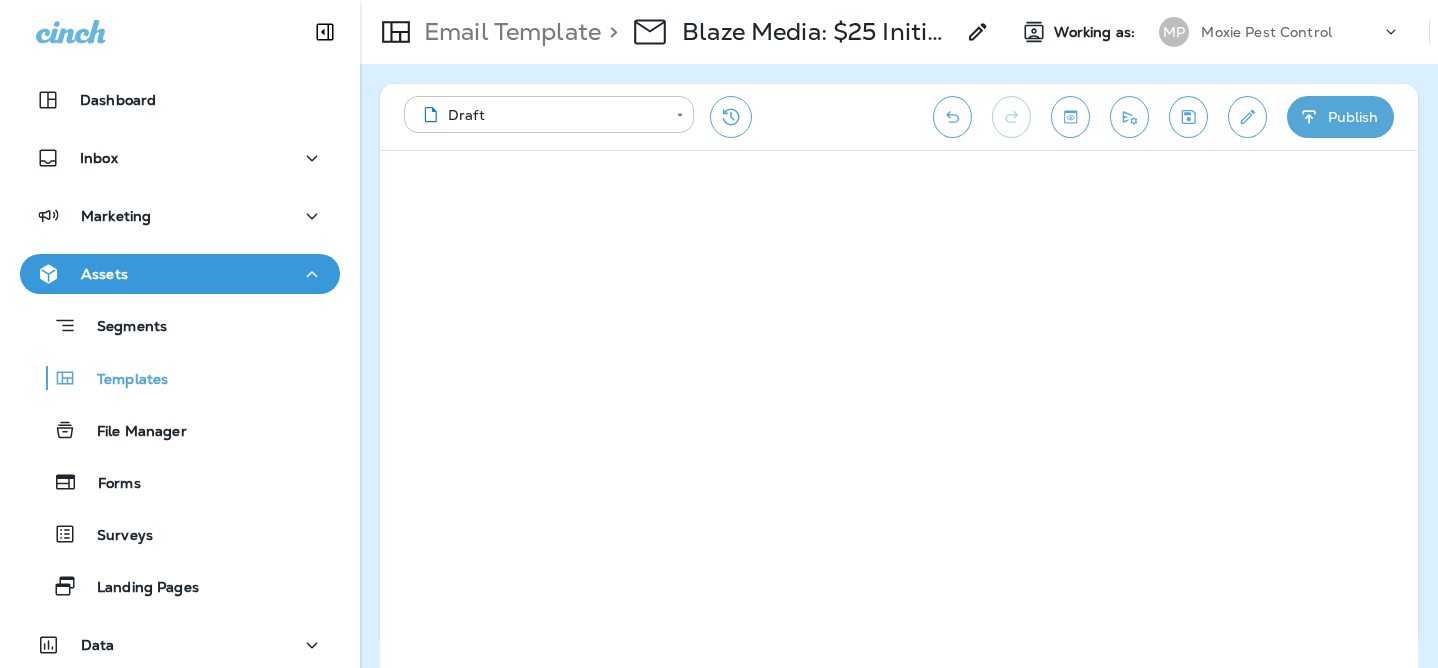 click on "**********" at bounding box center (719, 0) 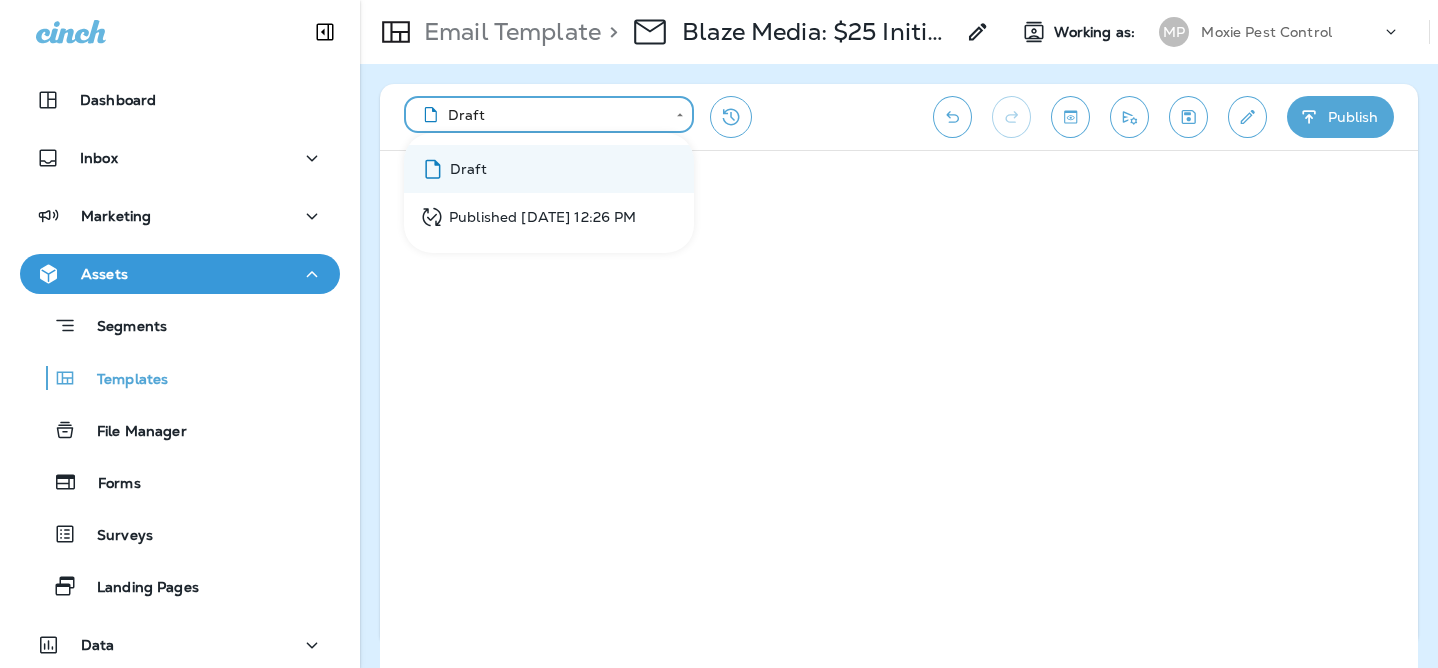 click at bounding box center (719, 334) 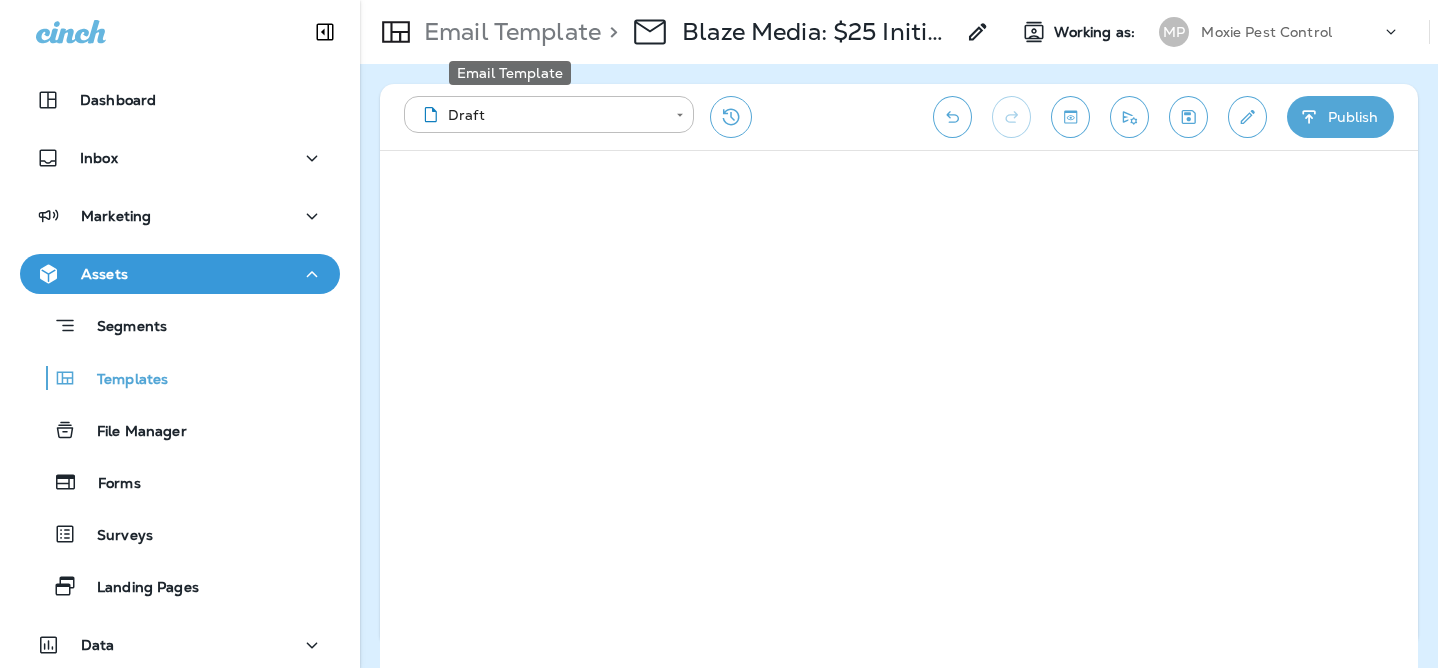 click on "Email Template" at bounding box center (508, 32) 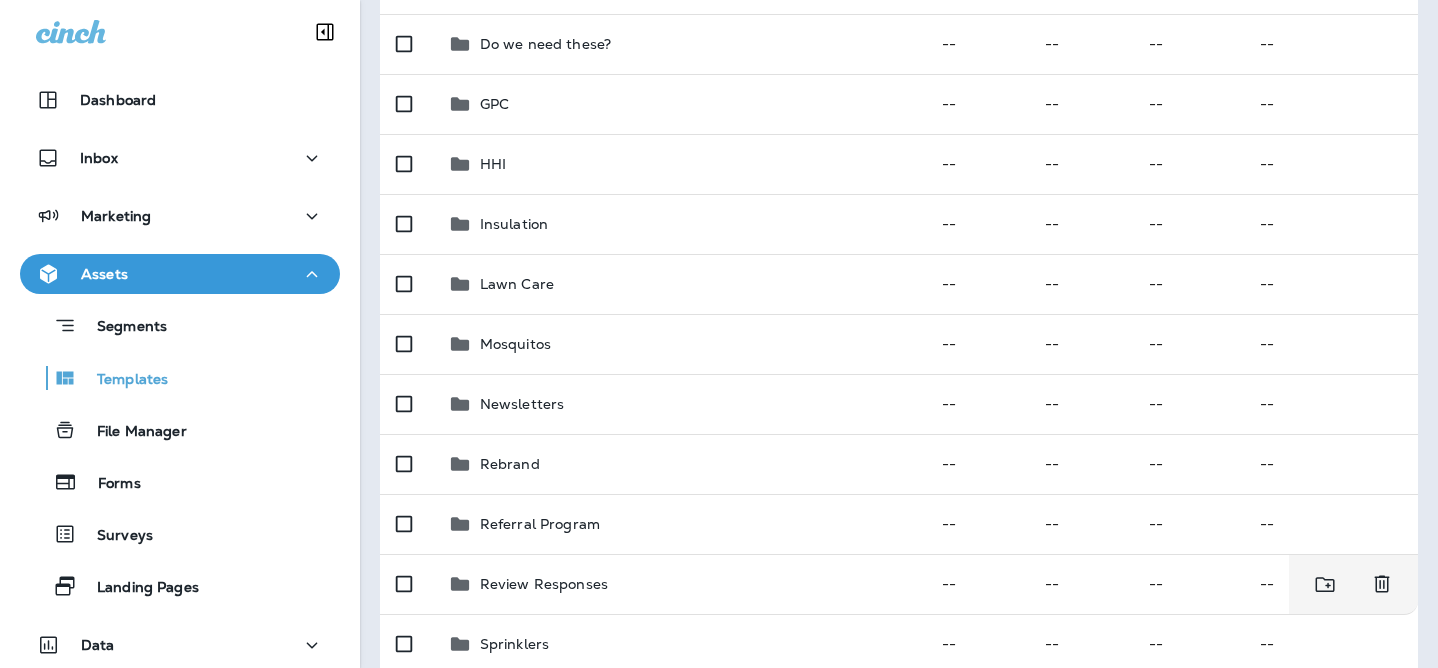 scroll, scrollTop: 0, scrollLeft: 0, axis: both 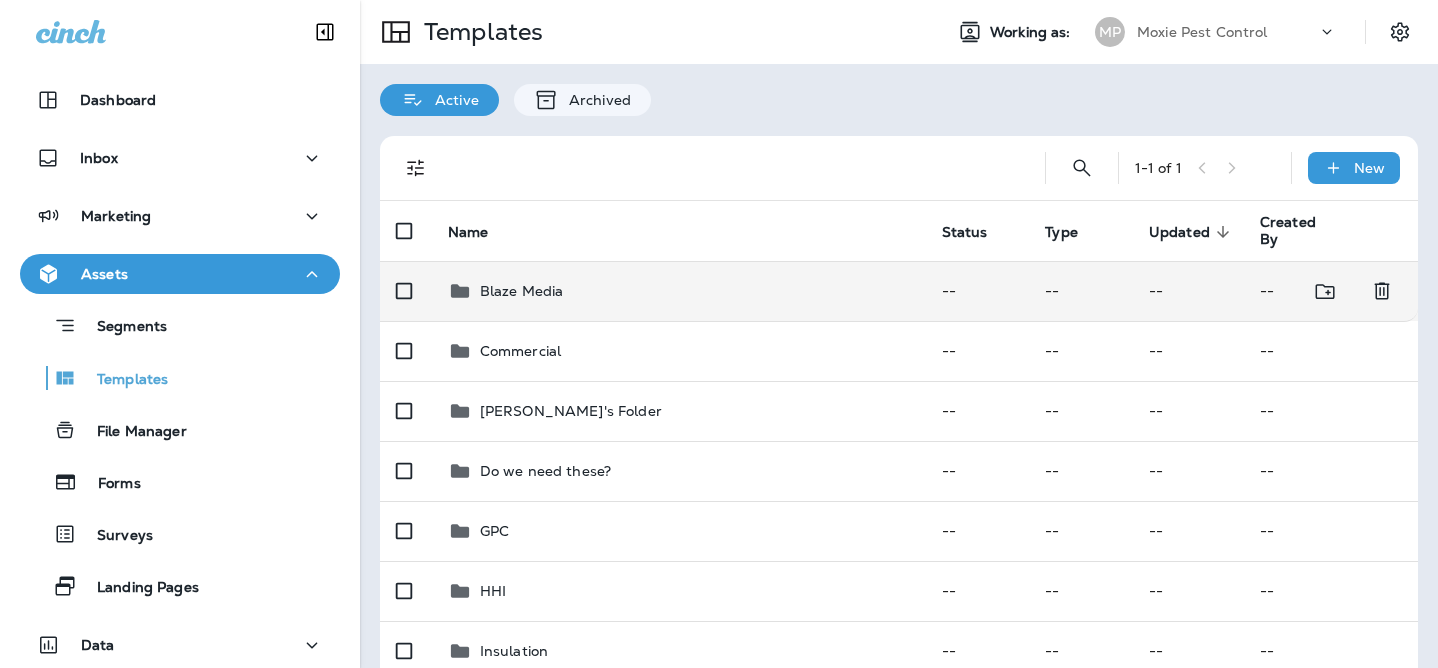 click on "Blaze Media" at bounding box center [679, 291] 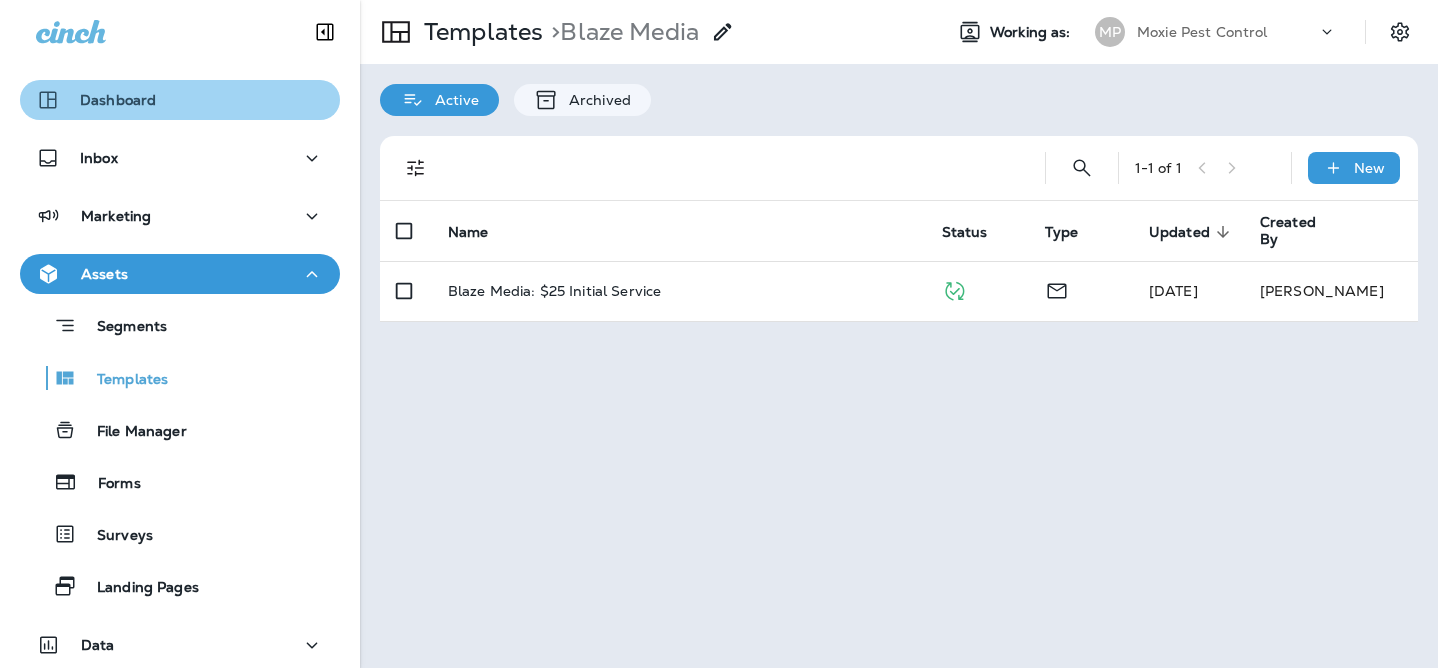 click on "Dashboard" at bounding box center (180, 100) 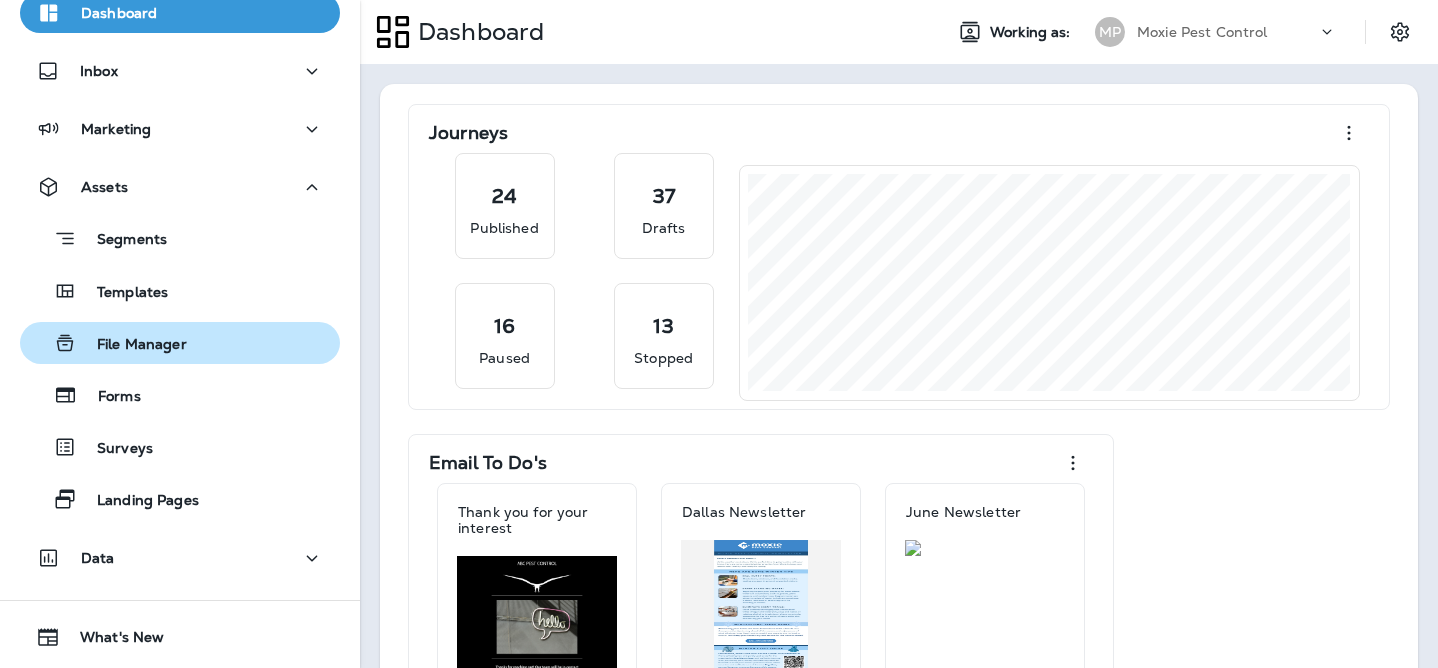 scroll, scrollTop: 121, scrollLeft: 0, axis: vertical 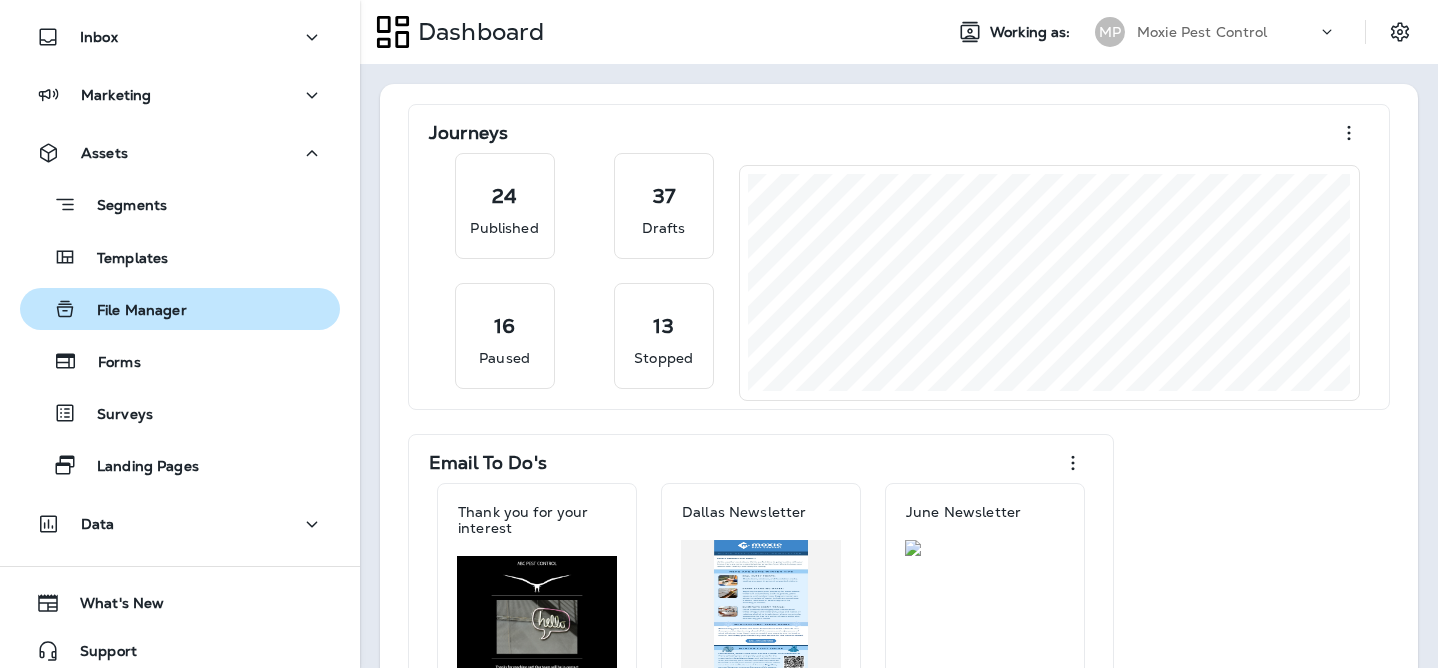 click on "File Manager" at bounding box center (132, 311) 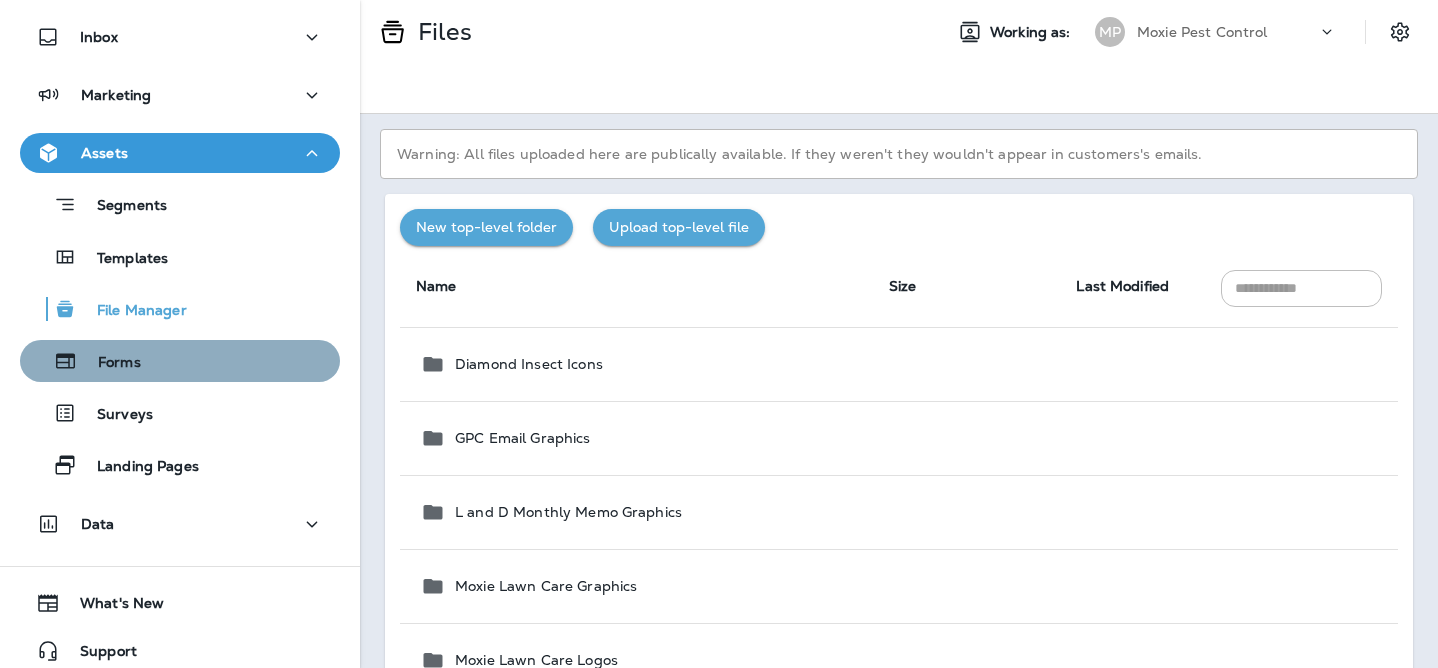 click on "Forms" at bounding box center (180, 361) 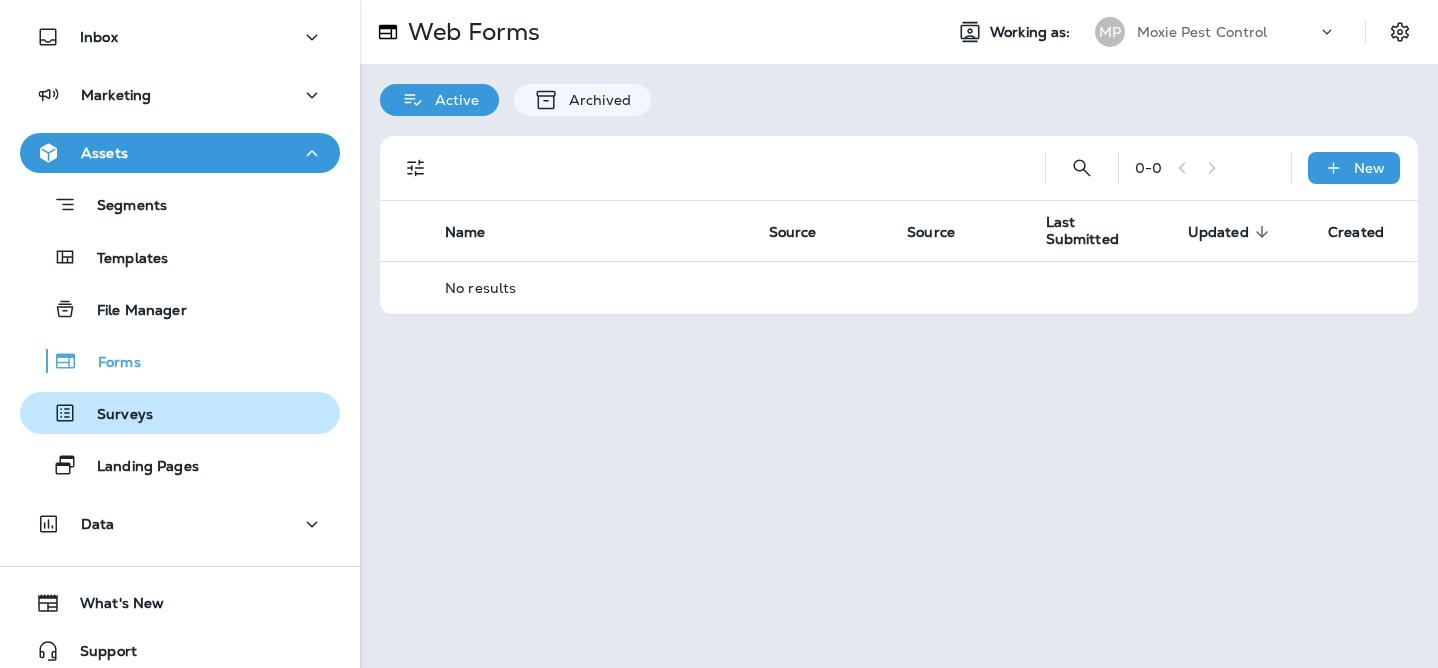 click on "Surveys" at bounding box center (90, 413) 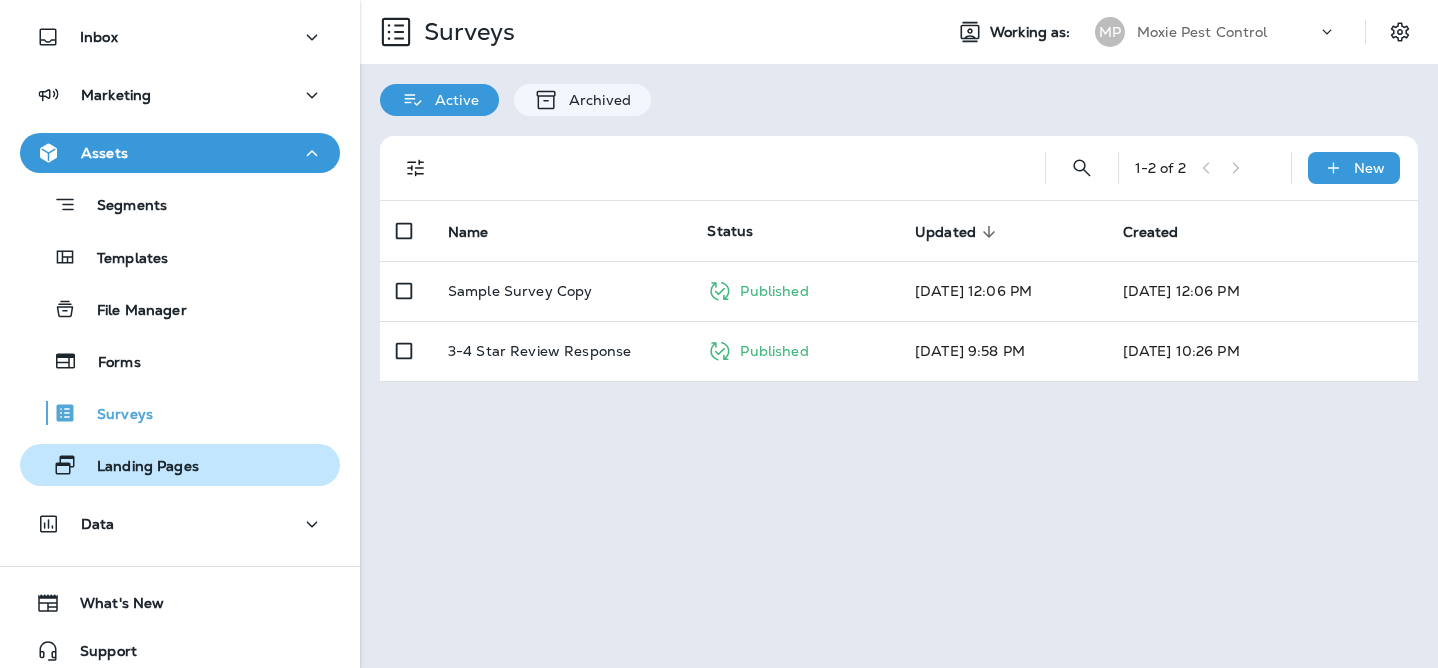 click on "Landing Pages" at bounding box center [113, 465] 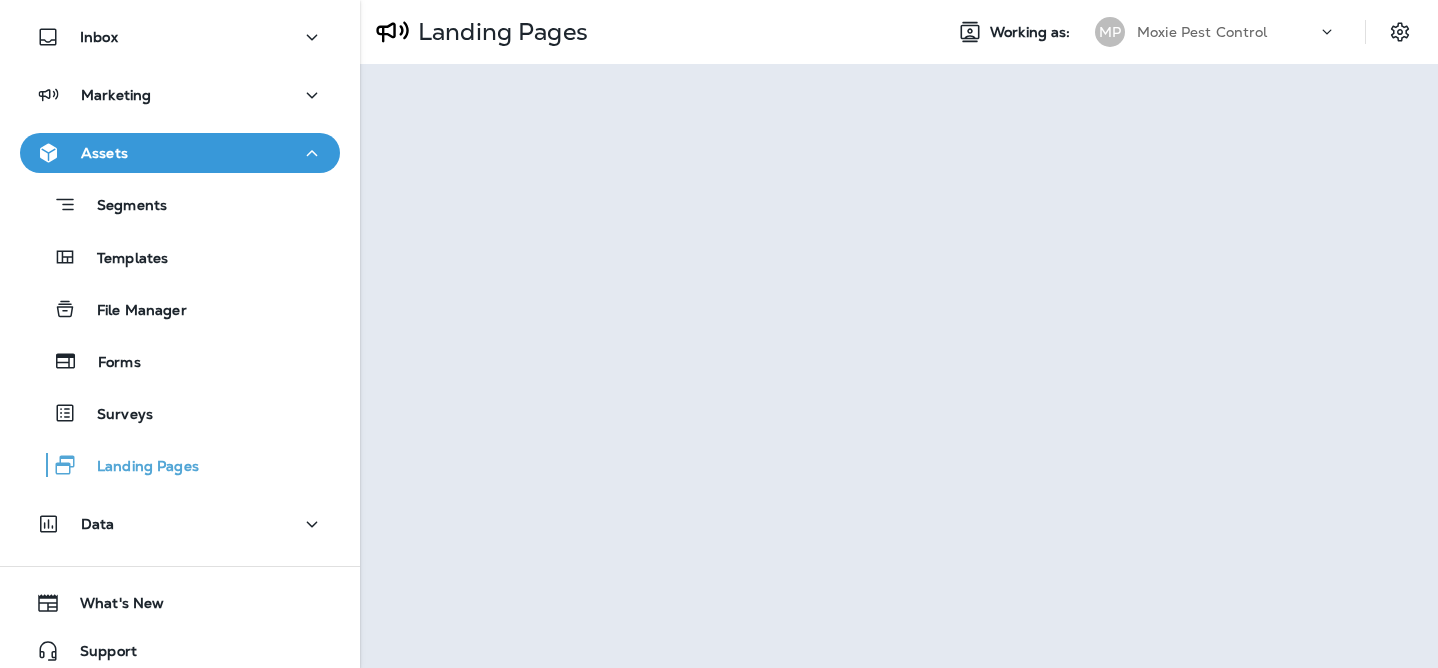click on "Segments" at bounding box center [180, 204] 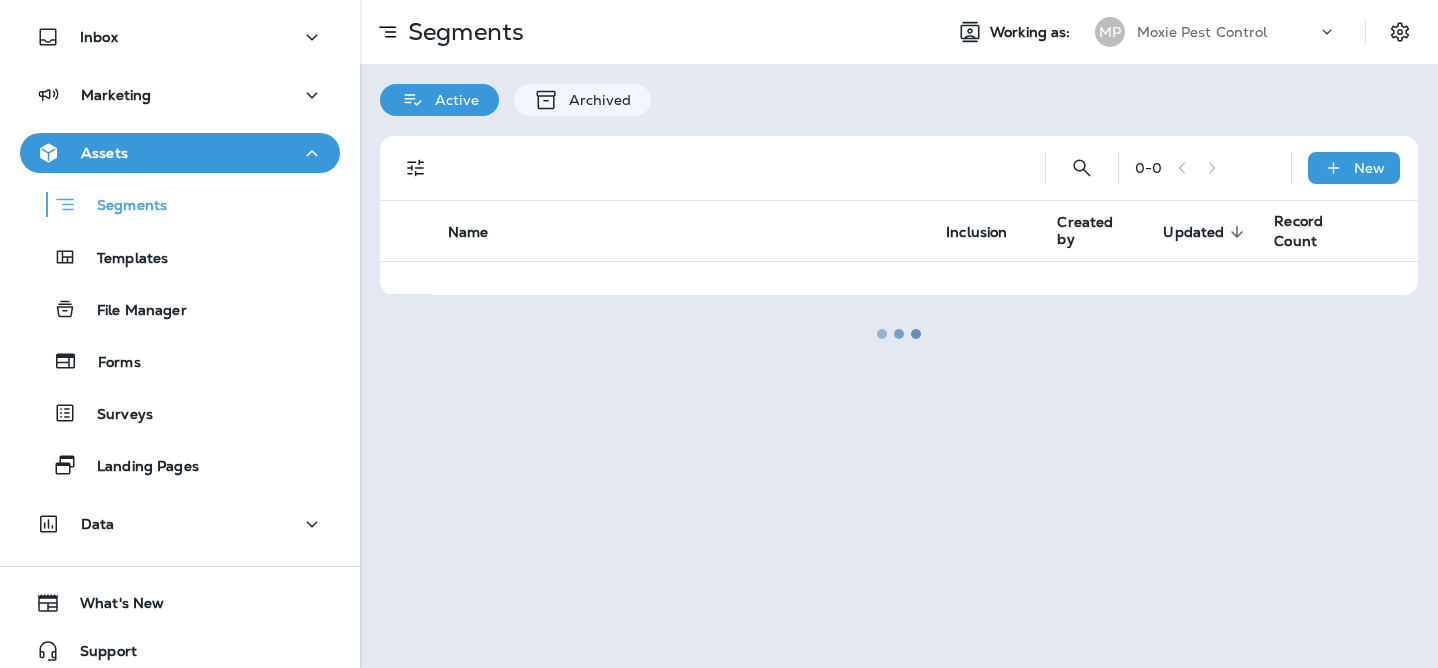 click on "Assets" at bounding box center (180, 153) 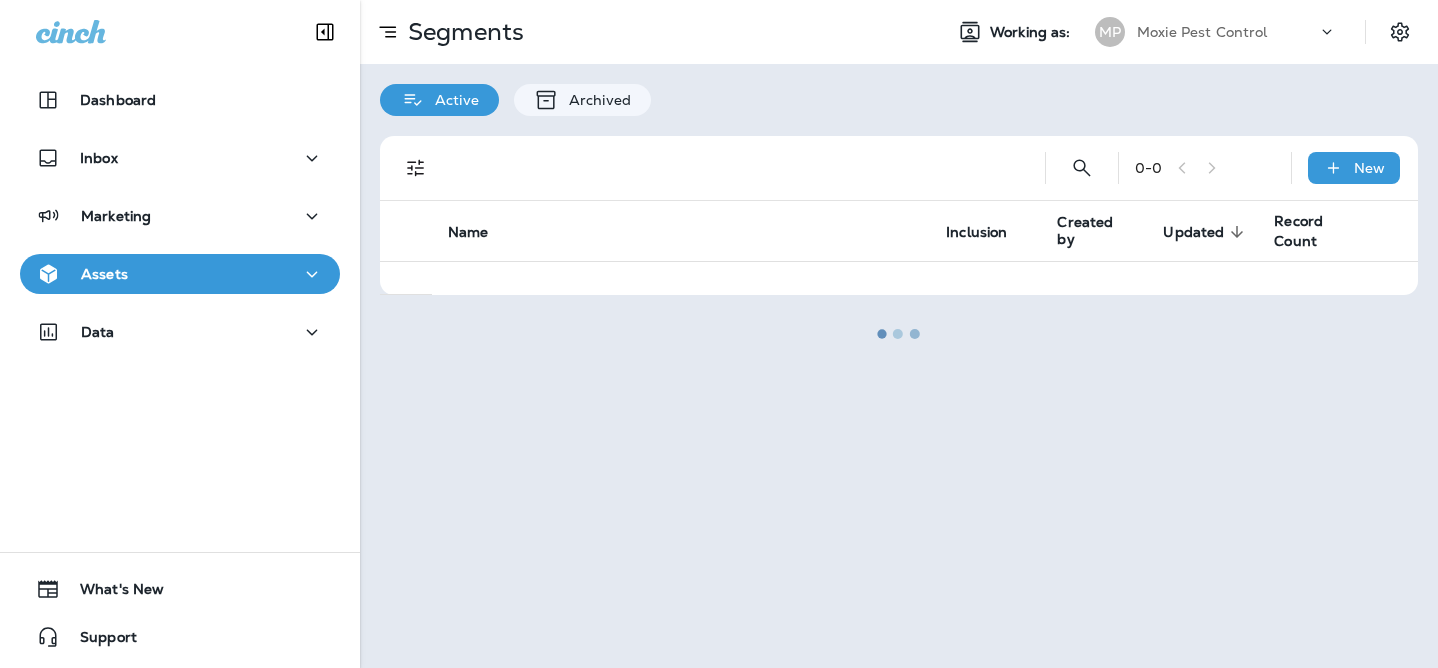 scroll, scrollTop: 0, scrollLeft: 0, axis: both 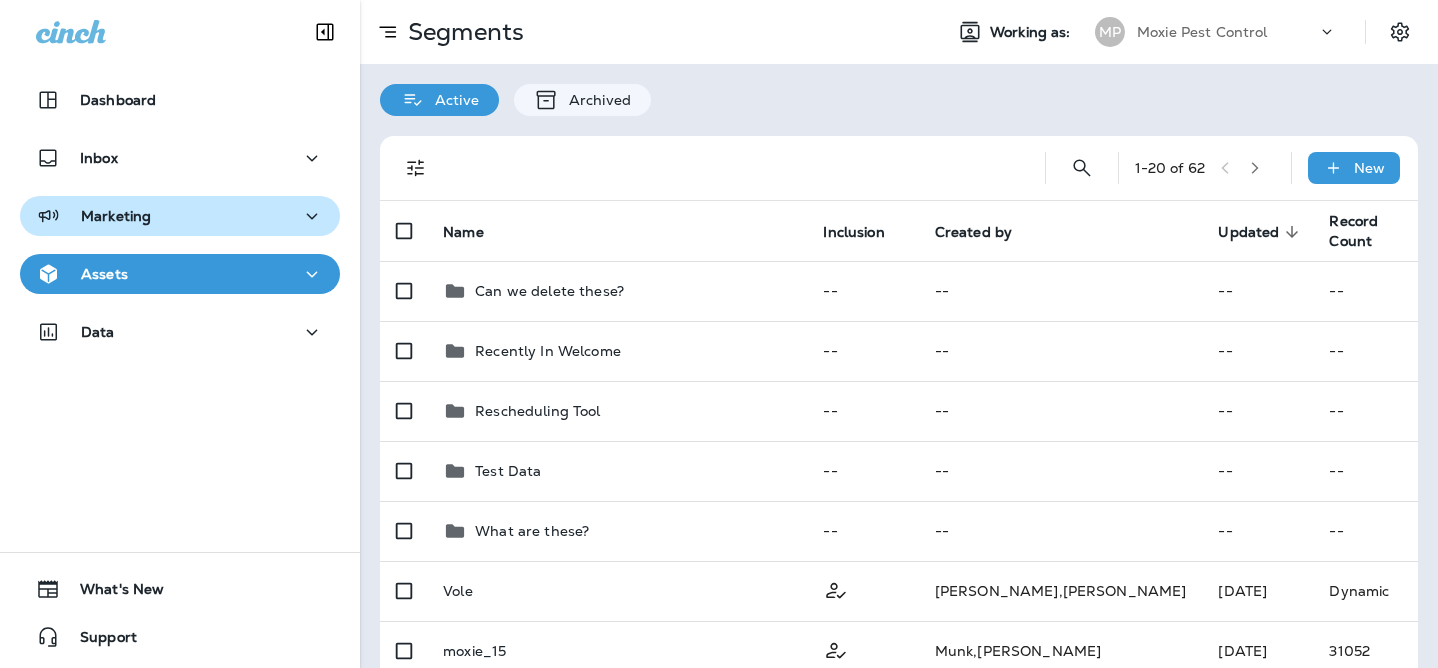 click on "Marketing" at bounding box center (180, 216) 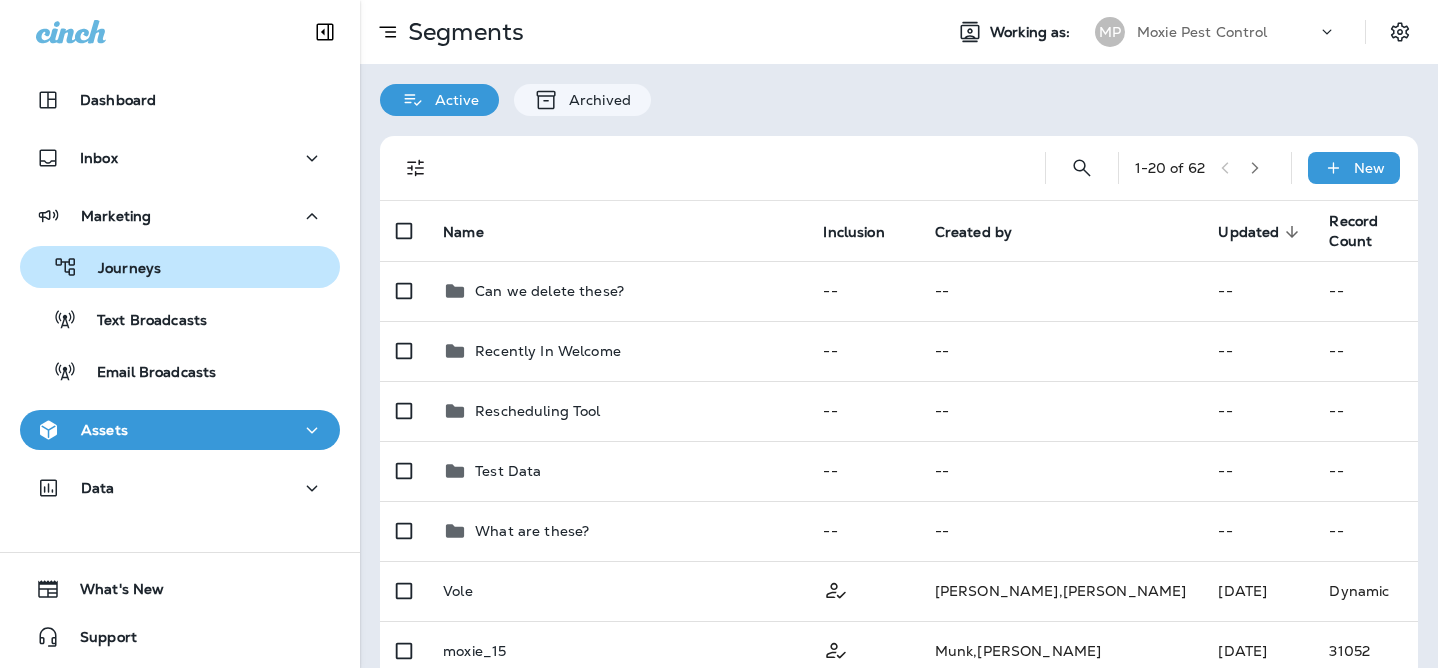 click on "Journeys" at bounding box center [94, 267] 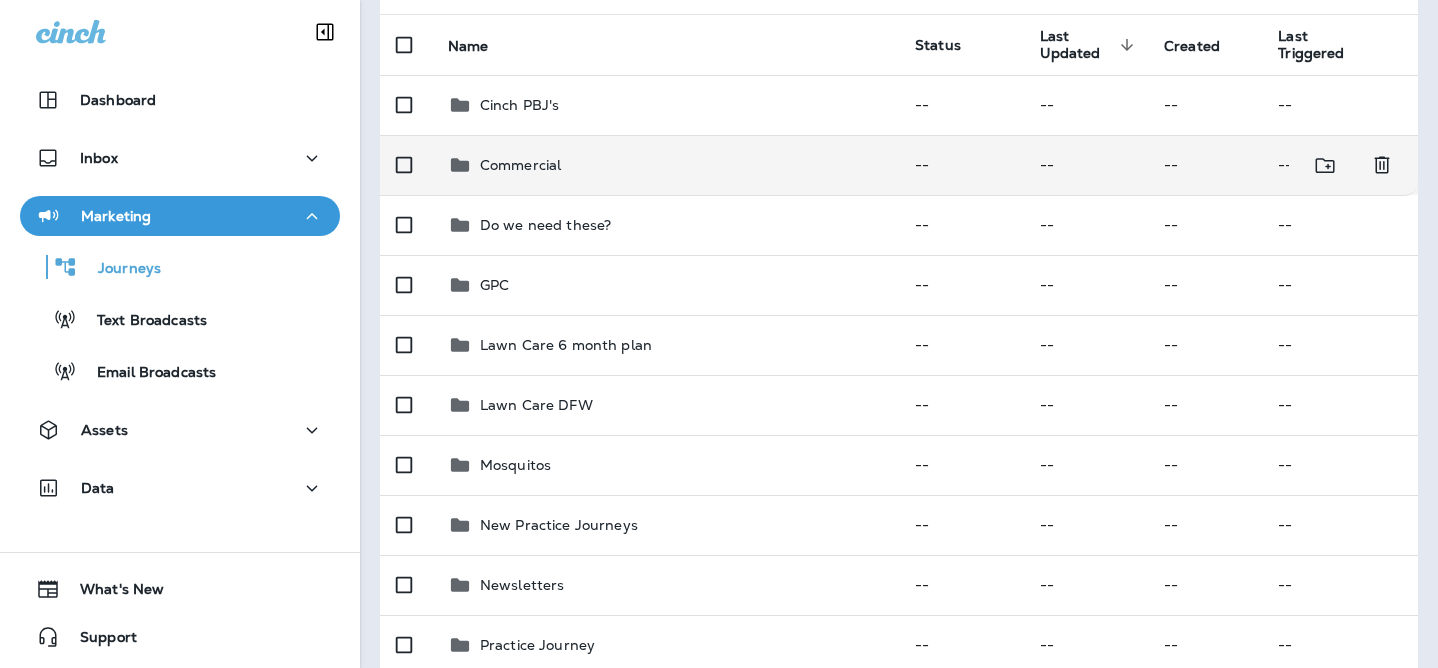 scroll, scrollTop: 513, scrollLeft: 0, axis: vertical 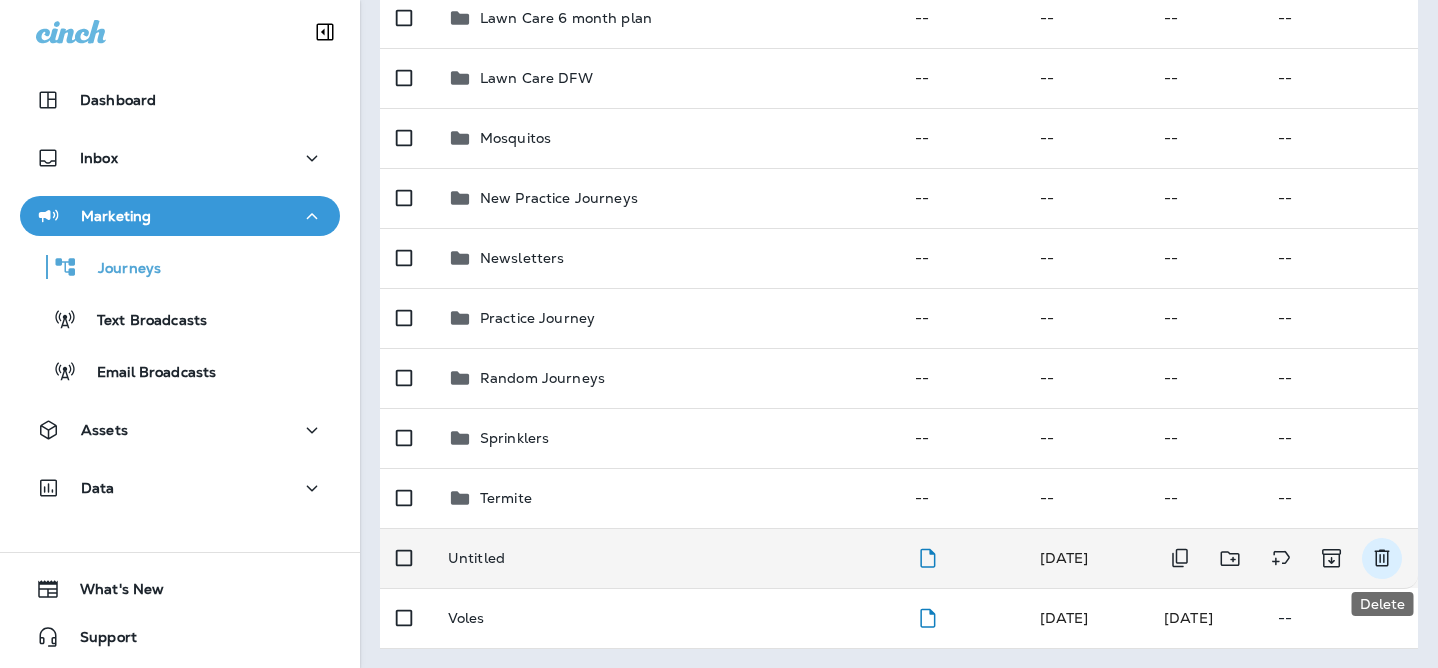 click 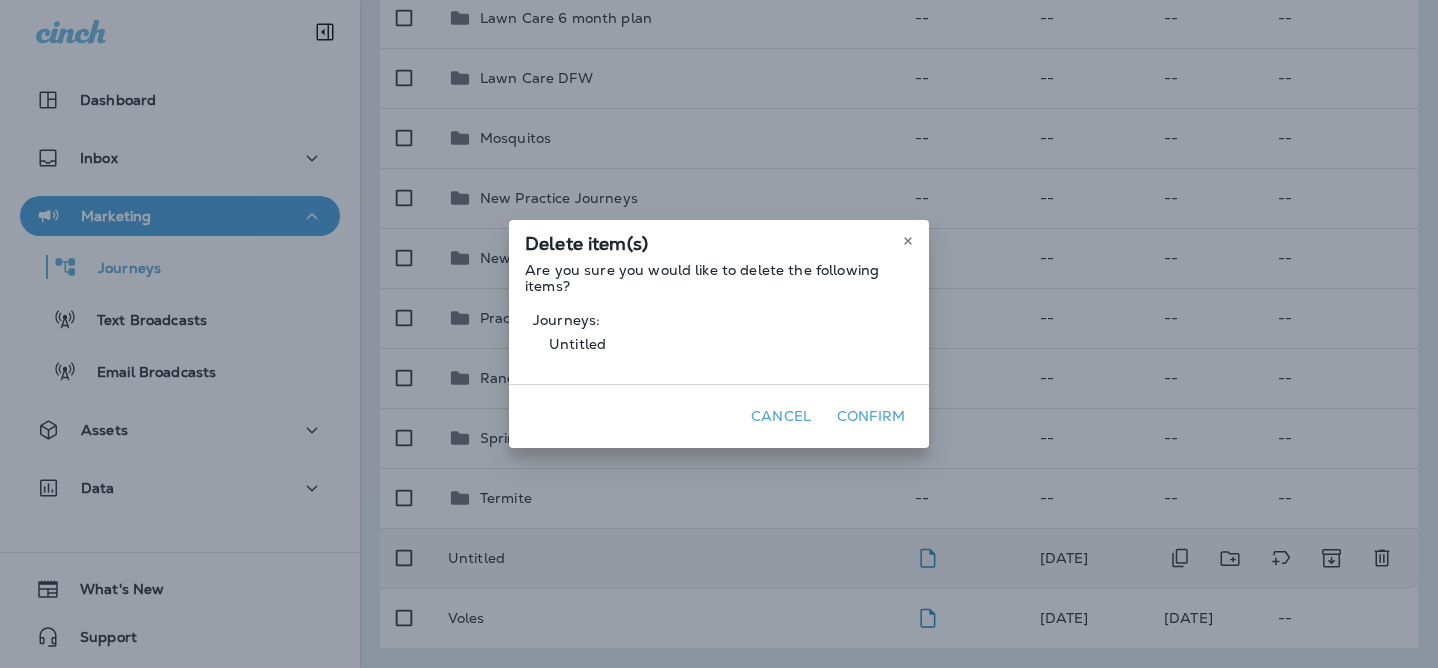 click on "Confirm" at bounding box center [871, 416] 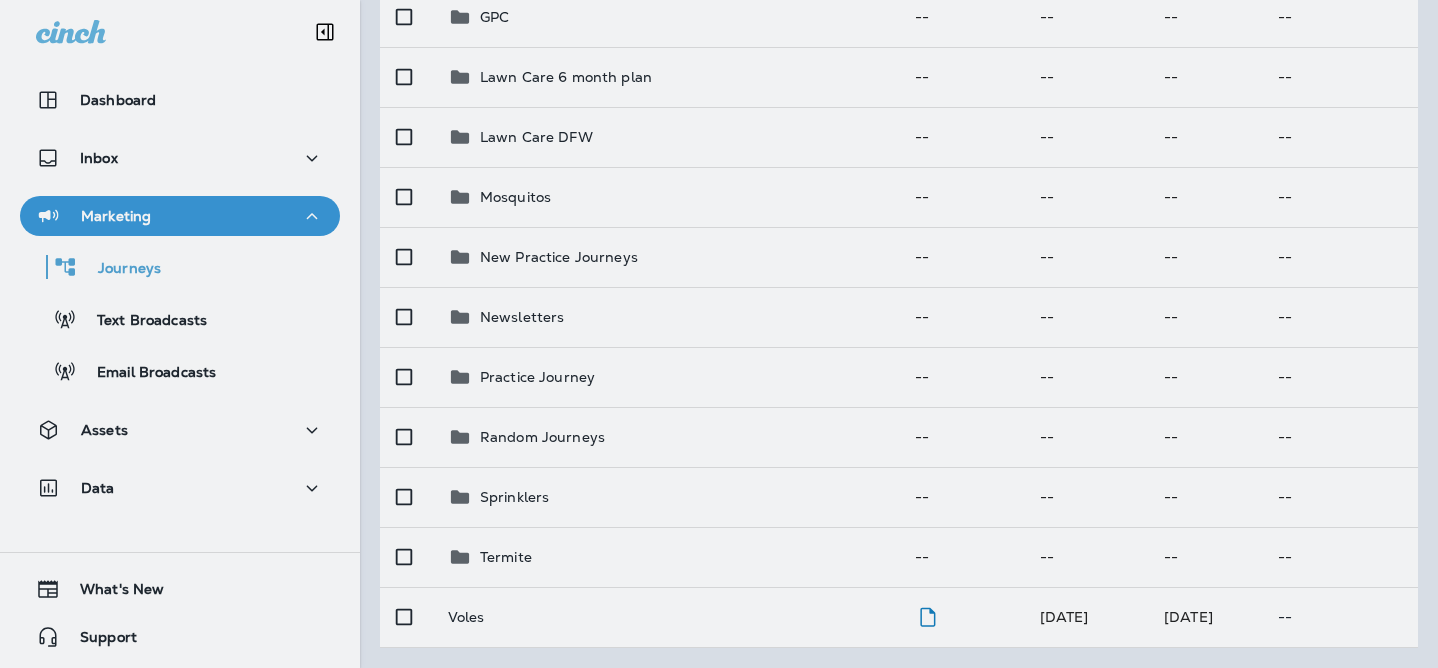 scroll, scrollTop: 453, scrollLeft: 0, axis: vertical 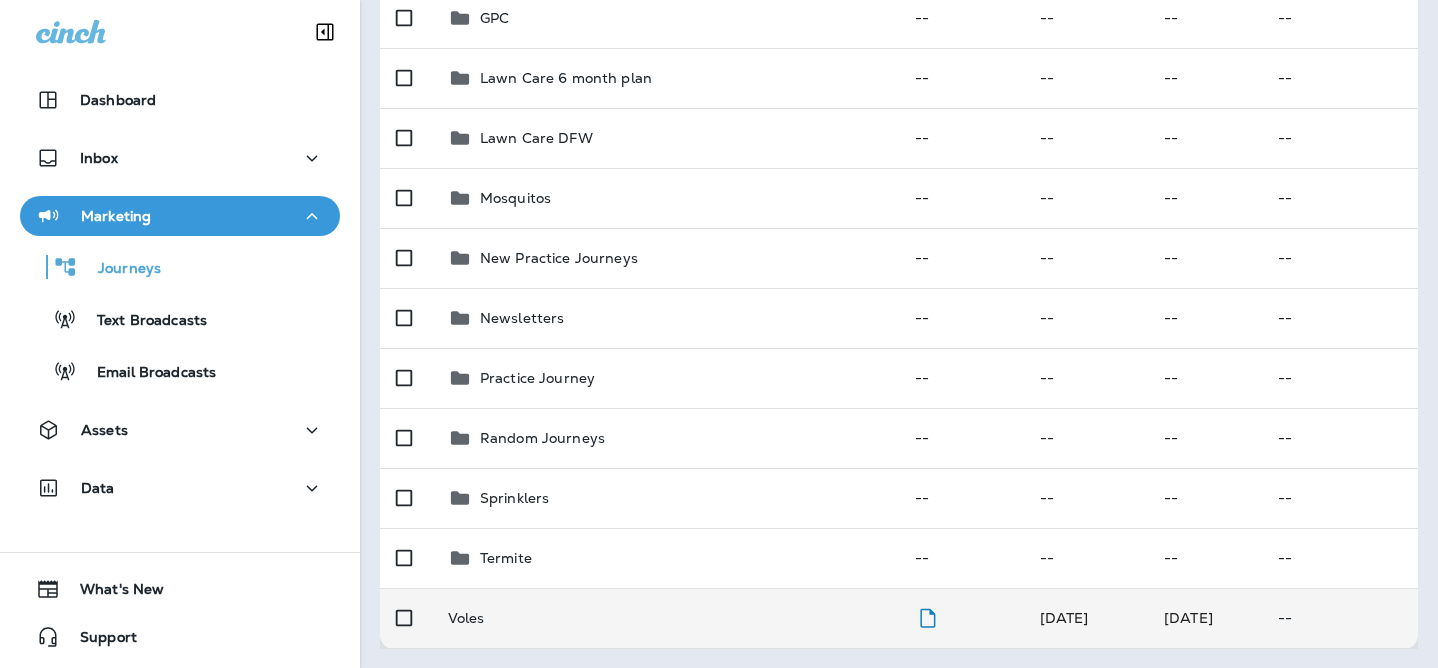 click on "Voles" at bounding box center [665, 618] 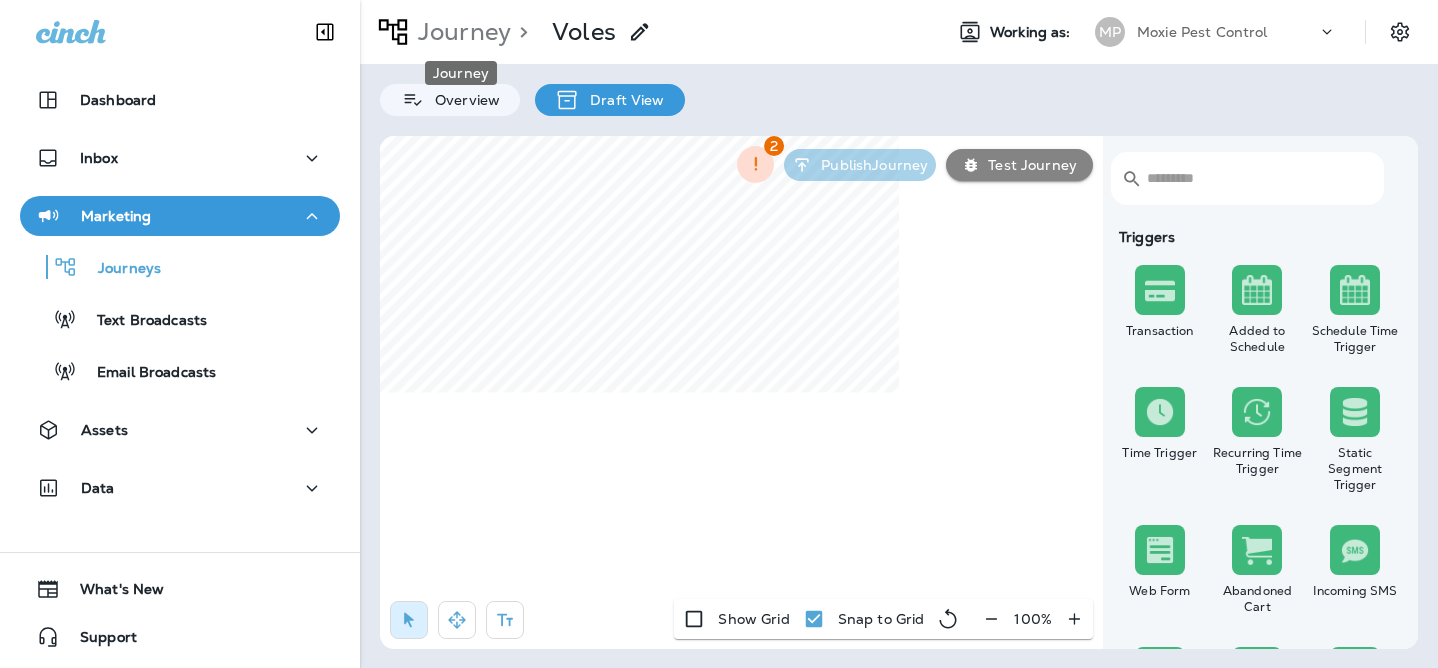 click on "Journey" at bounding box center [460, 32] 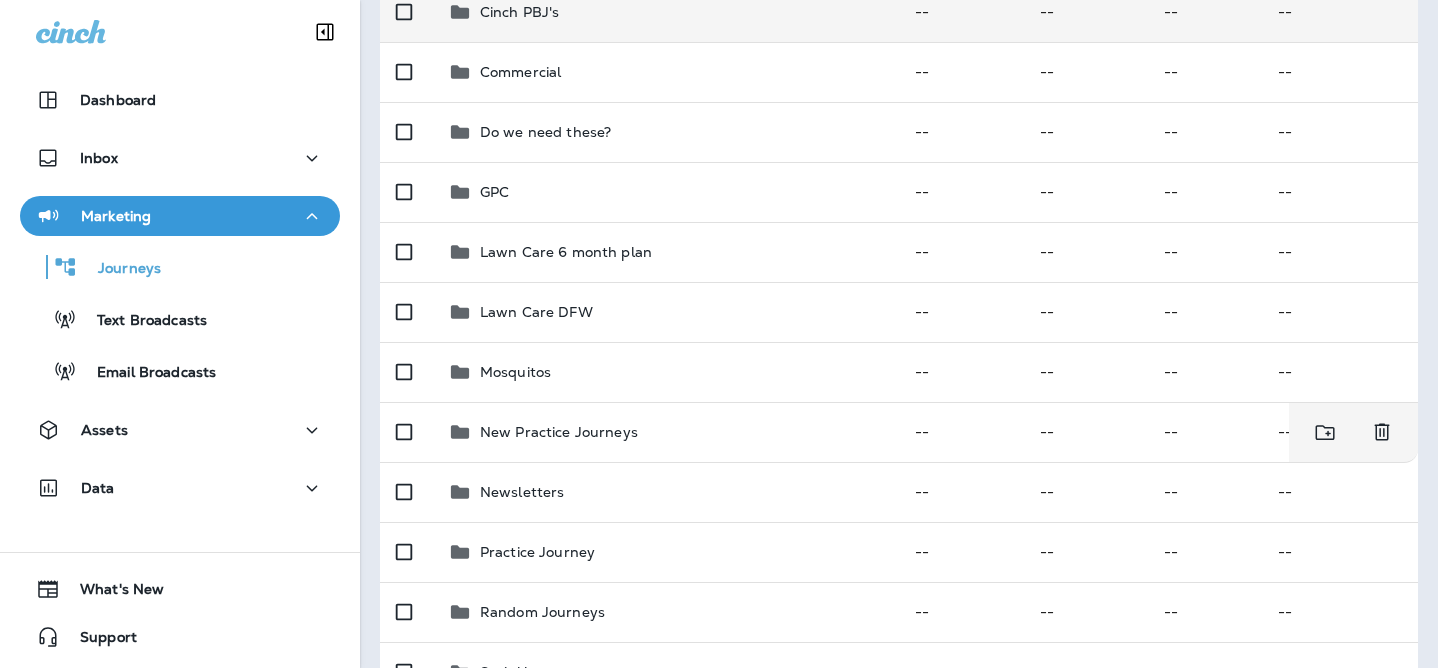 scroll, scrollTop: 0, scrollLeft: 0, axis: both 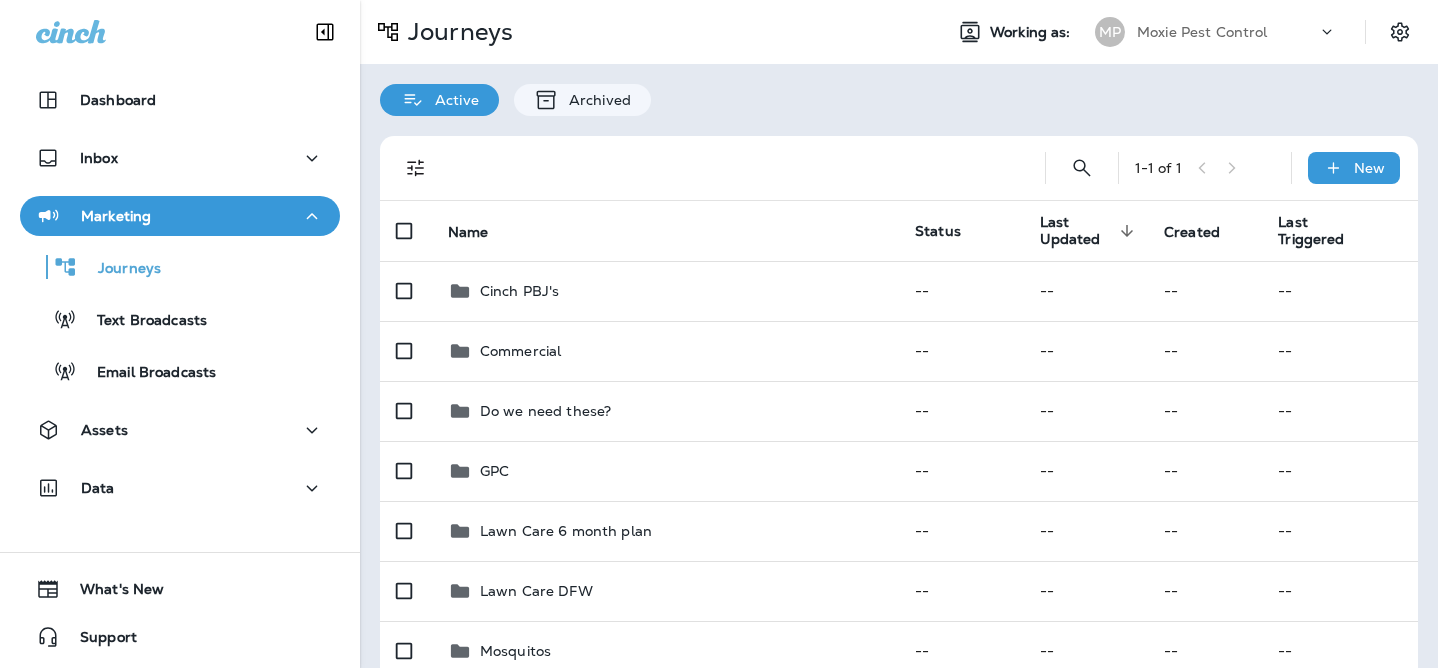 click on "Journeys Text Broadcasts Email Broadcasts" at bounding box center (180, 314) 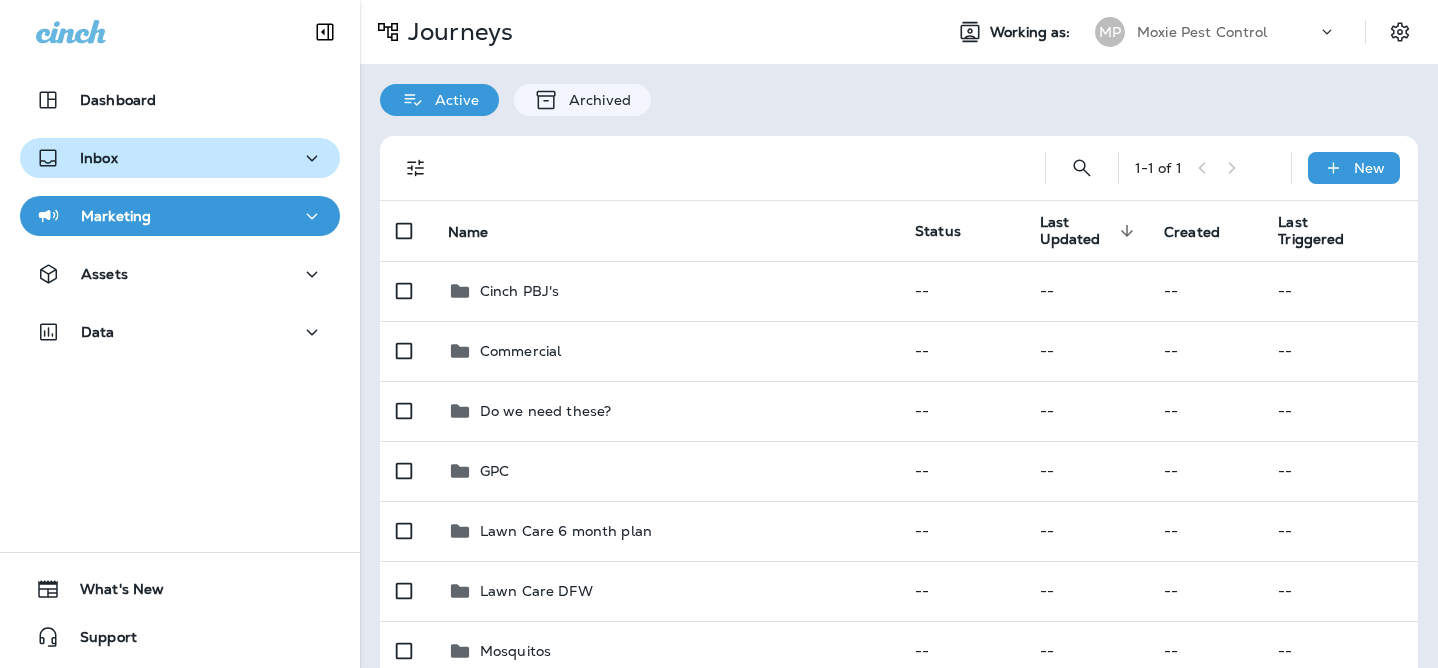 click on "Inbox" at bounding box center [180, 158] 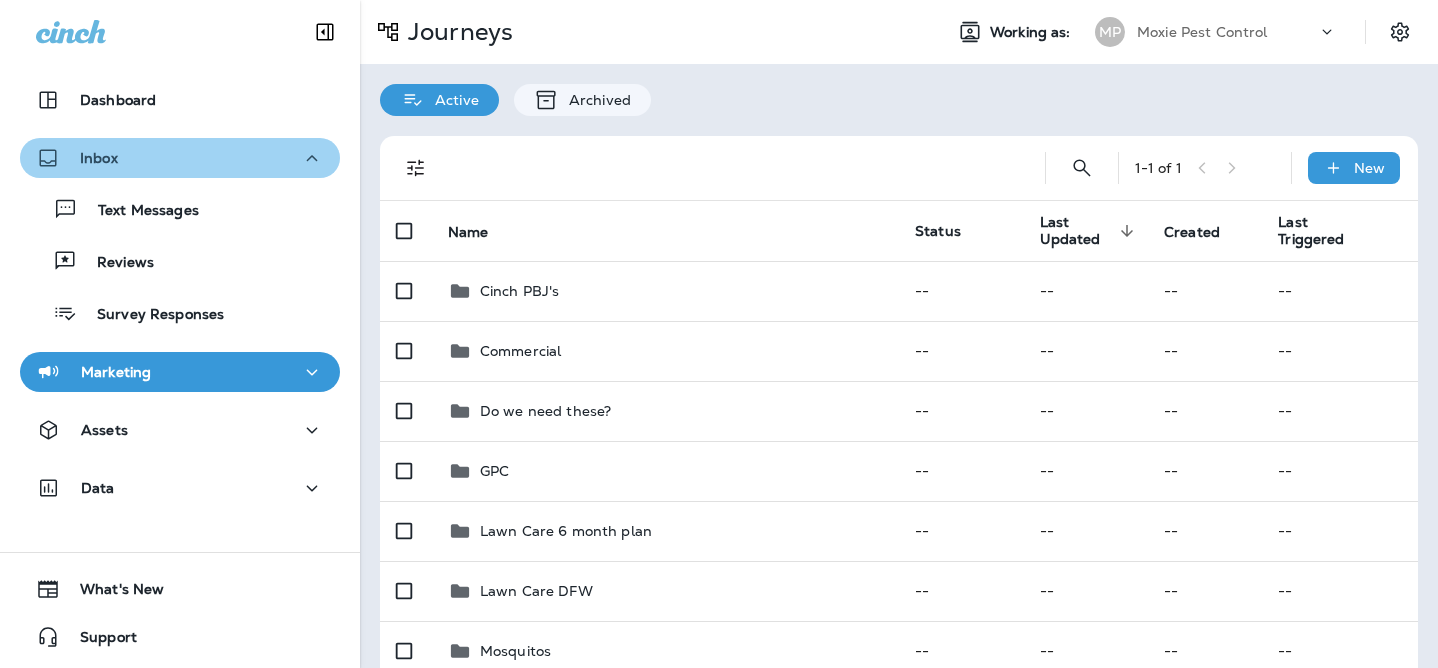 click on "Inbox" at bounding box center [180, 158] 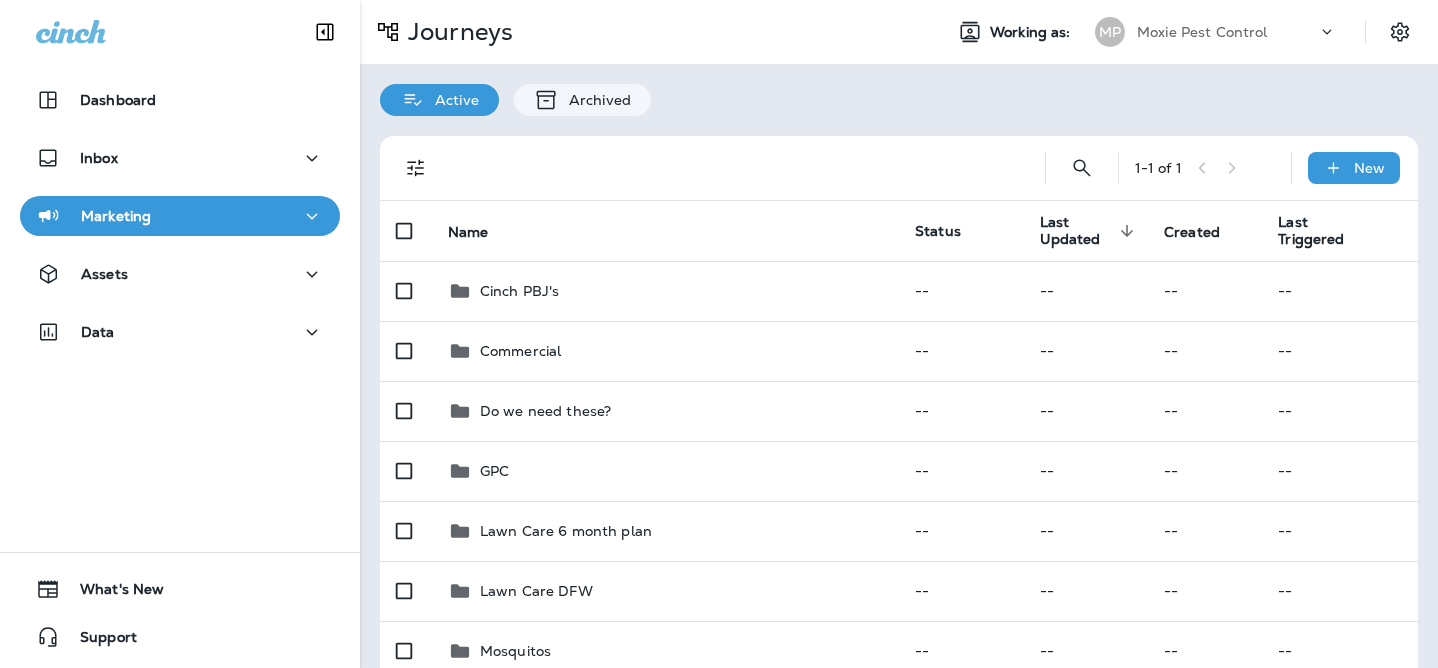 click on "Data" at bounding box center [180, 337] 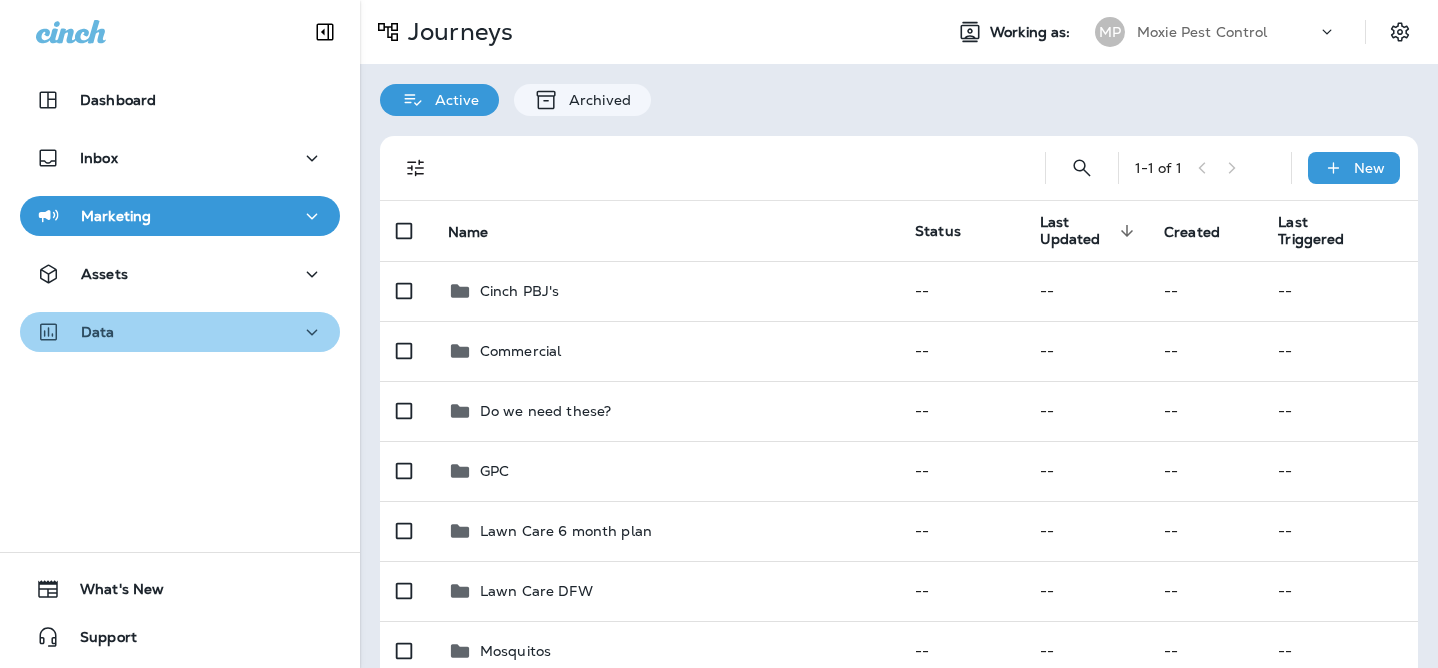 click on "Data" at bounding box center (180, 332) 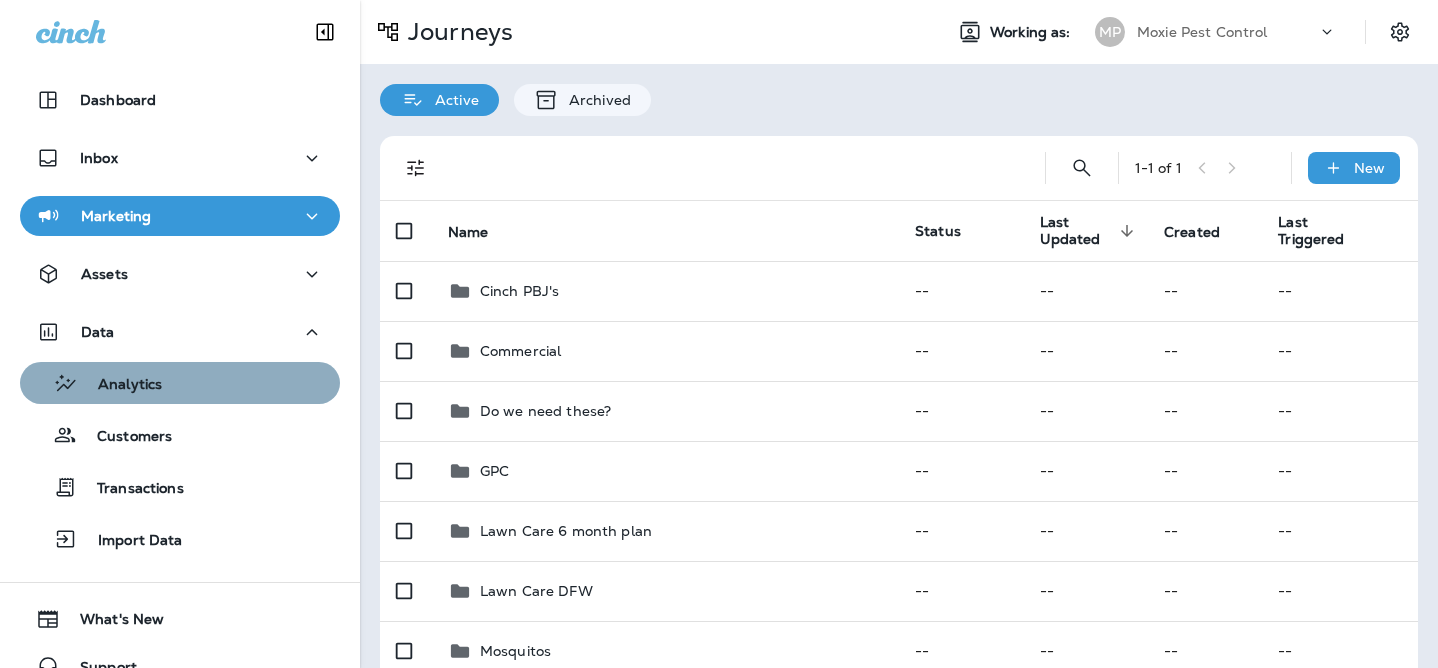 click on "Analytics" at bounding box center (180, 383) 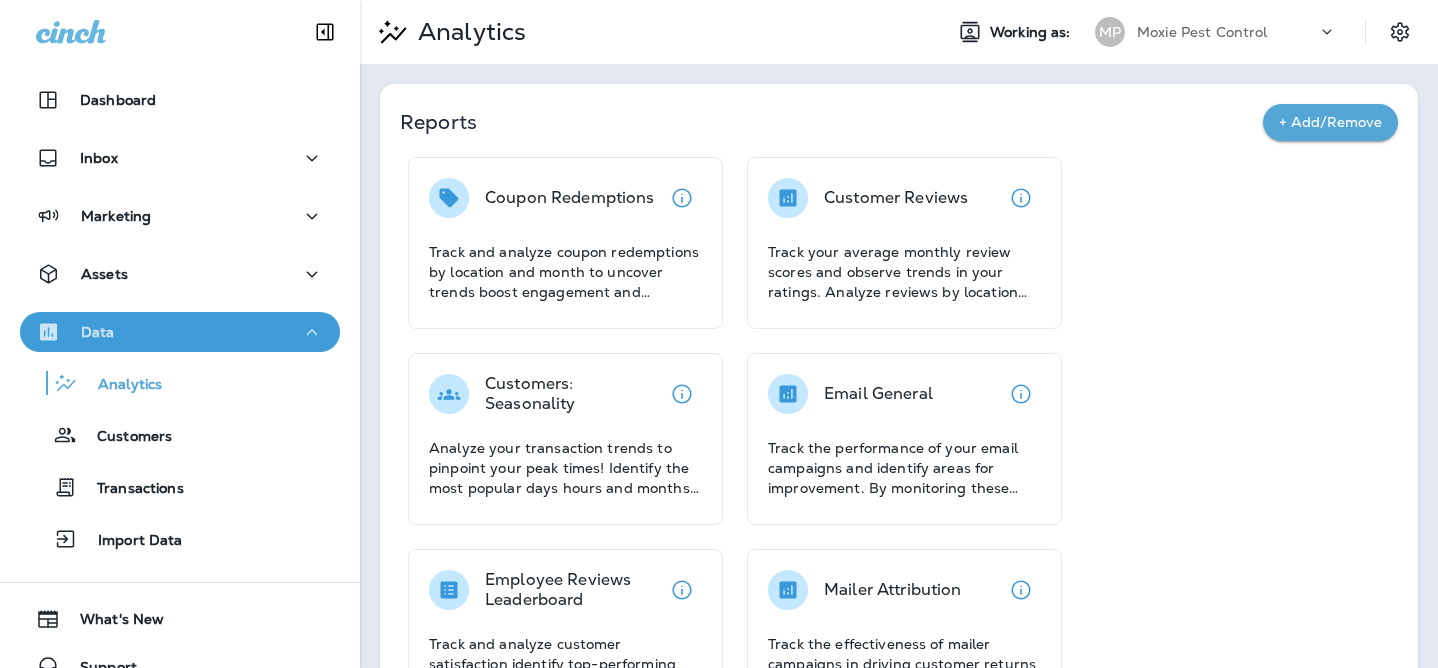 click on "Data" at bounding box center [180, 332] 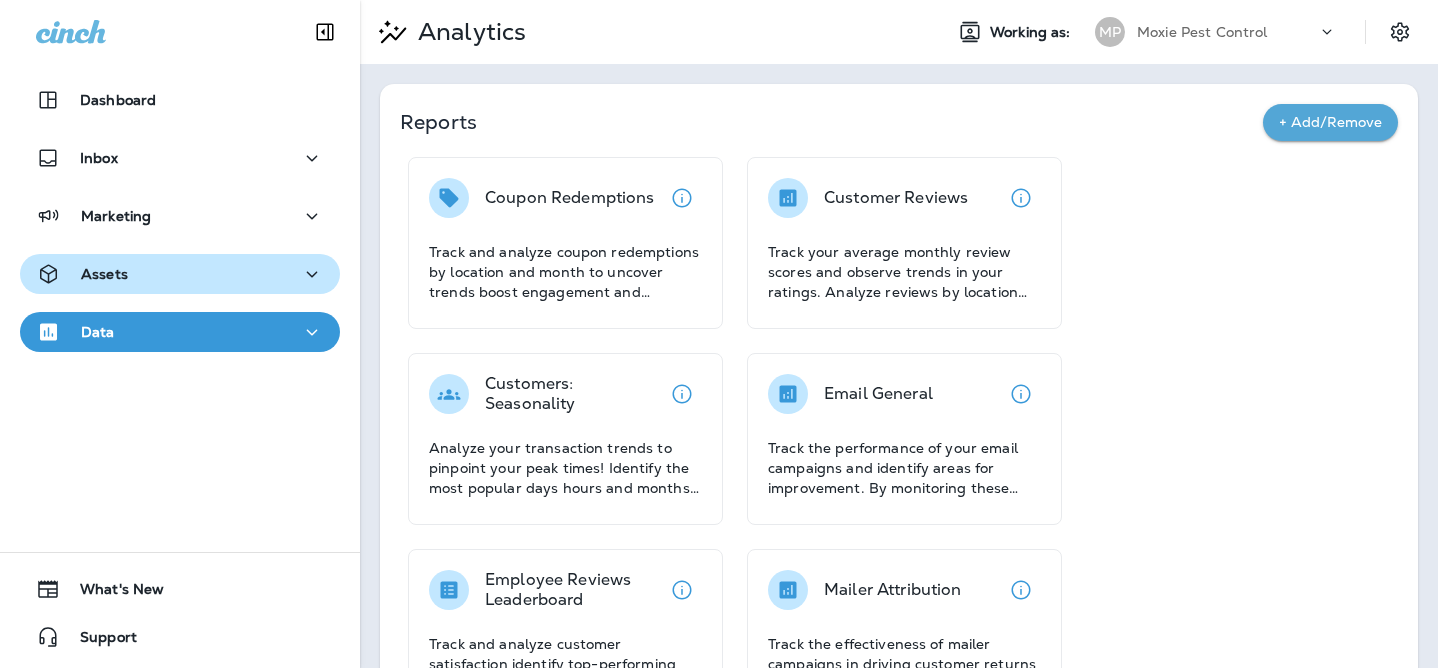 click on "Assets" at bounding box center (180, 274) 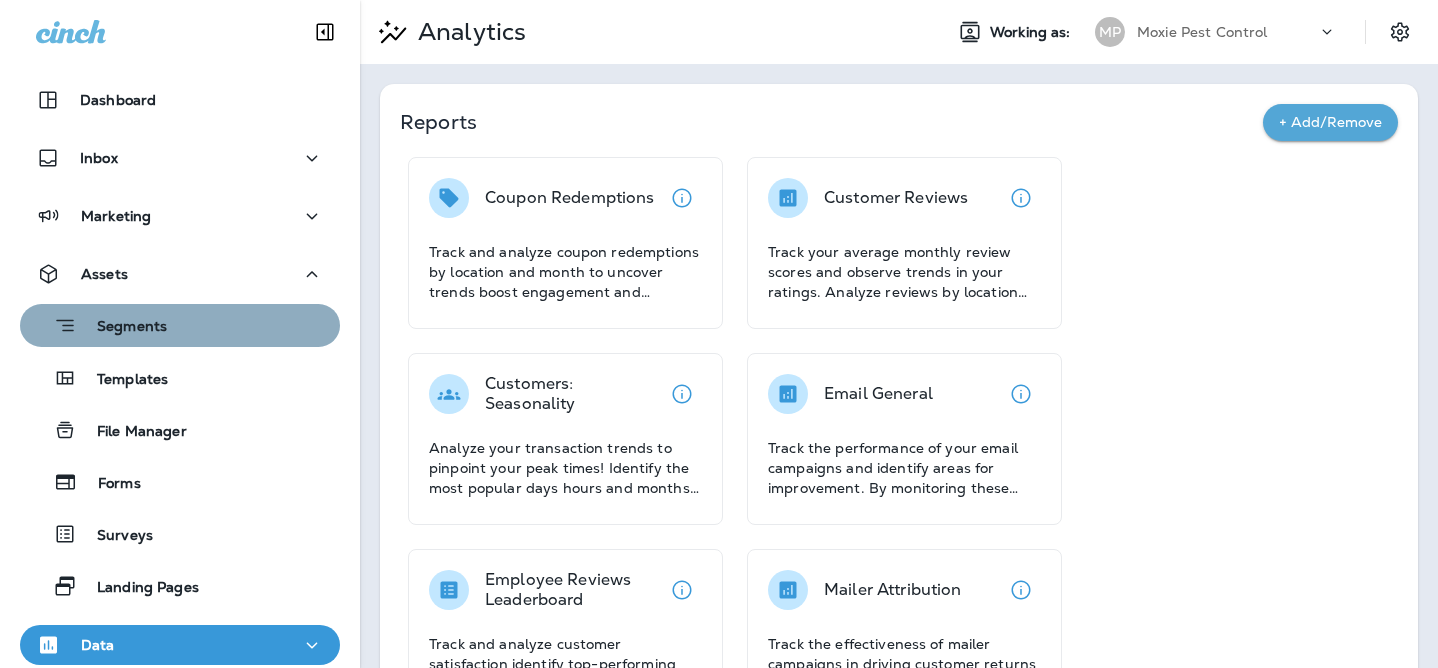 click on "Segments" at bounding box center [180, 325] 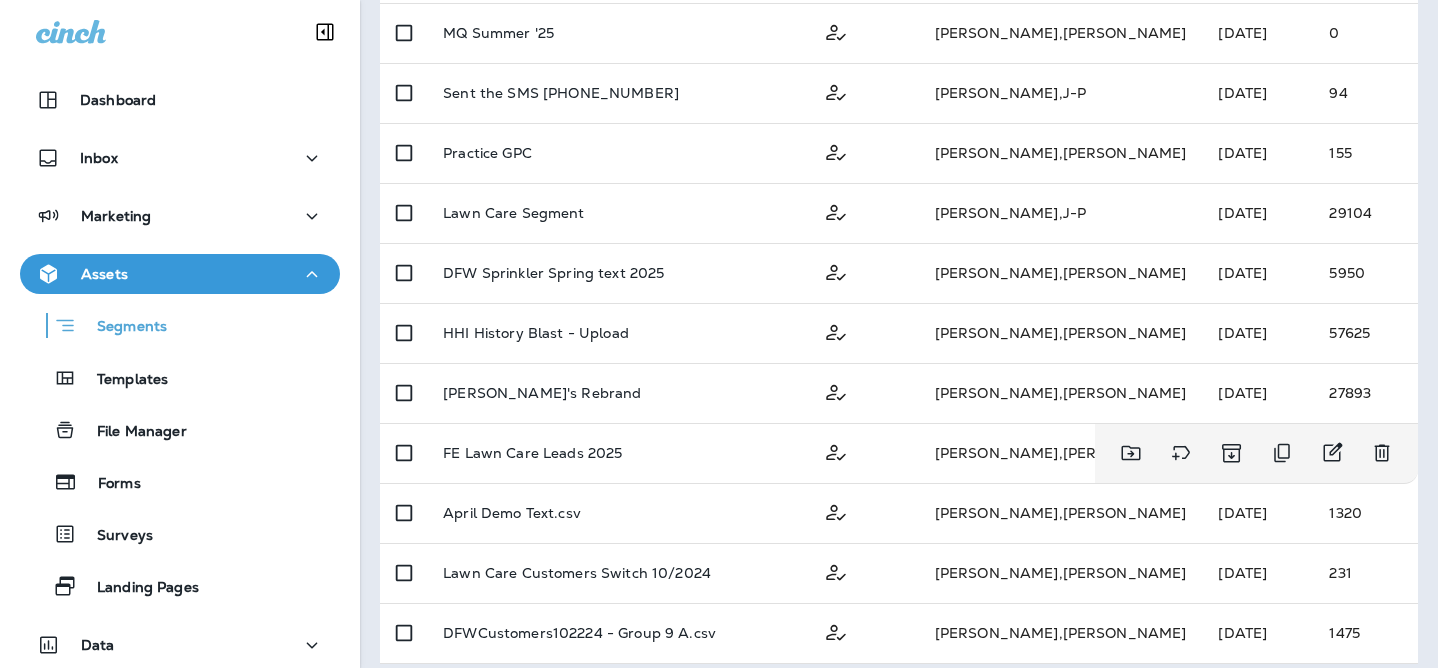 scroll, scrollTop: 1102, scrollLeft: 0, axis: vertical 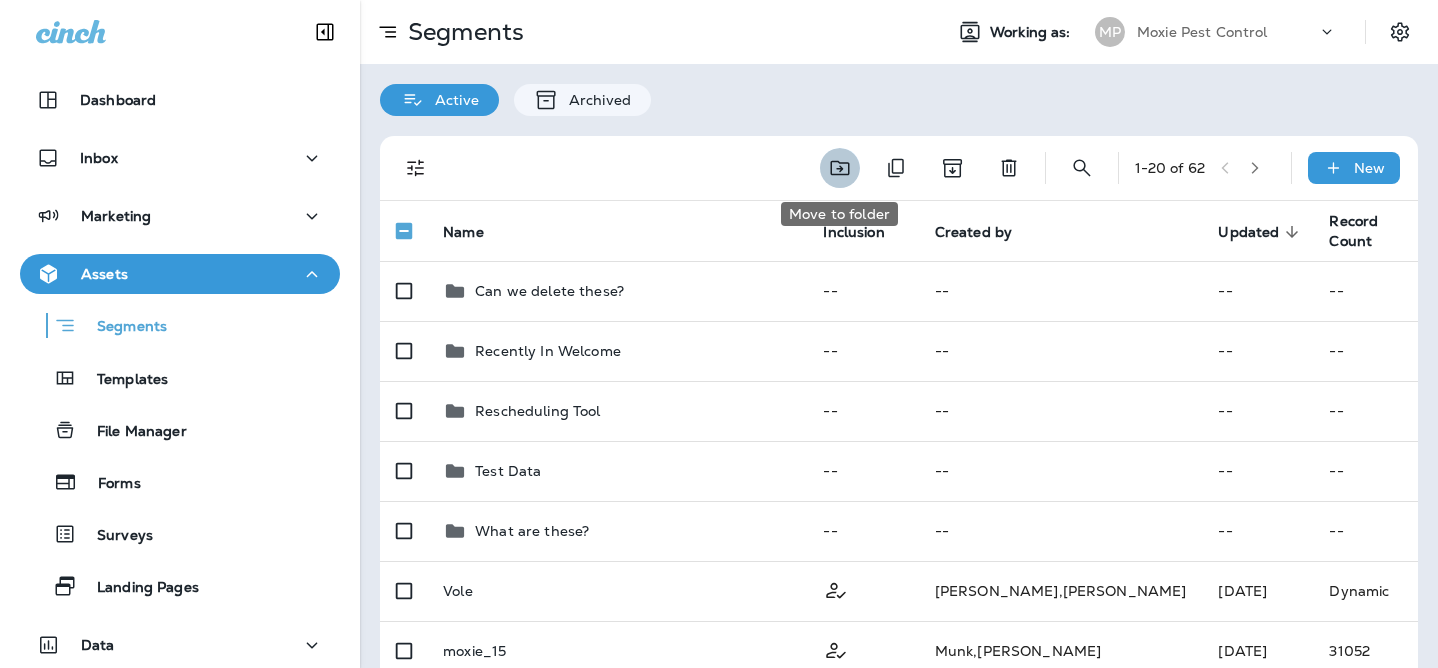 click 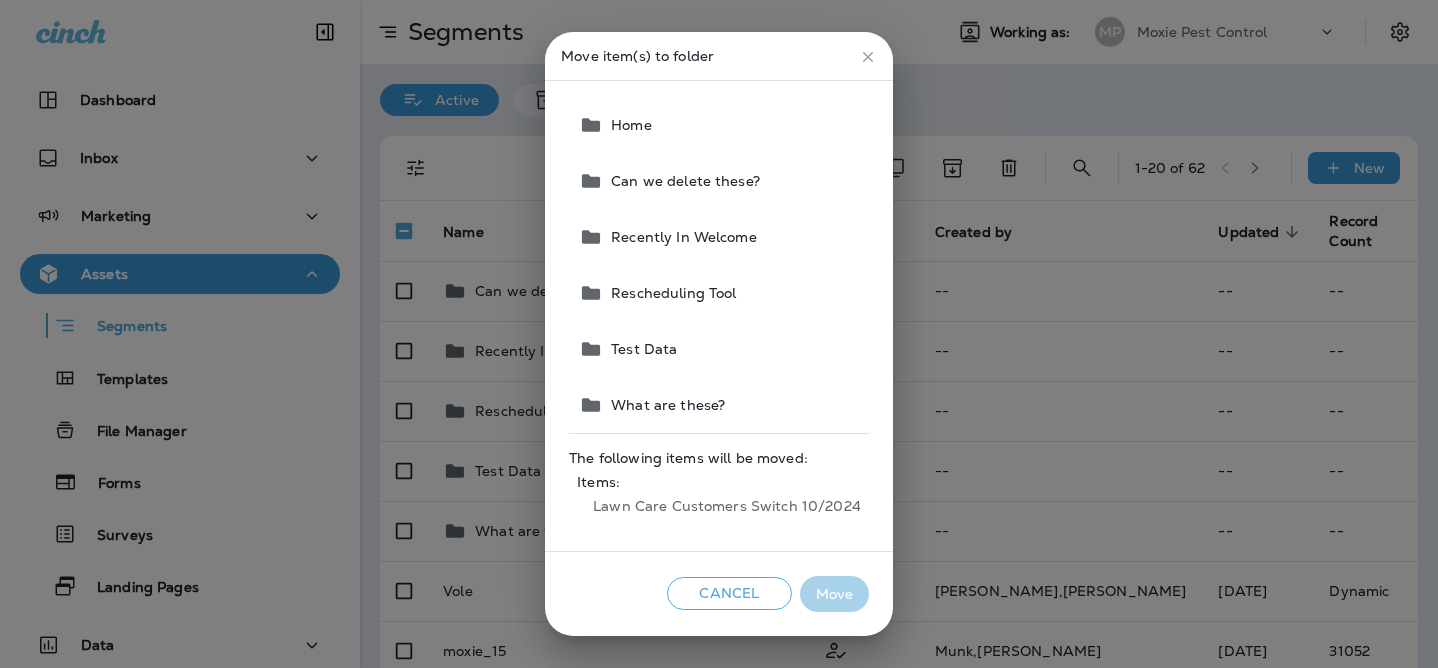 click on "Can we delete these?" at bounding box center (720, 181) 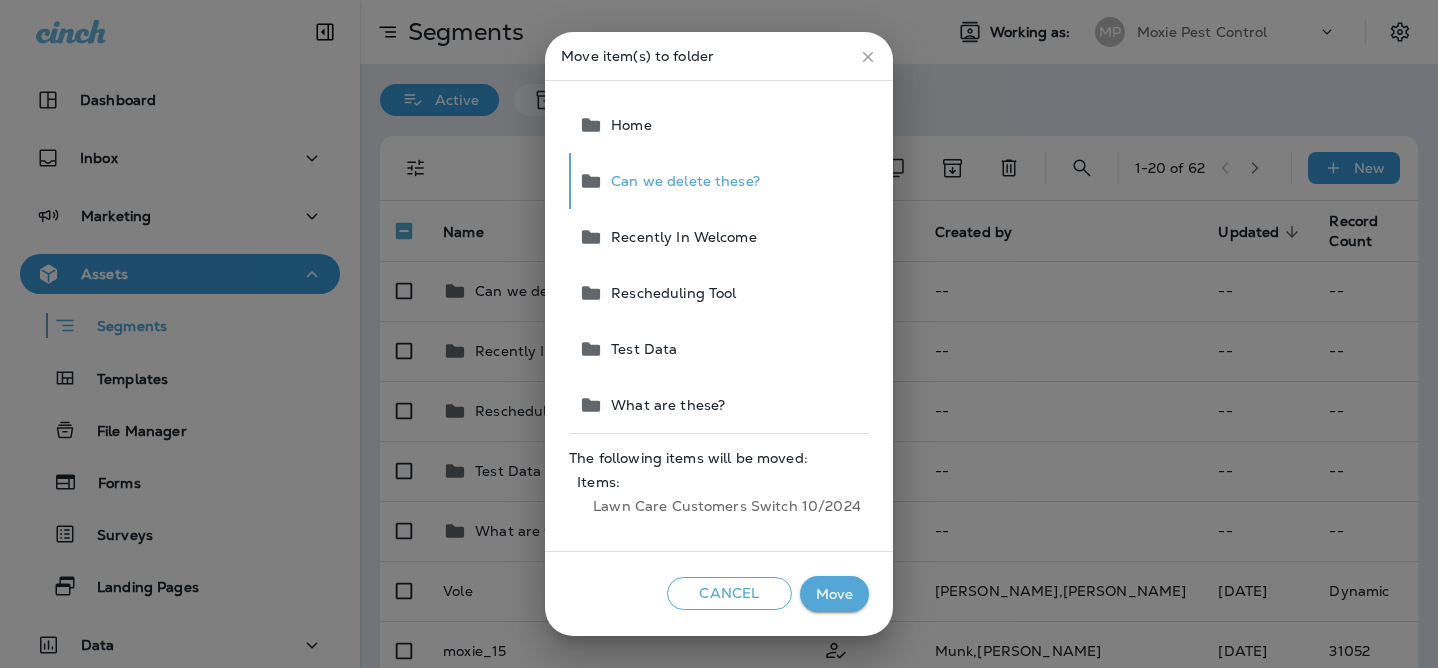click on "Move" at bounding box center [834, 594] 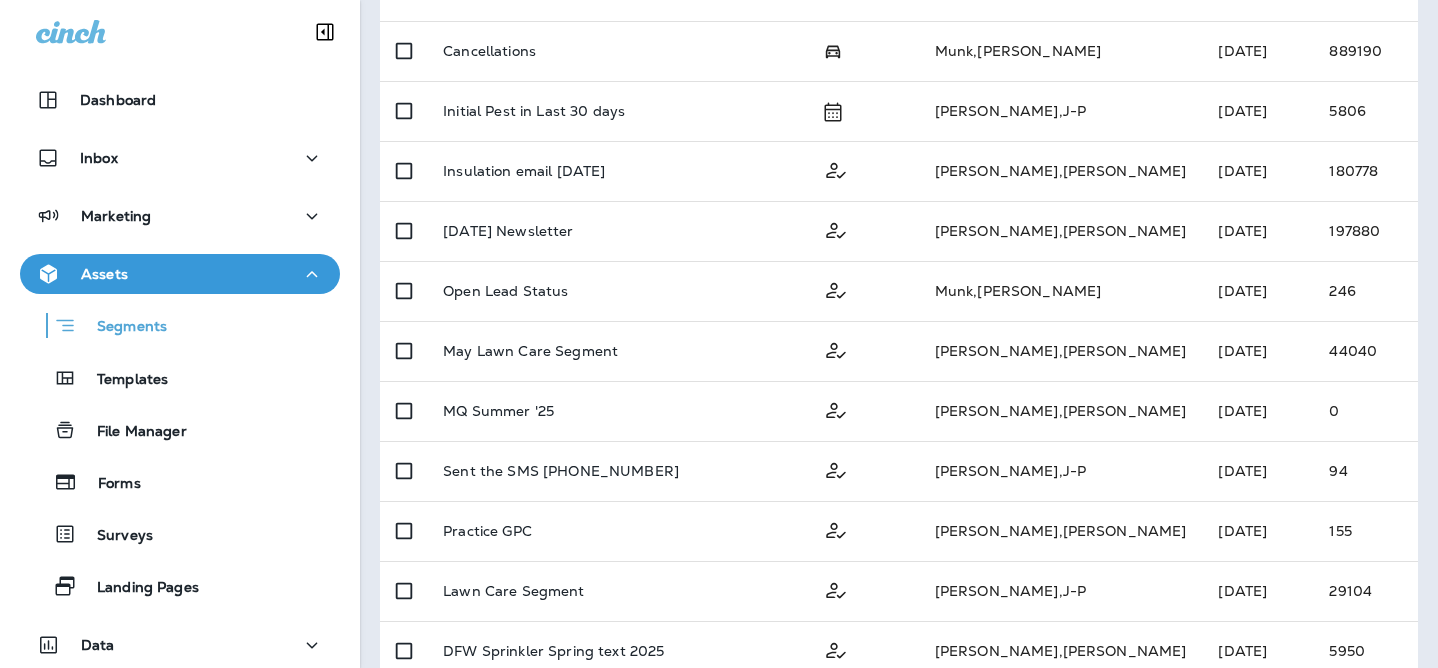scroll, scrollTop: 0, scrollLeft: 0, axis: both 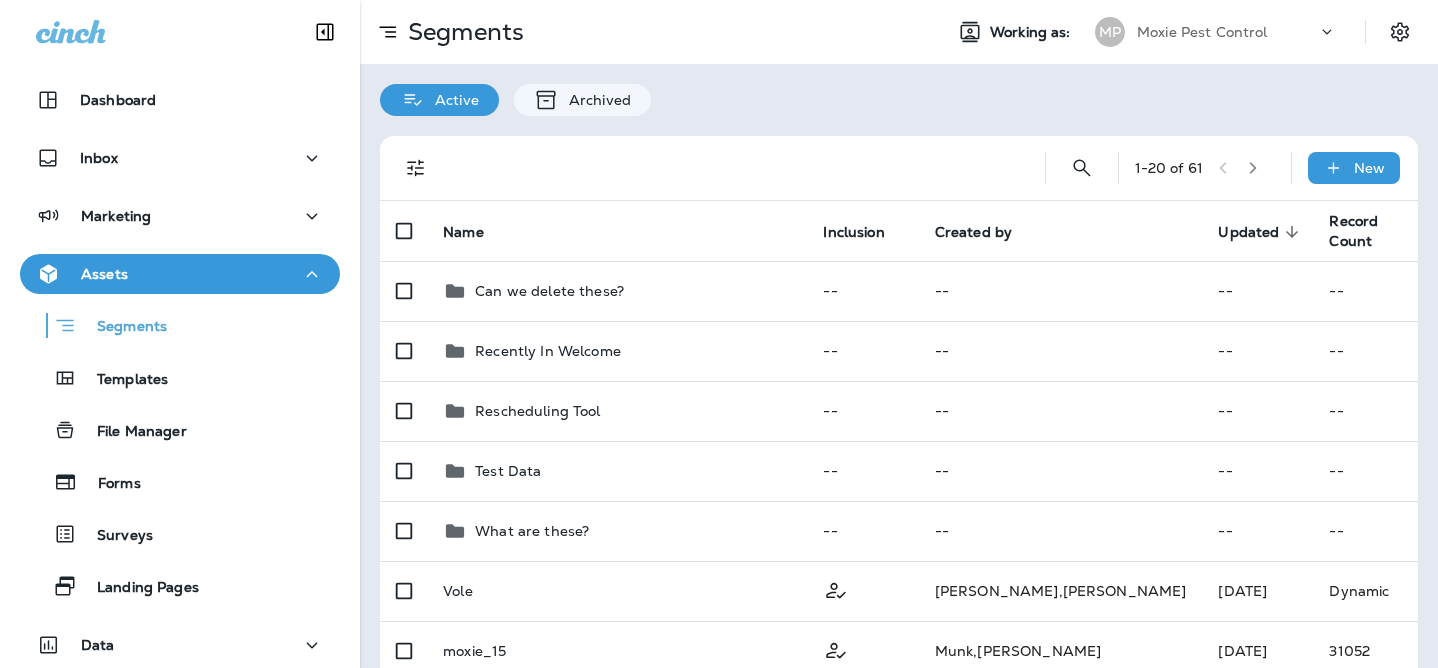 click 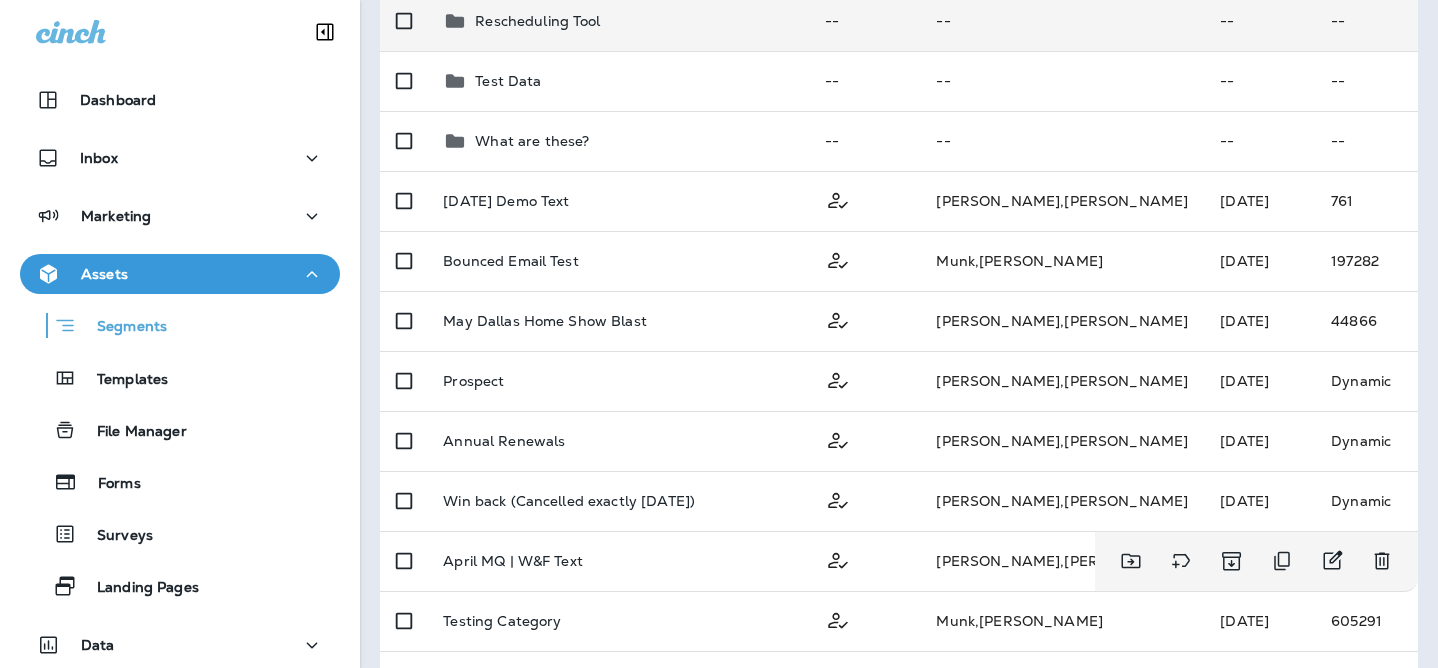 scroll, scrollTop: 0, scrollLeft: 0, axis: both 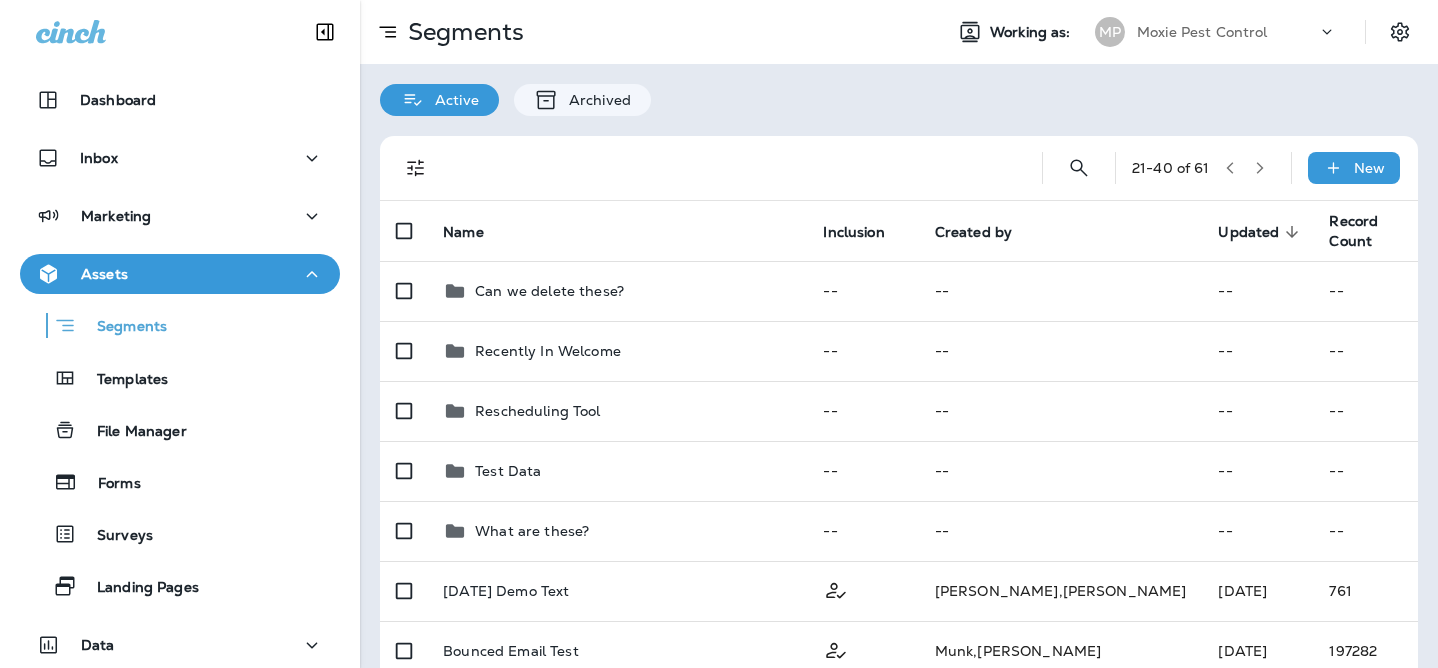 click 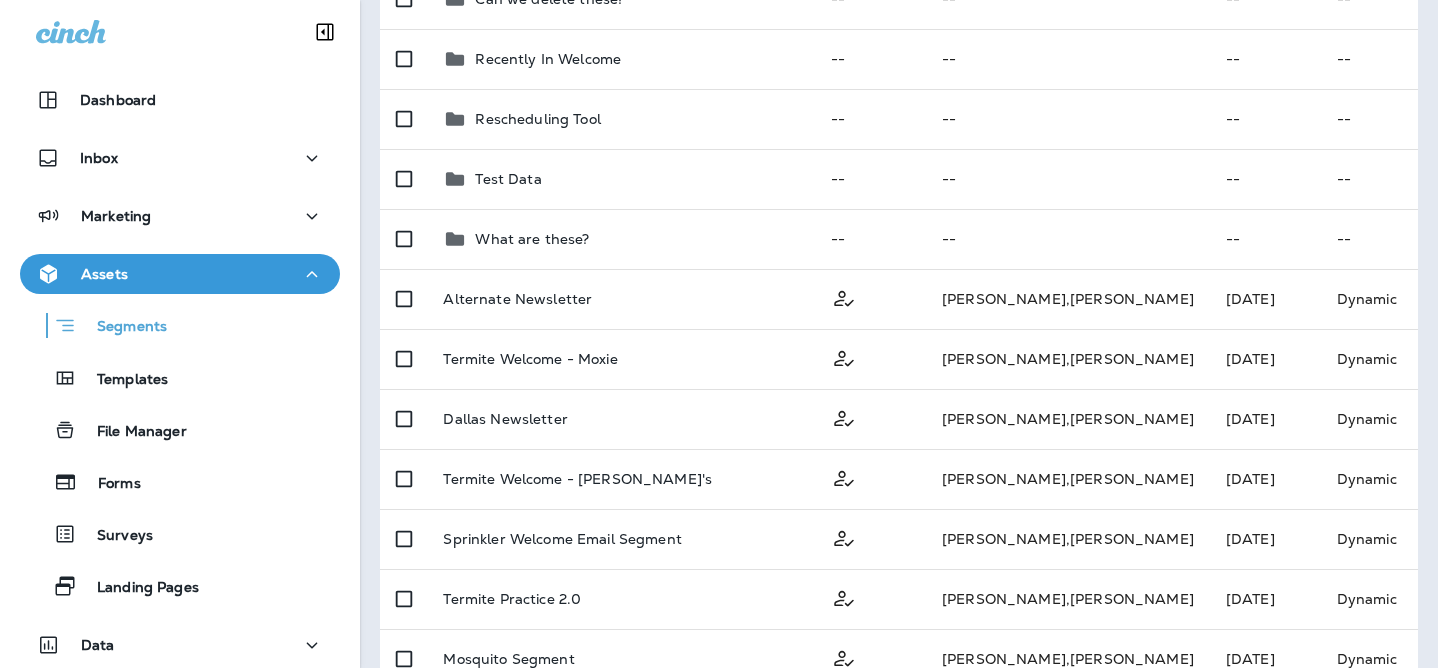 scroll, scrollTop: 0, scrollLeft: 0, axis: both 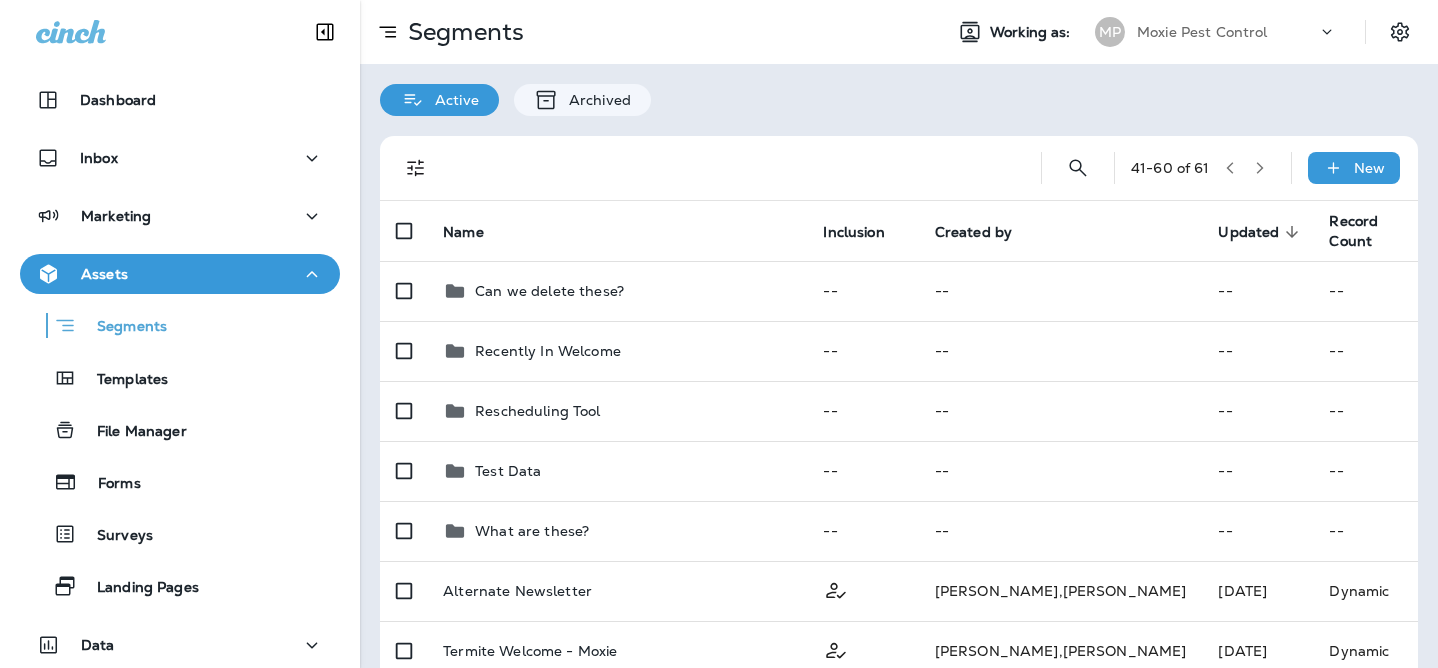 click 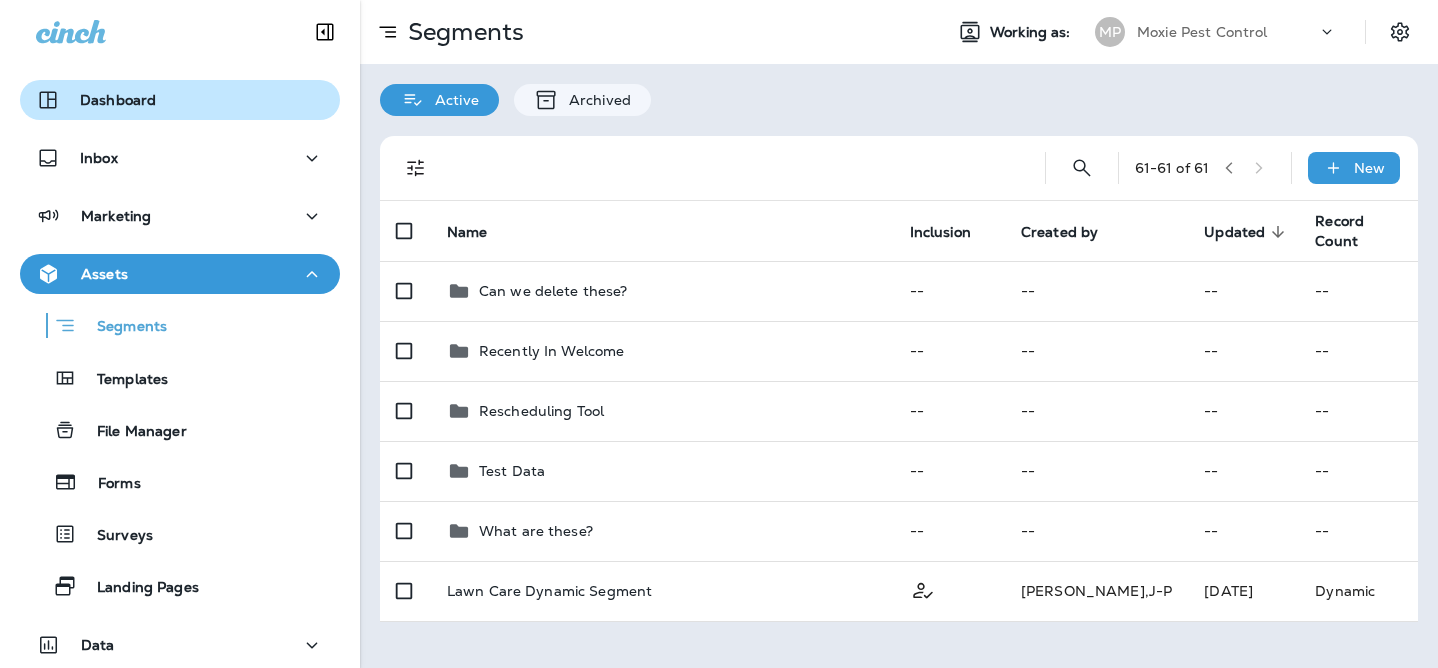 click on "Dashboard" at bounding box center (180, 100) 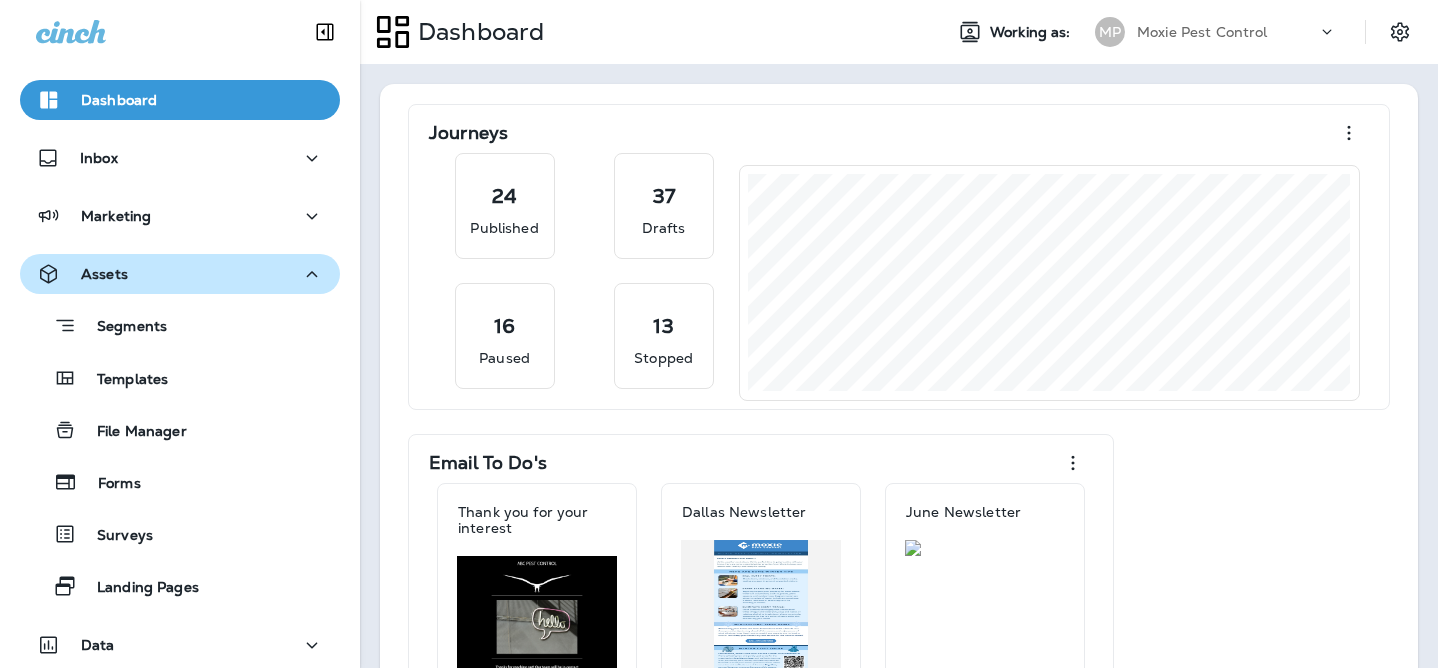 click on "Assets" at bounding box center [180, 274] 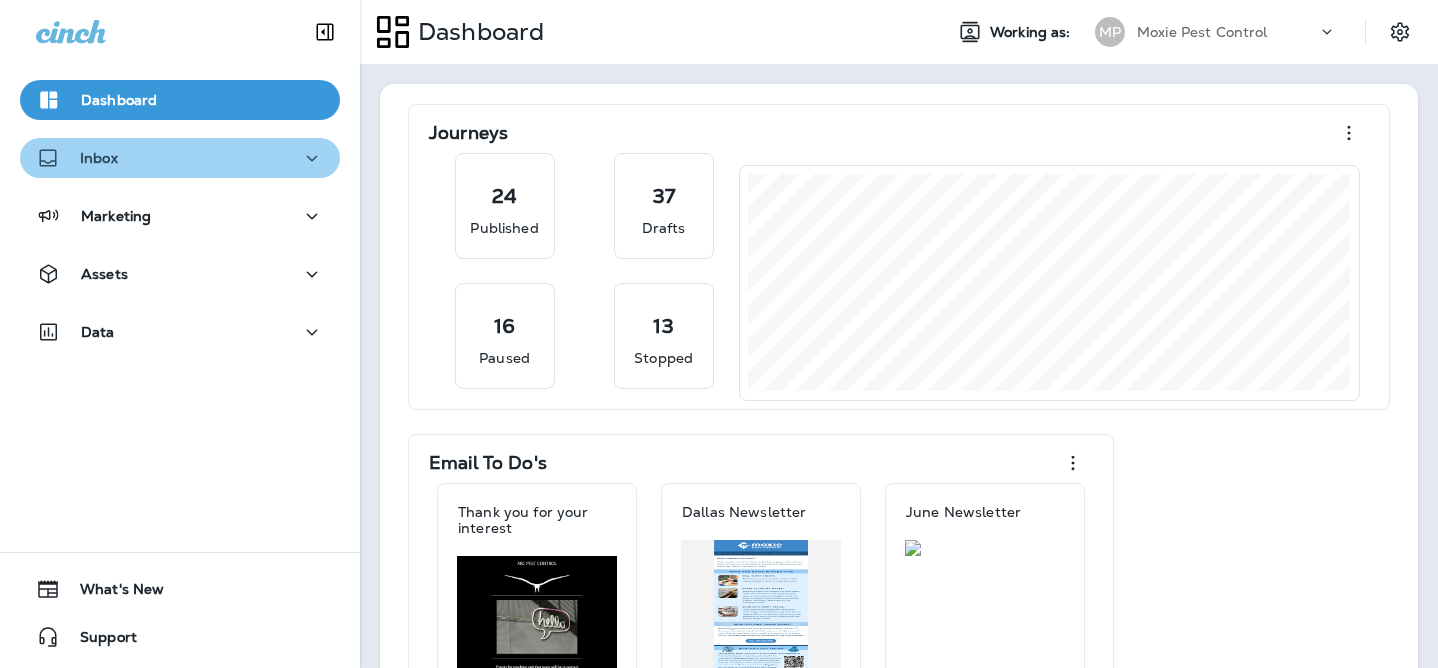 click on "Inbox" at bounding box center (180, 158) 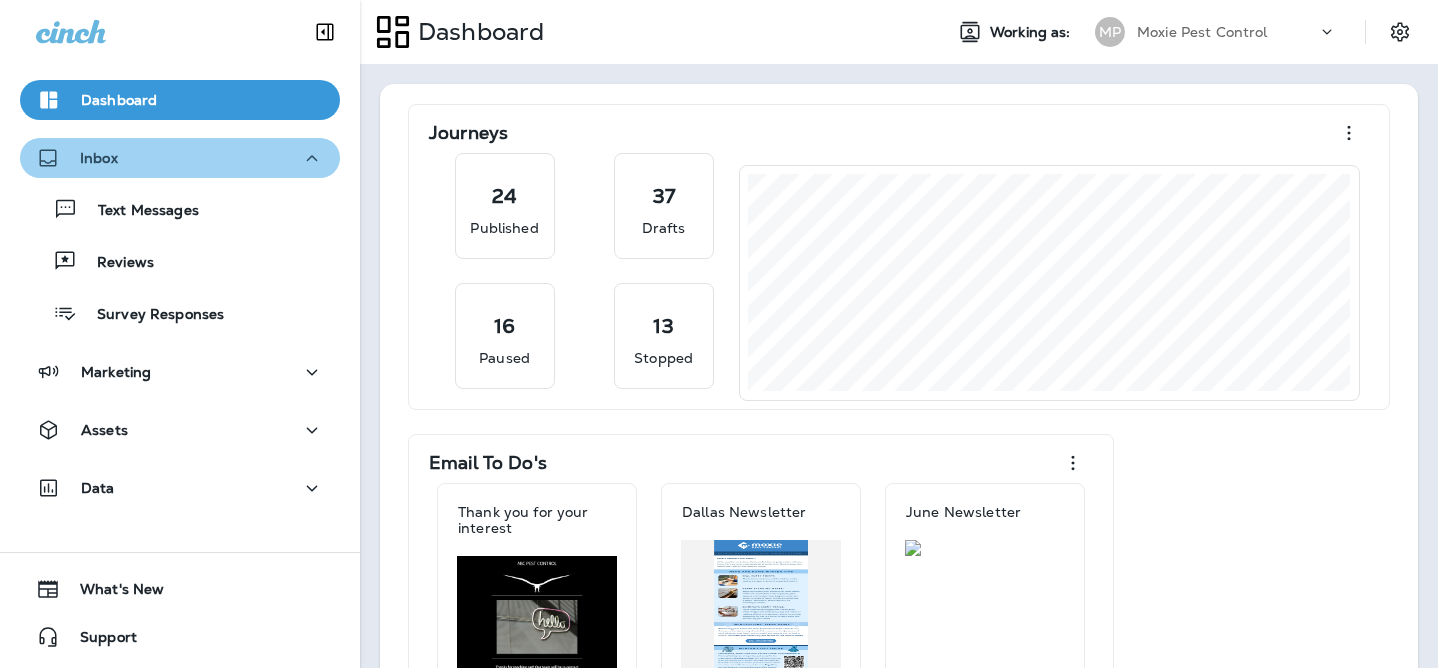 click on "Inbox" at bounding box center (180, 158) 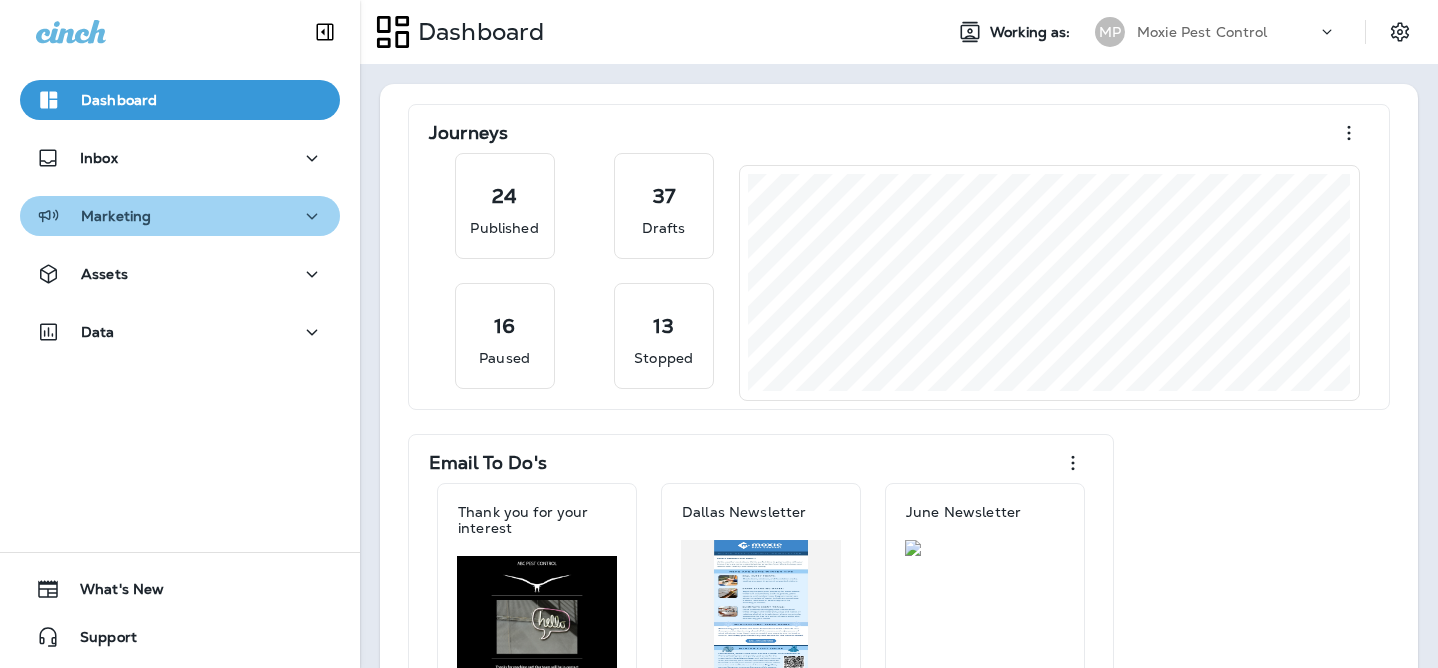 click on "Marketing" at bounding box center (180, 216) 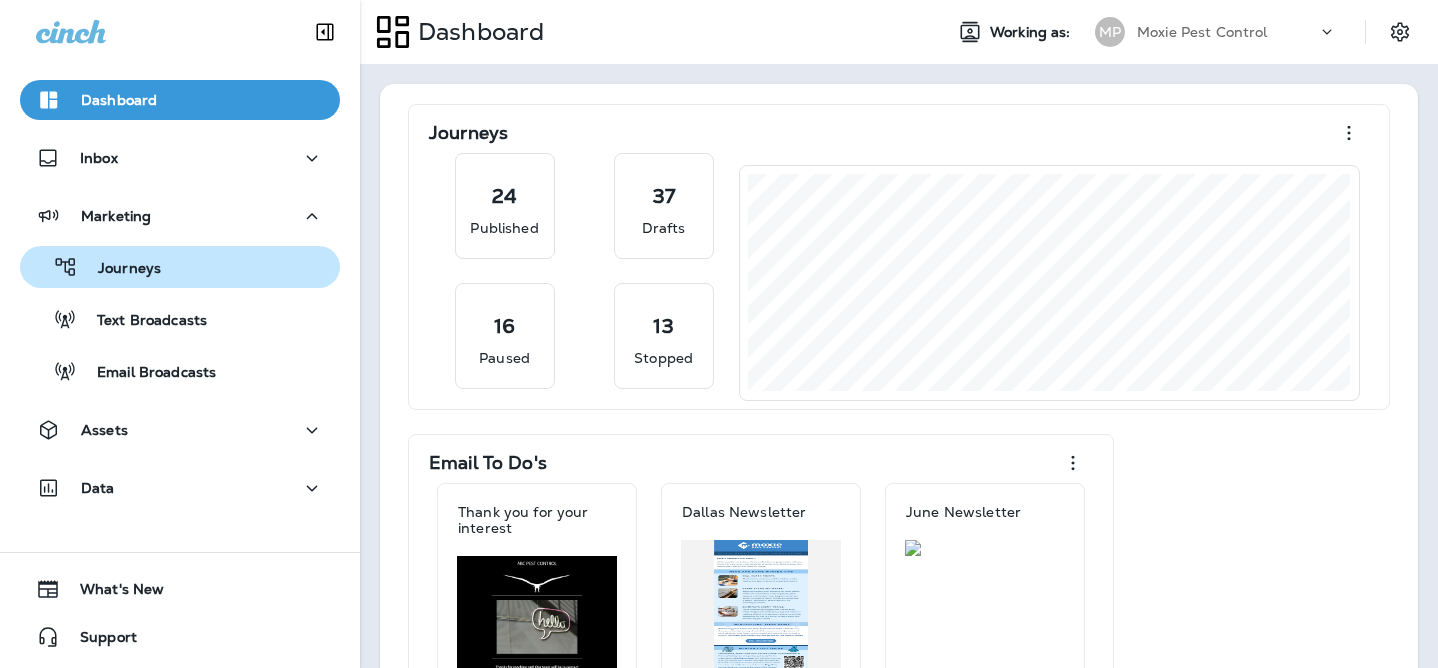click on "Journeys" at bounding box center (180, 267) 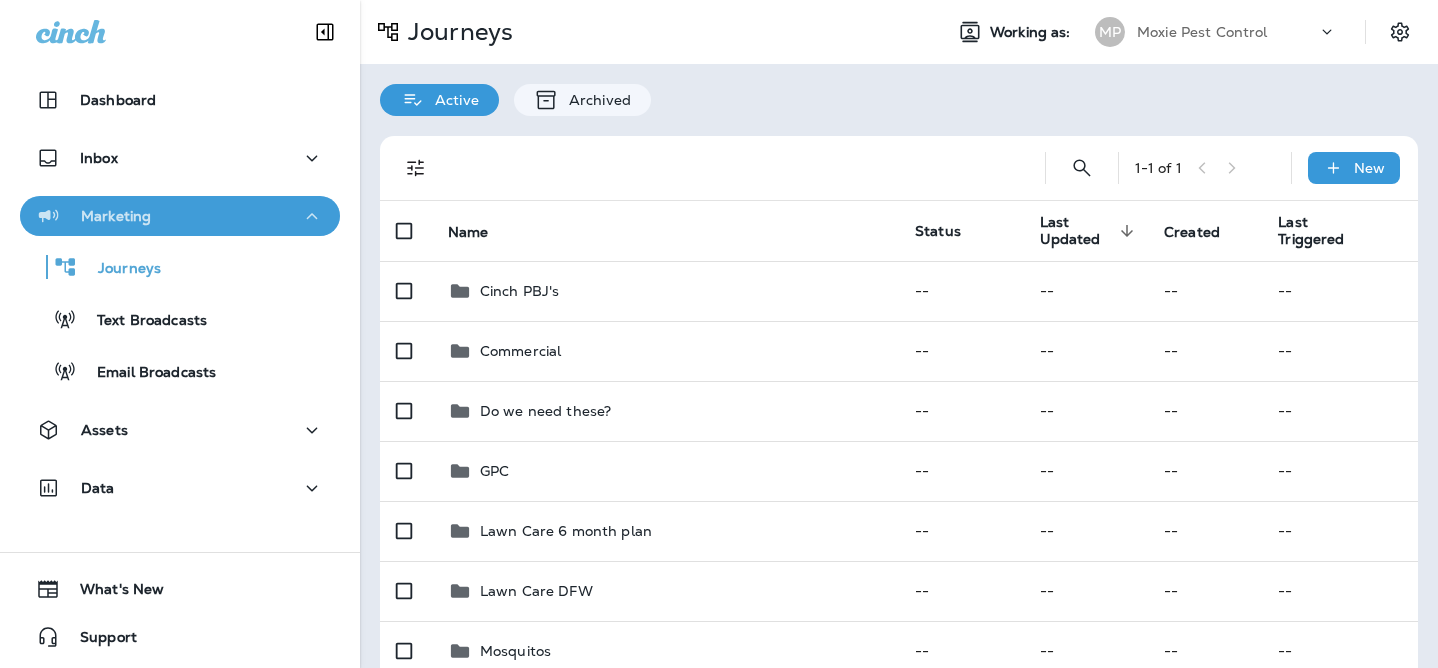 click on "Marketing" at bounding box center [180, 216] 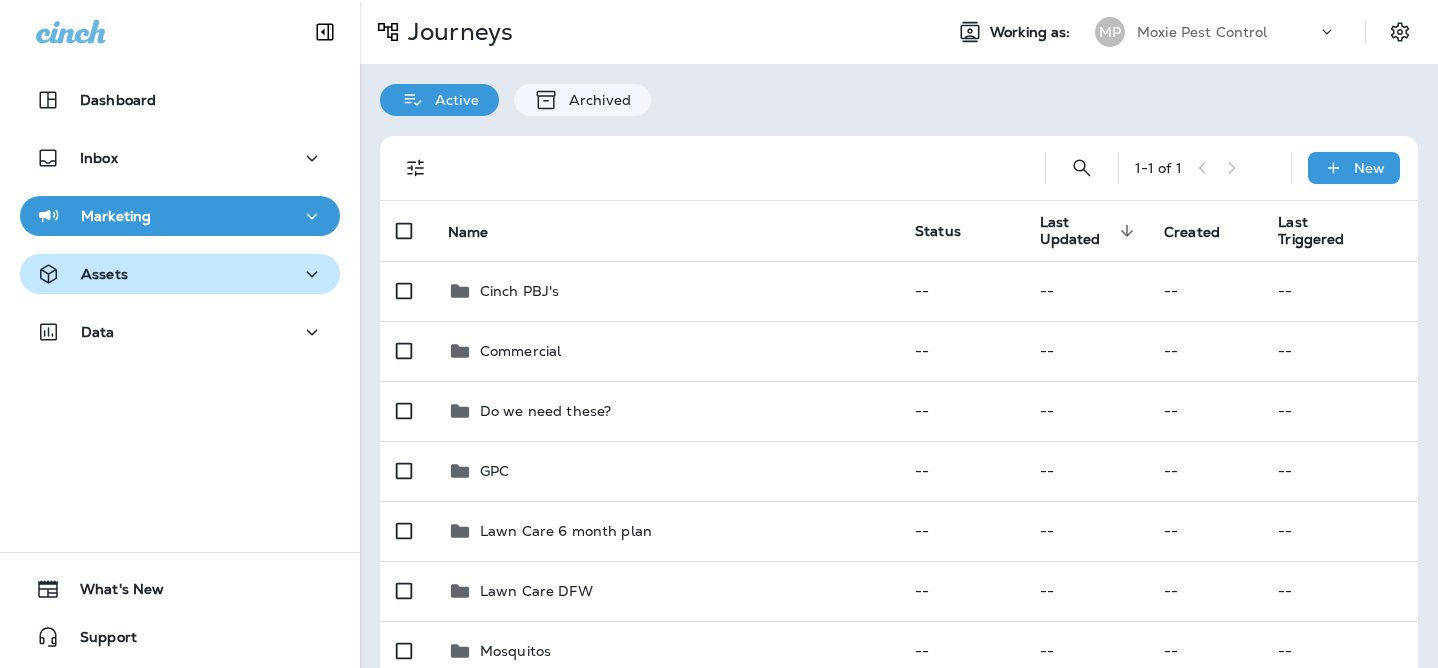 click on "Assets" at bounding box center (180, 274) 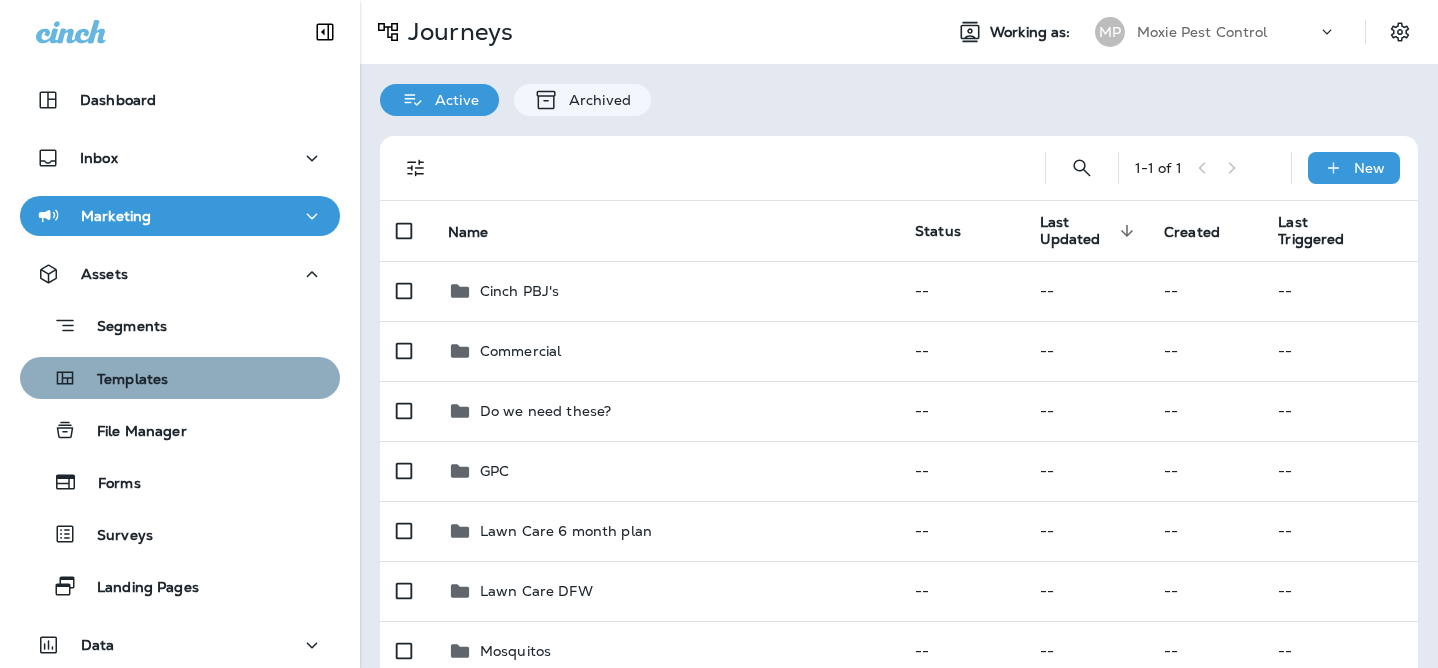 click on "Templates" at bounding box center [122, 380] 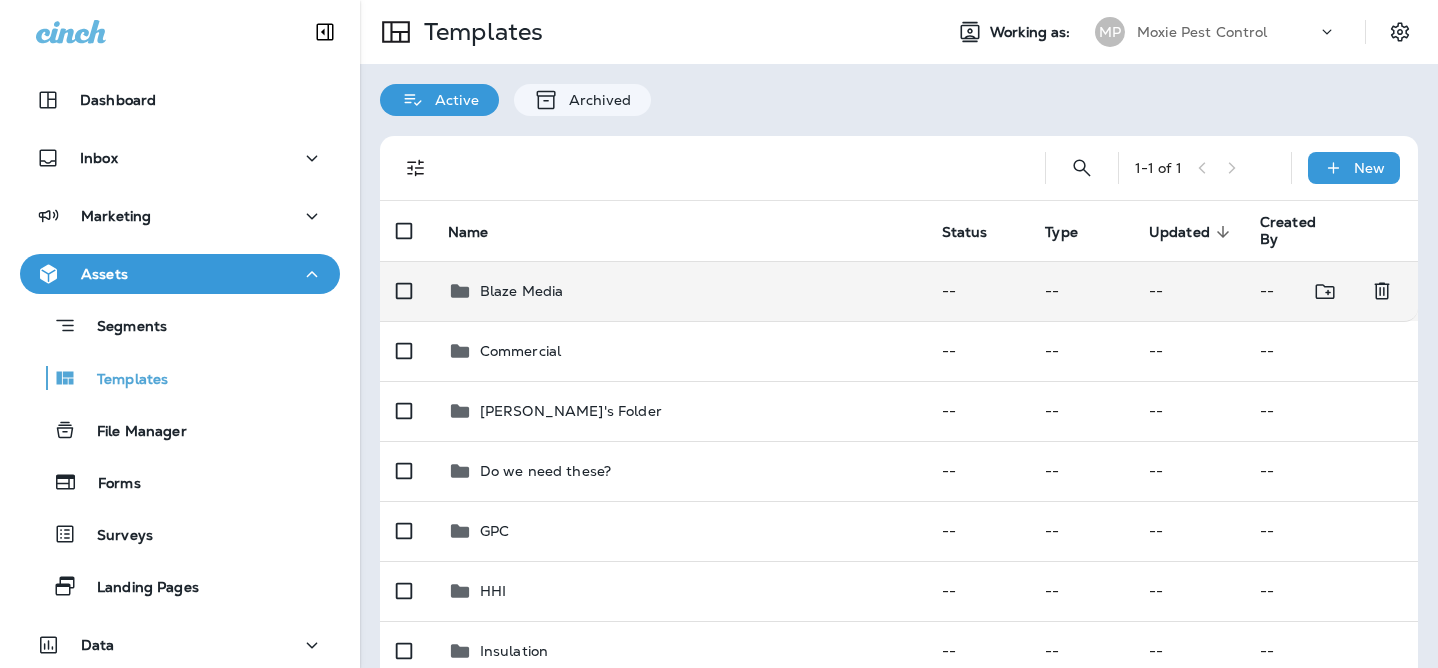click on "Blaze Media" at bounding box center [679, 291] 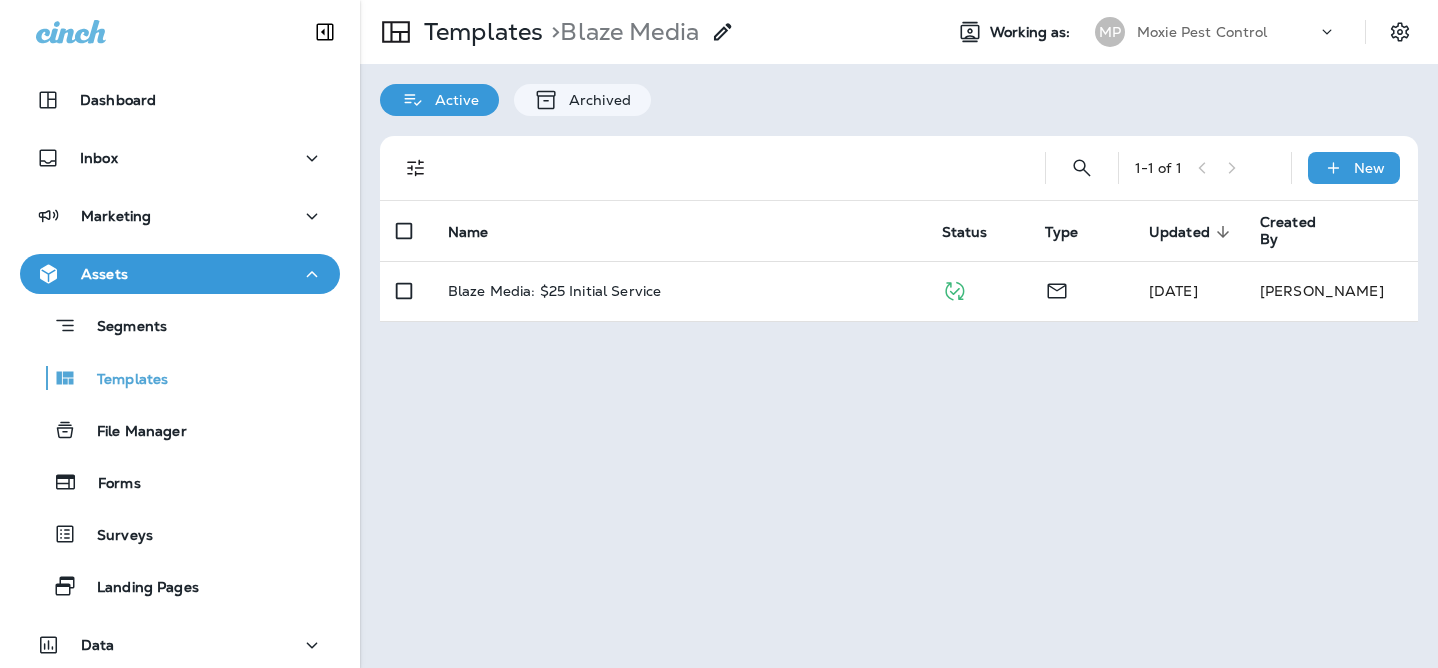 click on "Blaze Media: $25 Initial Service" at bounding box center (679, 291) 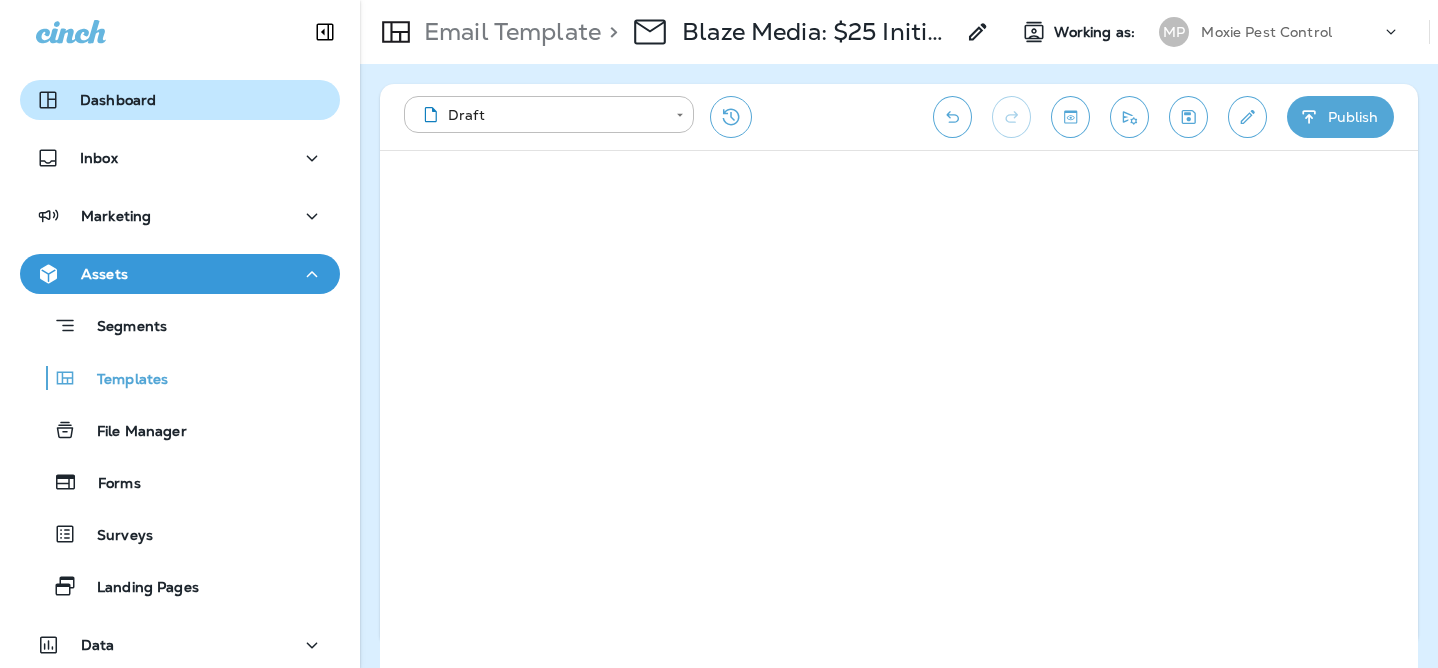 click on "Dashboard" at bounding box center [118, 100] 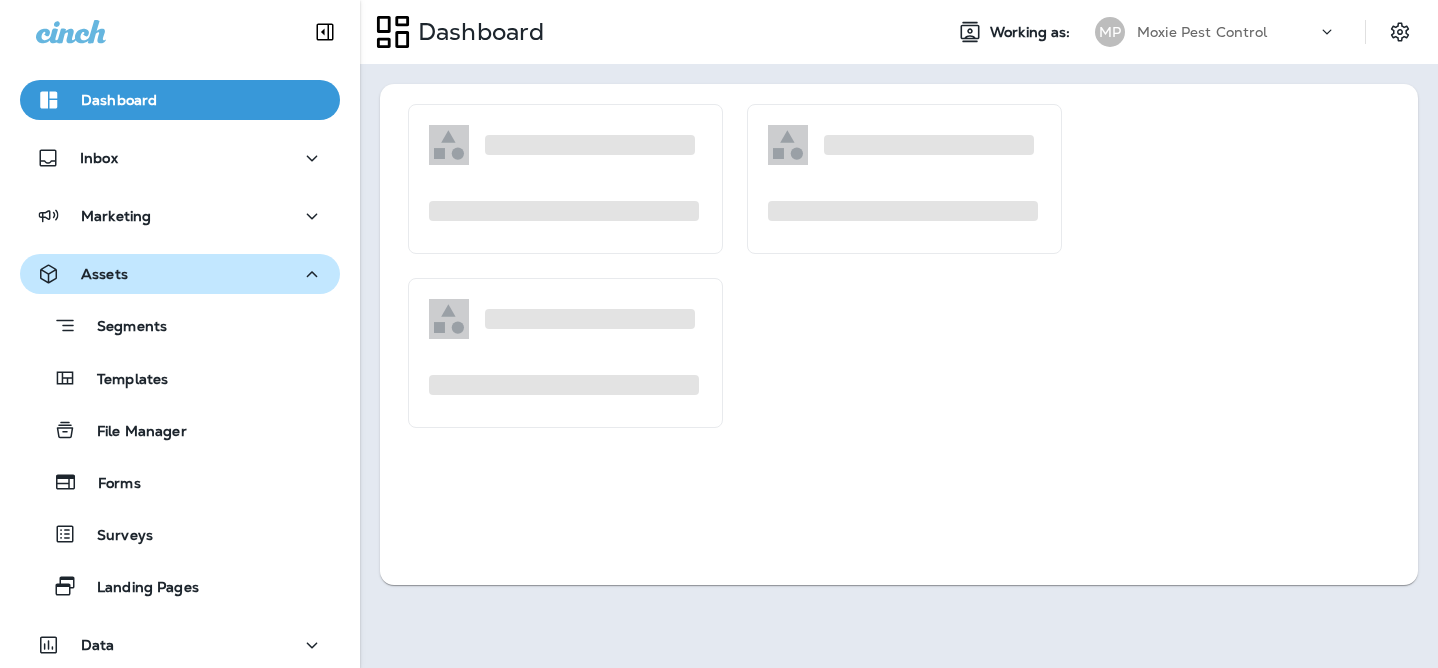 click on "Assets" at bounding box center [180, 274] 